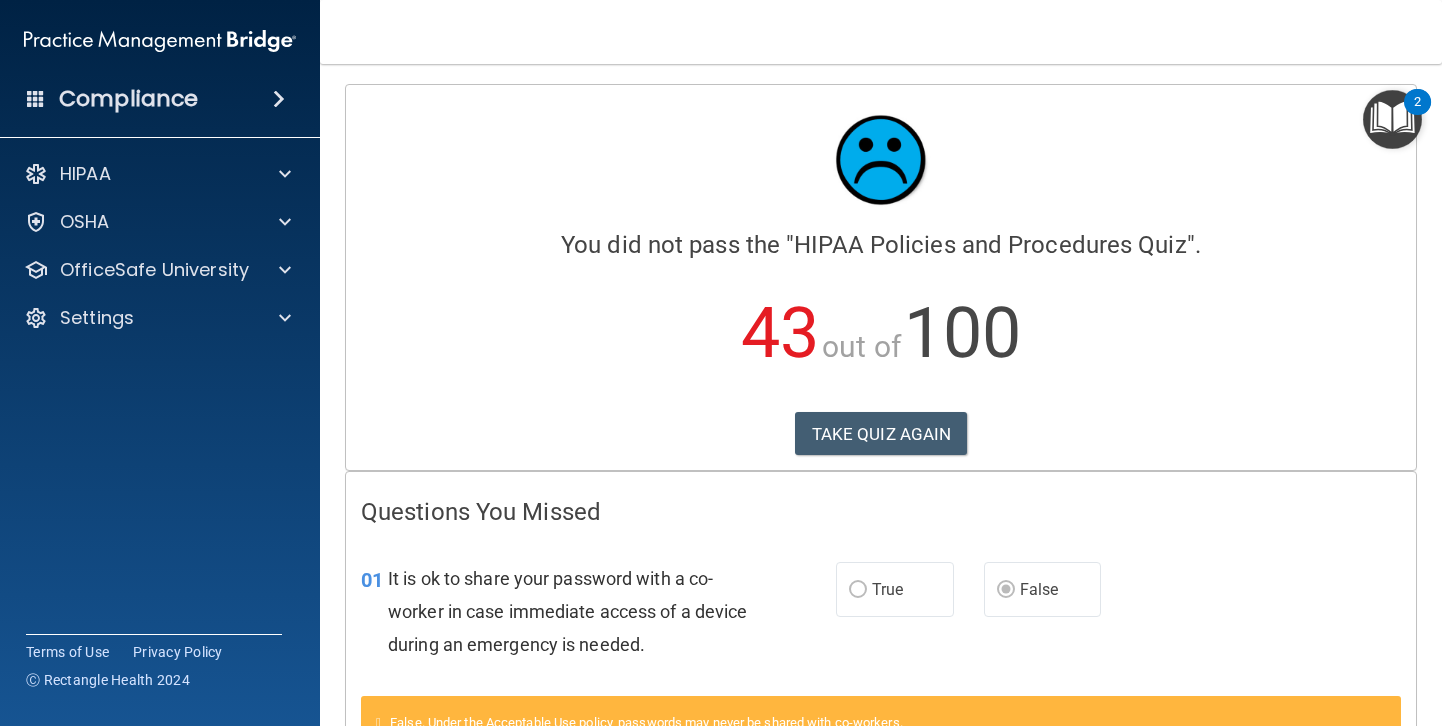 scroll, scrollTop: 0, scrollLeft: 0, axis: both 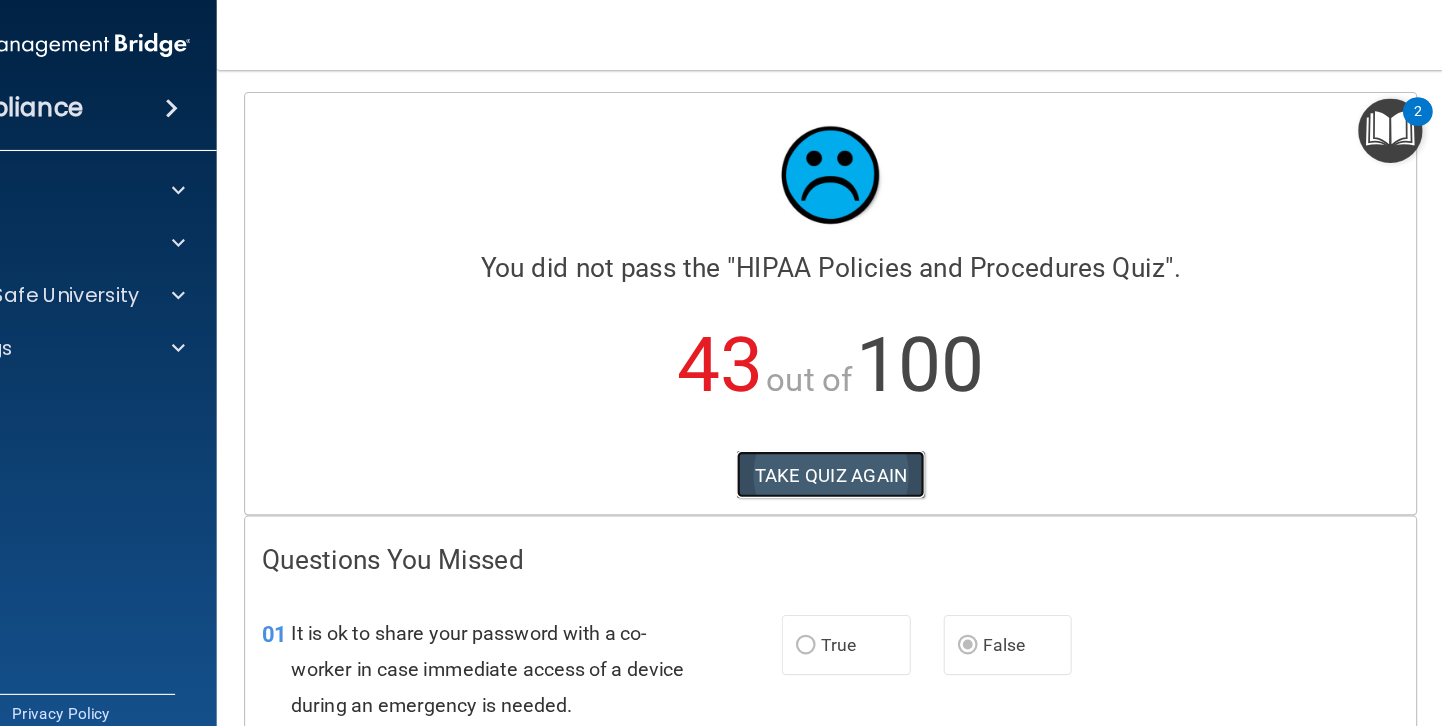 click on "TAKE QUIZ AGAIN" at bounding box center [881, 434] 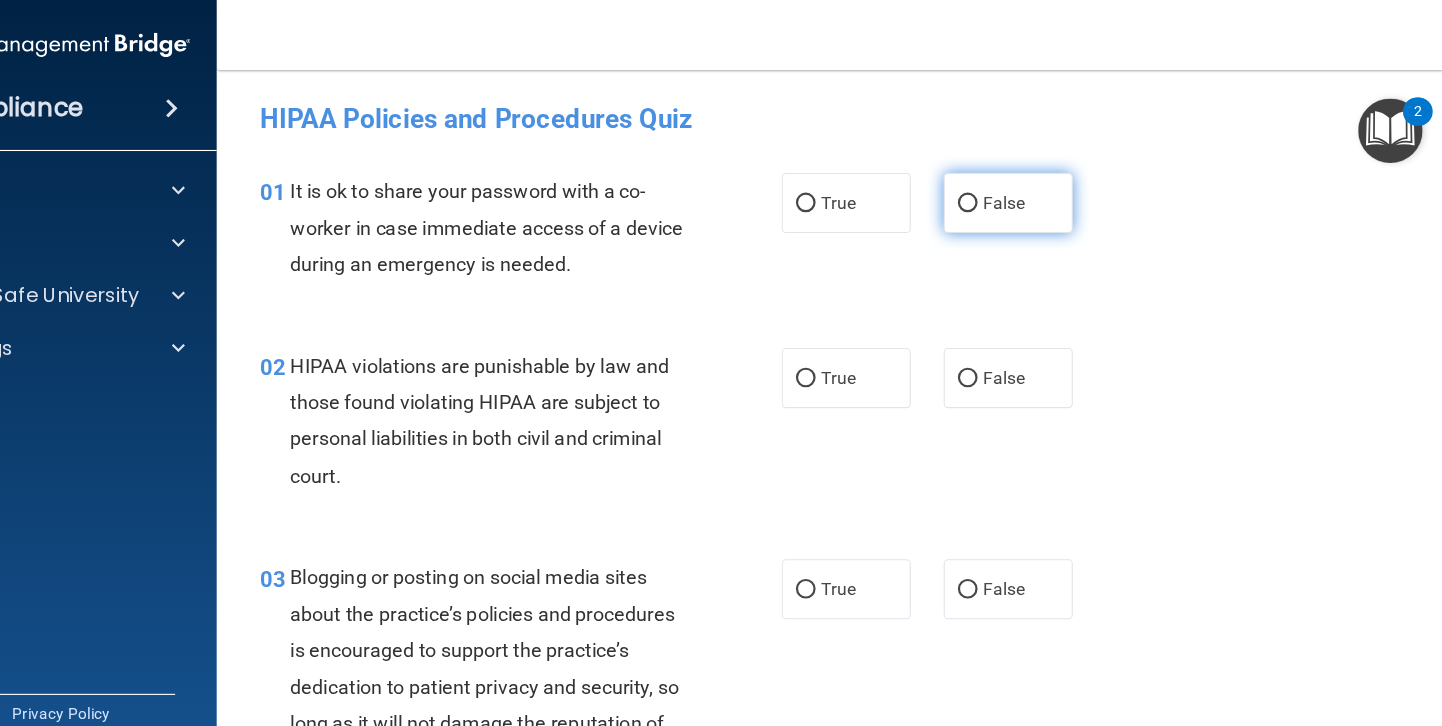 click on "False" at bounding box center [1006, 186] 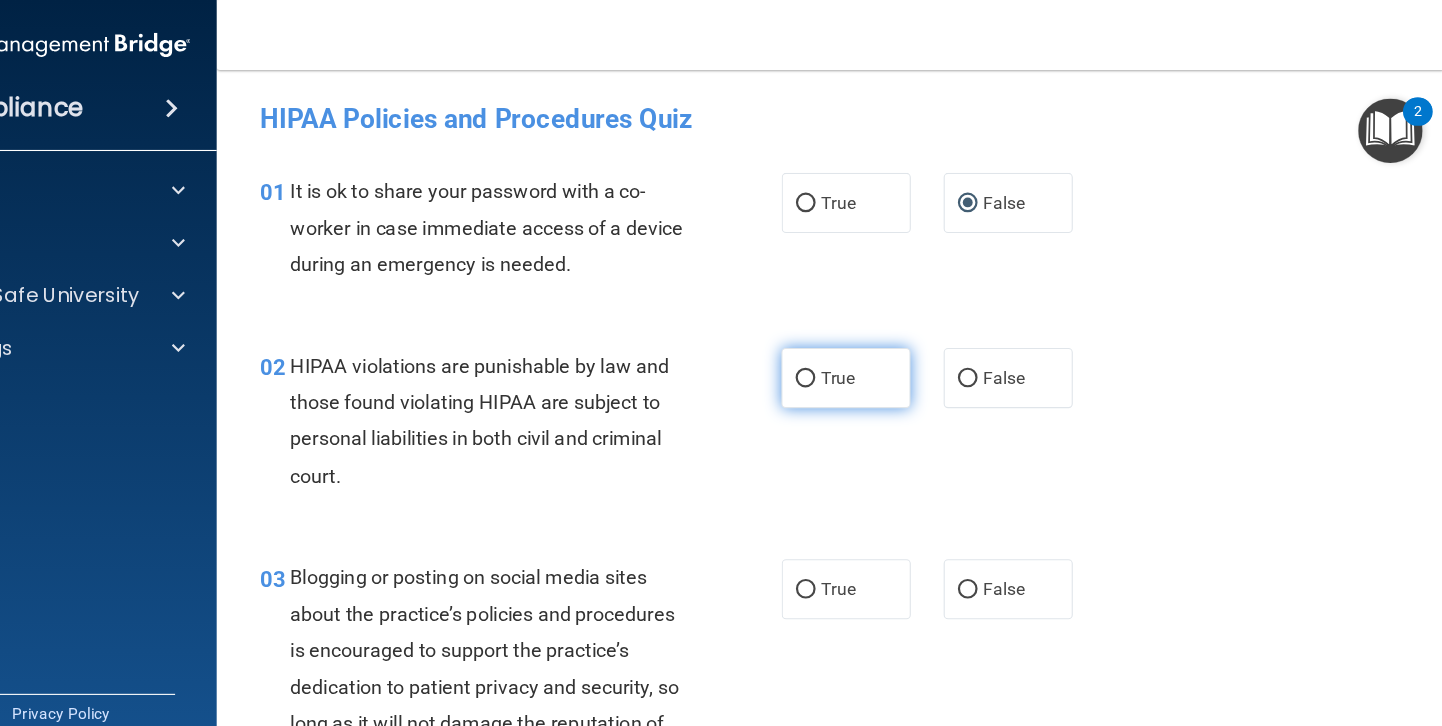 click on "True" at bounding box center [858, 346] 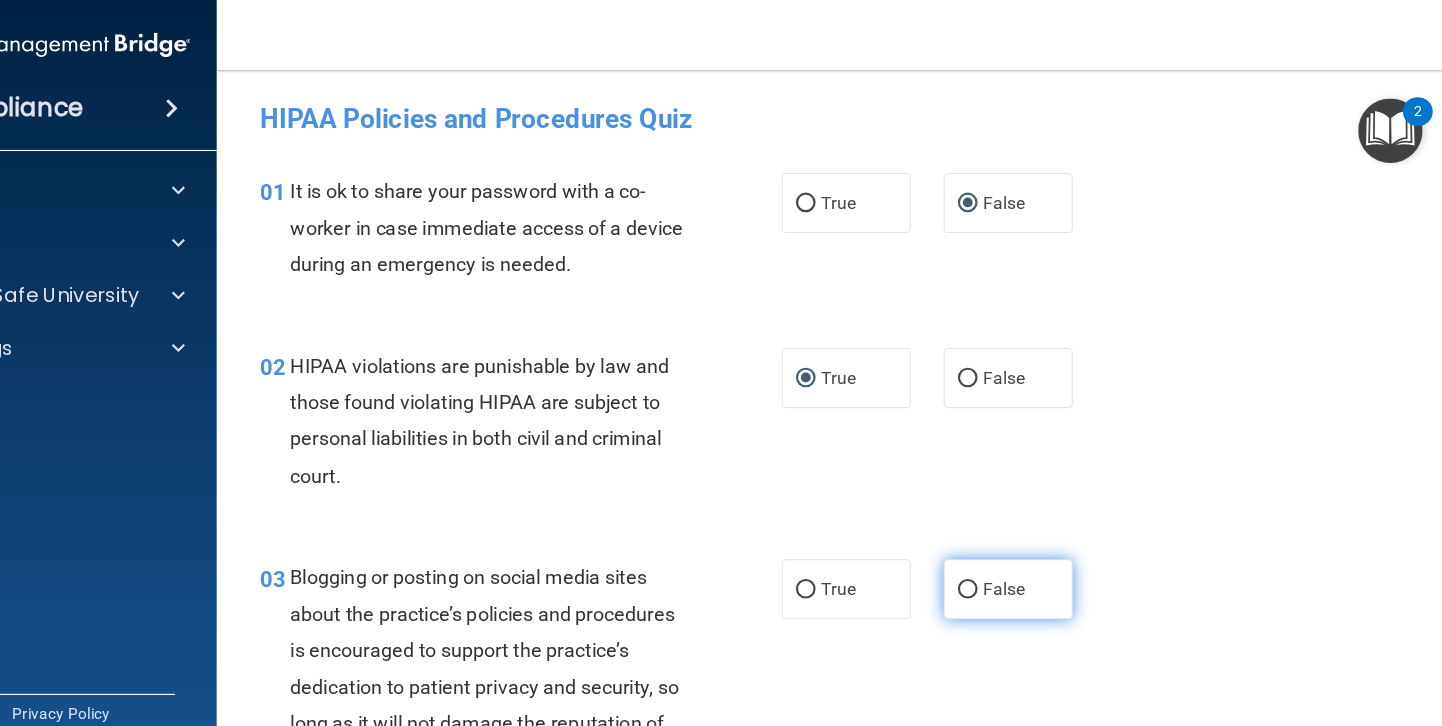 click on "False" at bounding box center [1043, 538] 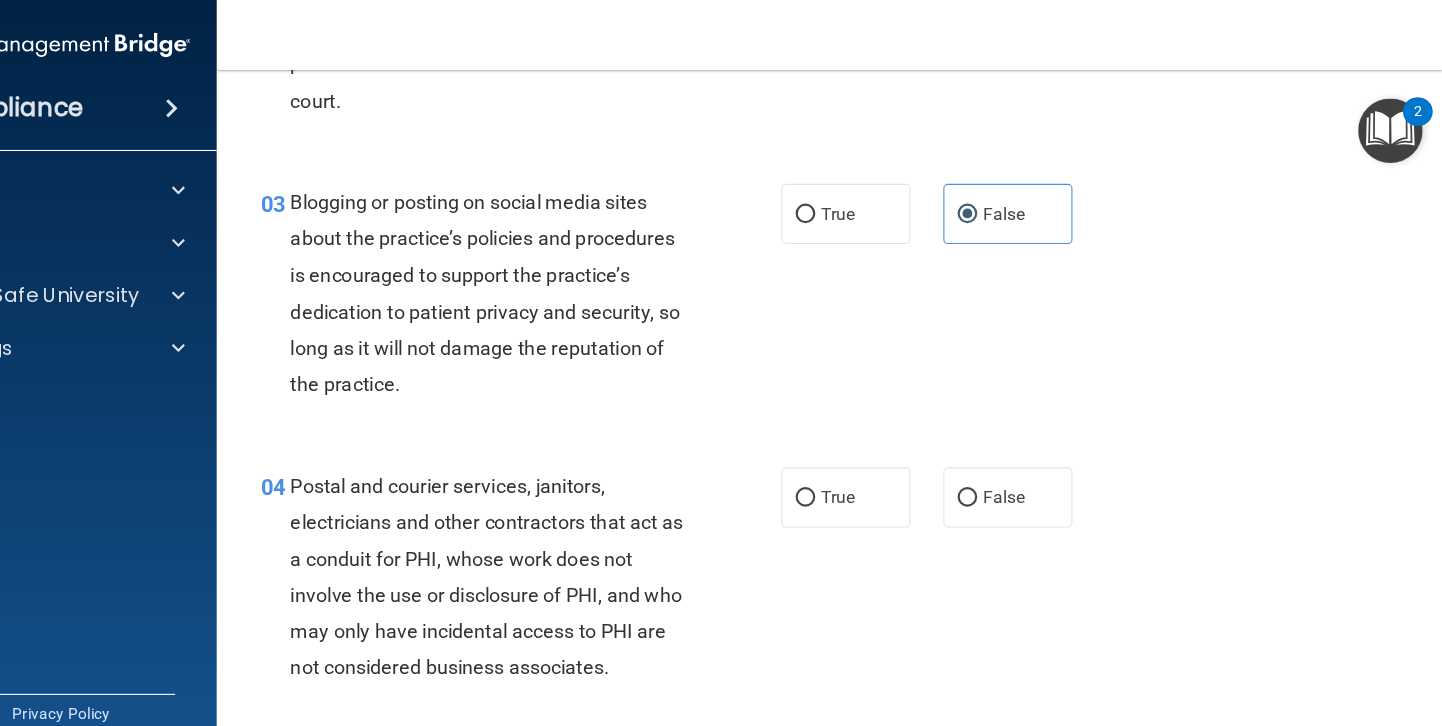 scroll, scrollTop: 386, scrollLeft: 0, axis: vertical 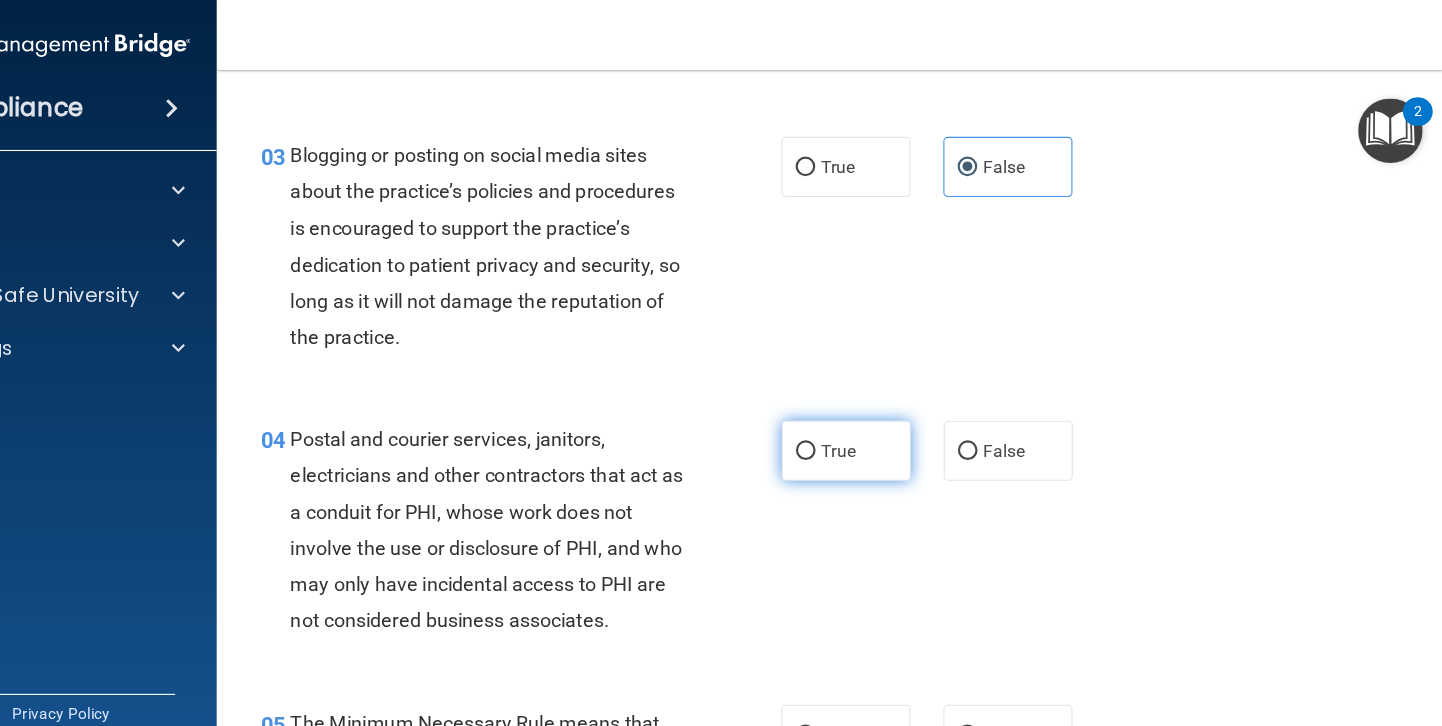 click on "True" at bounding box center (887, 411) 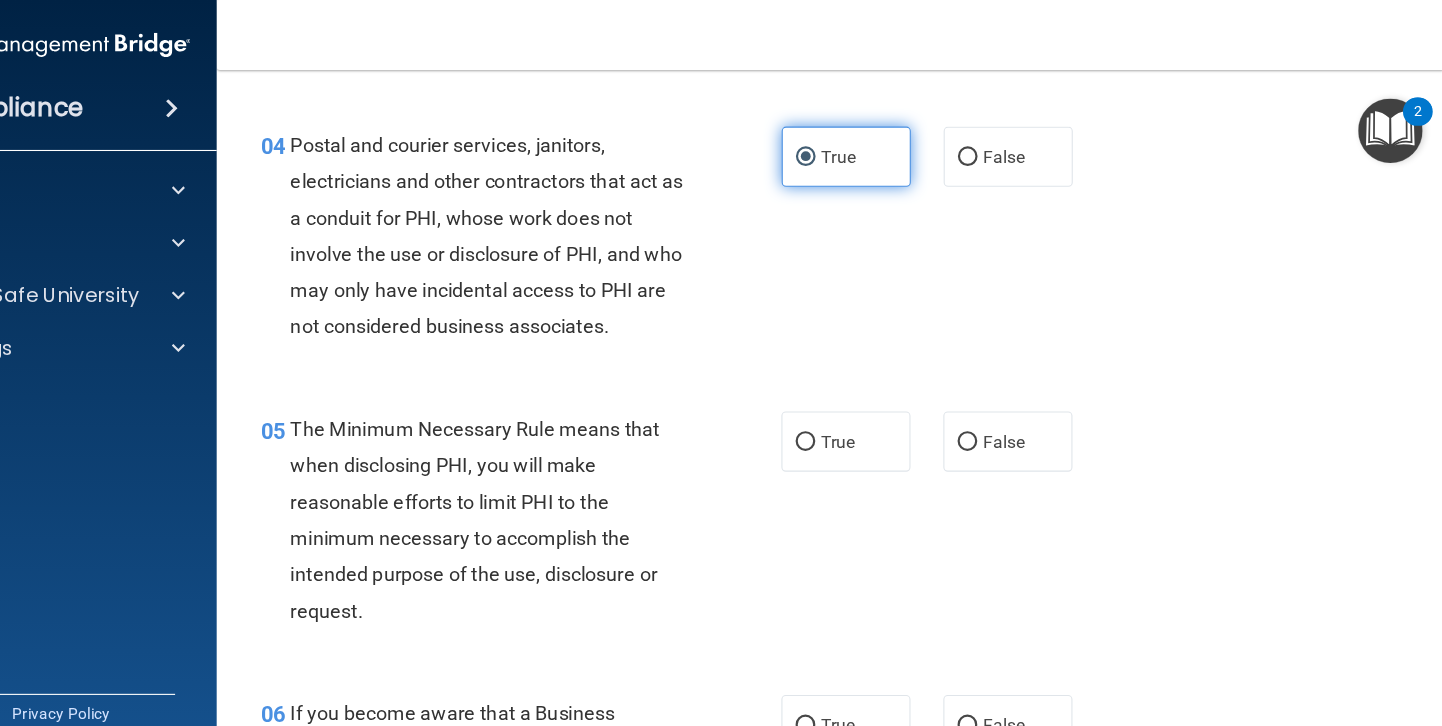 click on "True" at bounding box center (887, 403) 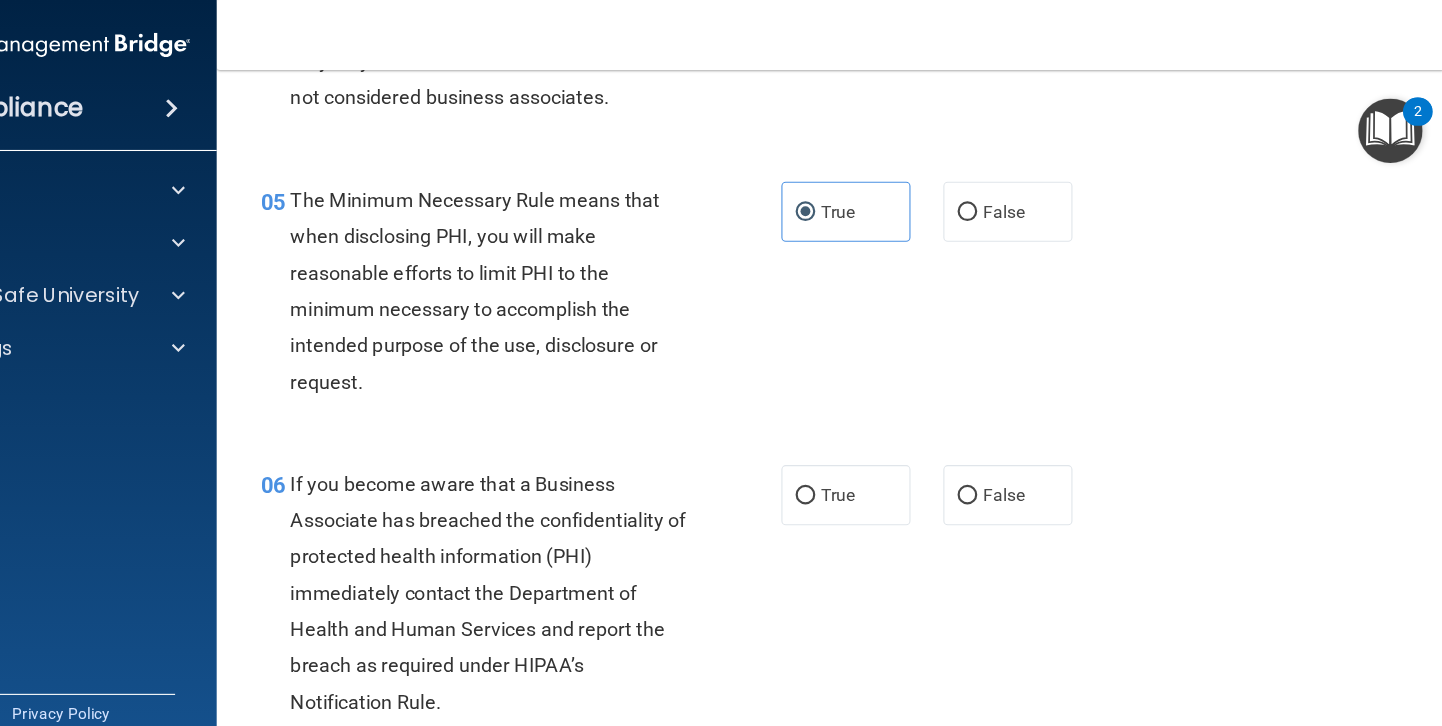 scroll, scrollTop: 873, scrollLeft: 0, axis: vertical 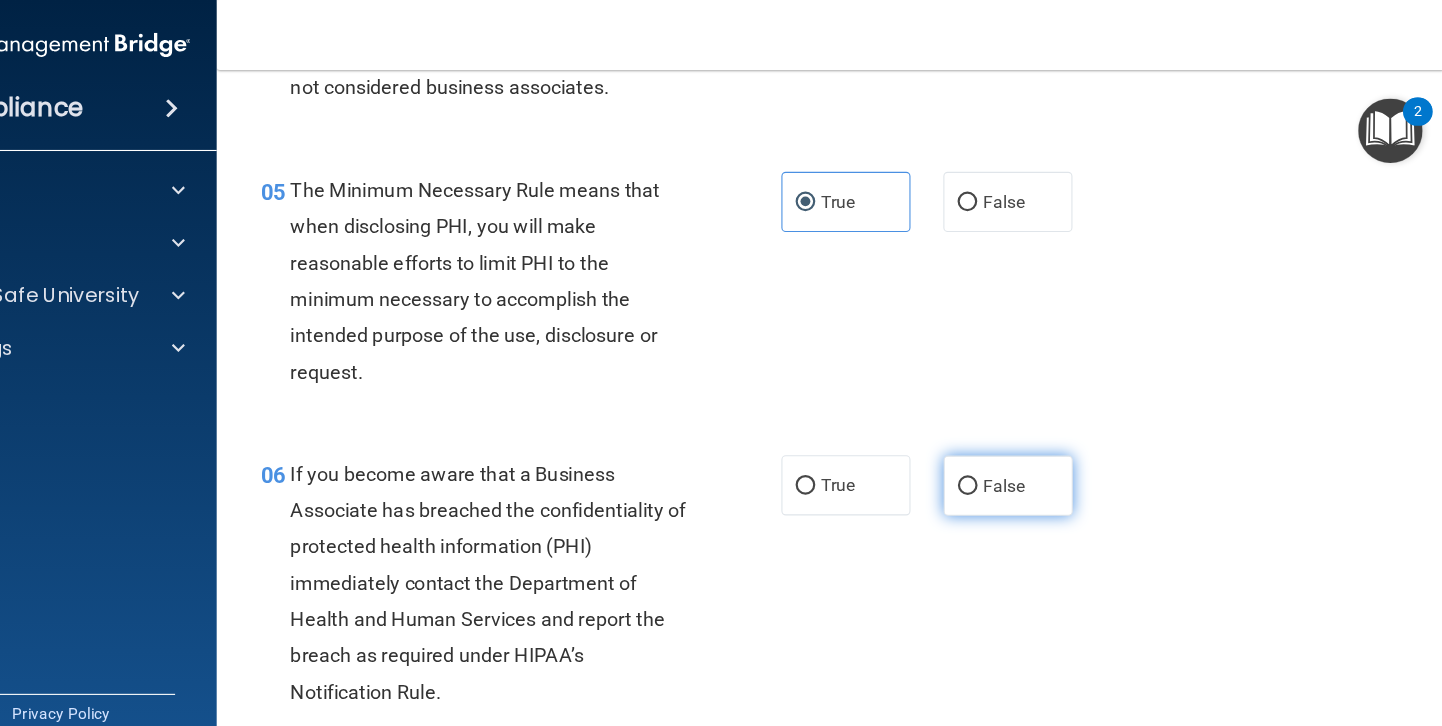 click on "False" at bounding box center (1043, 443) 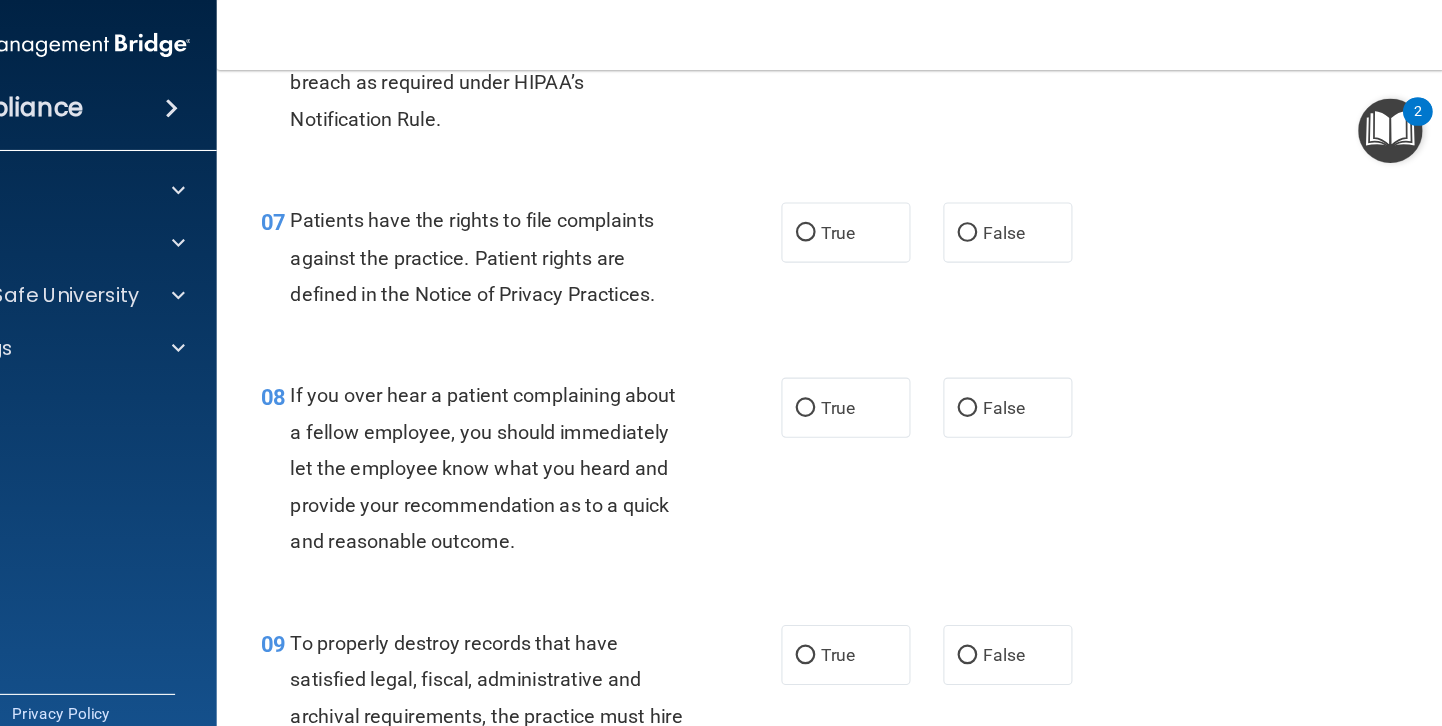 scroll, scrollTop: 1400, scrollLeft: 0, axis: vertical 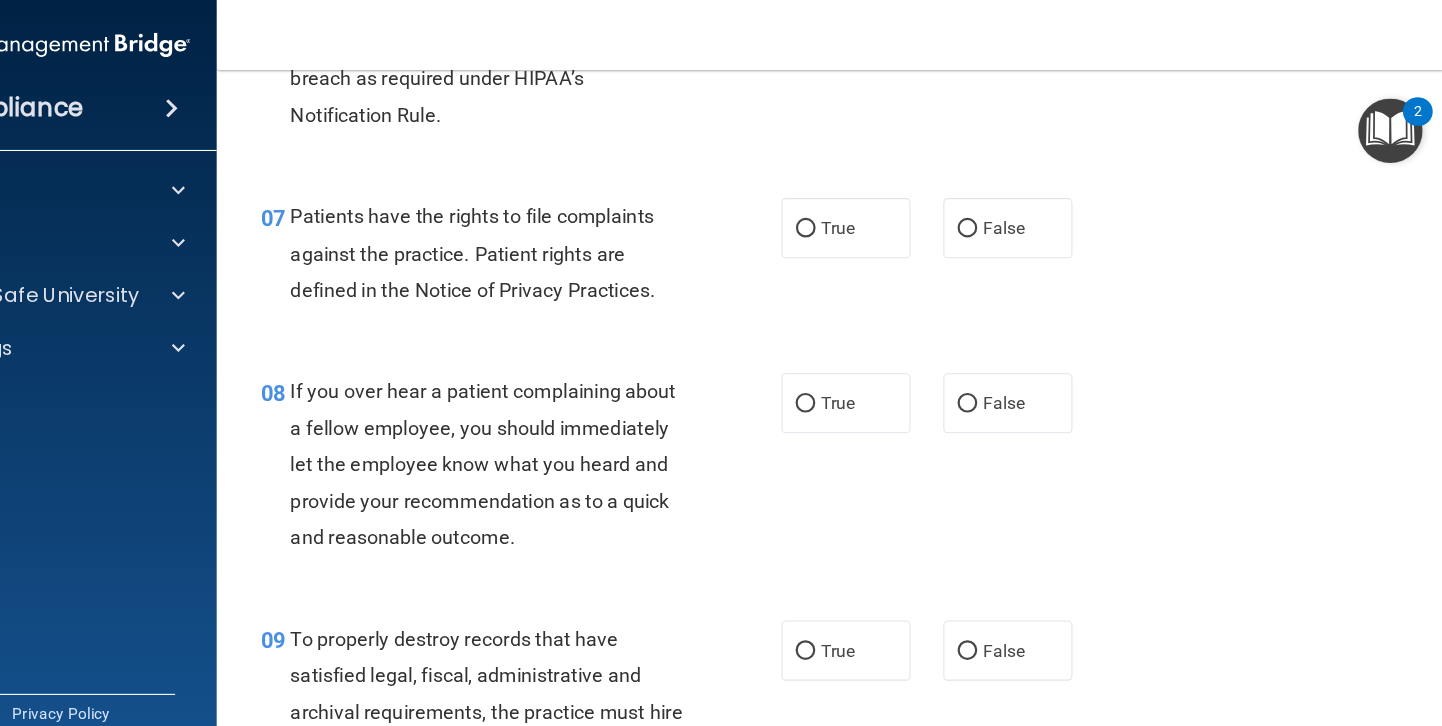 click on "08       If you over hear a patient complaining about a fellow employee, you should immediately let the employee know what you heard and provide your recommendation as to a quick and reasonable outcome.                  True           False" at bounding box center [881, 429] 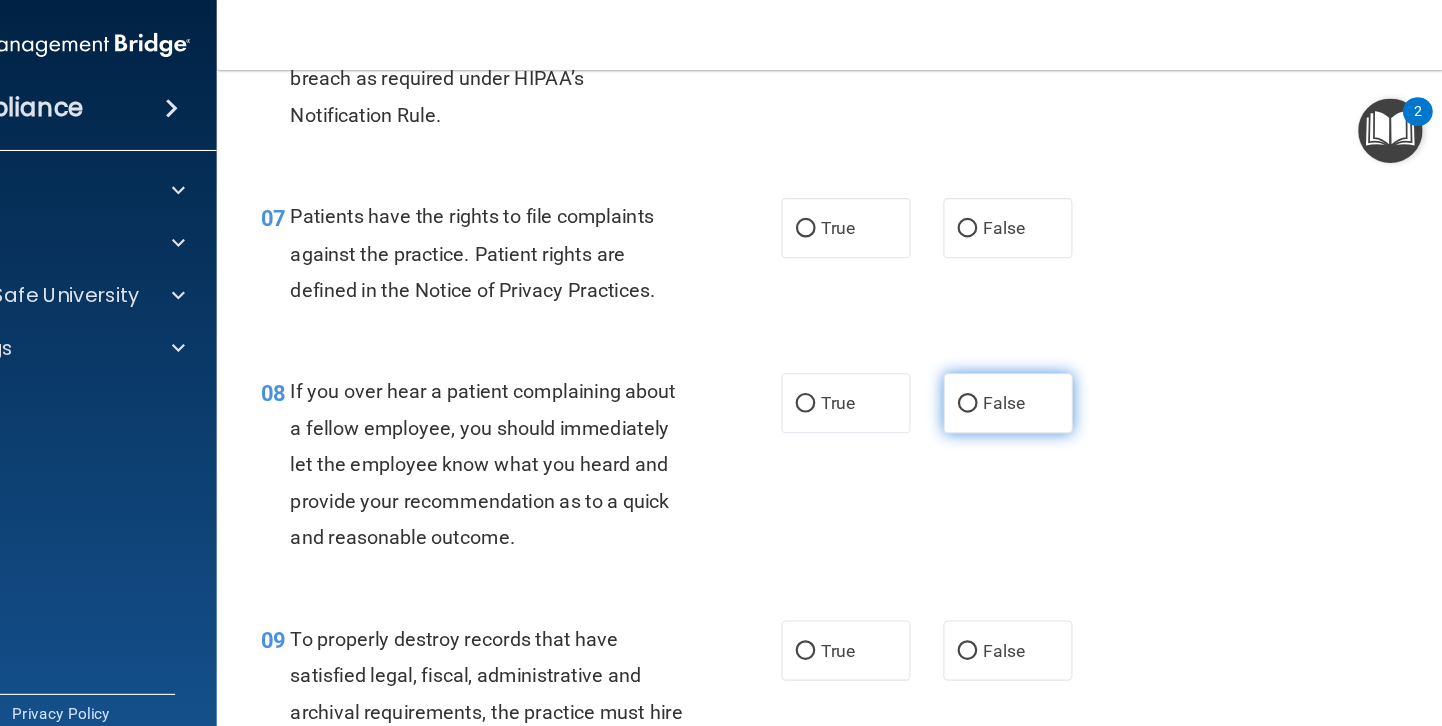 click on "False" at bounding box center [1043, 368] 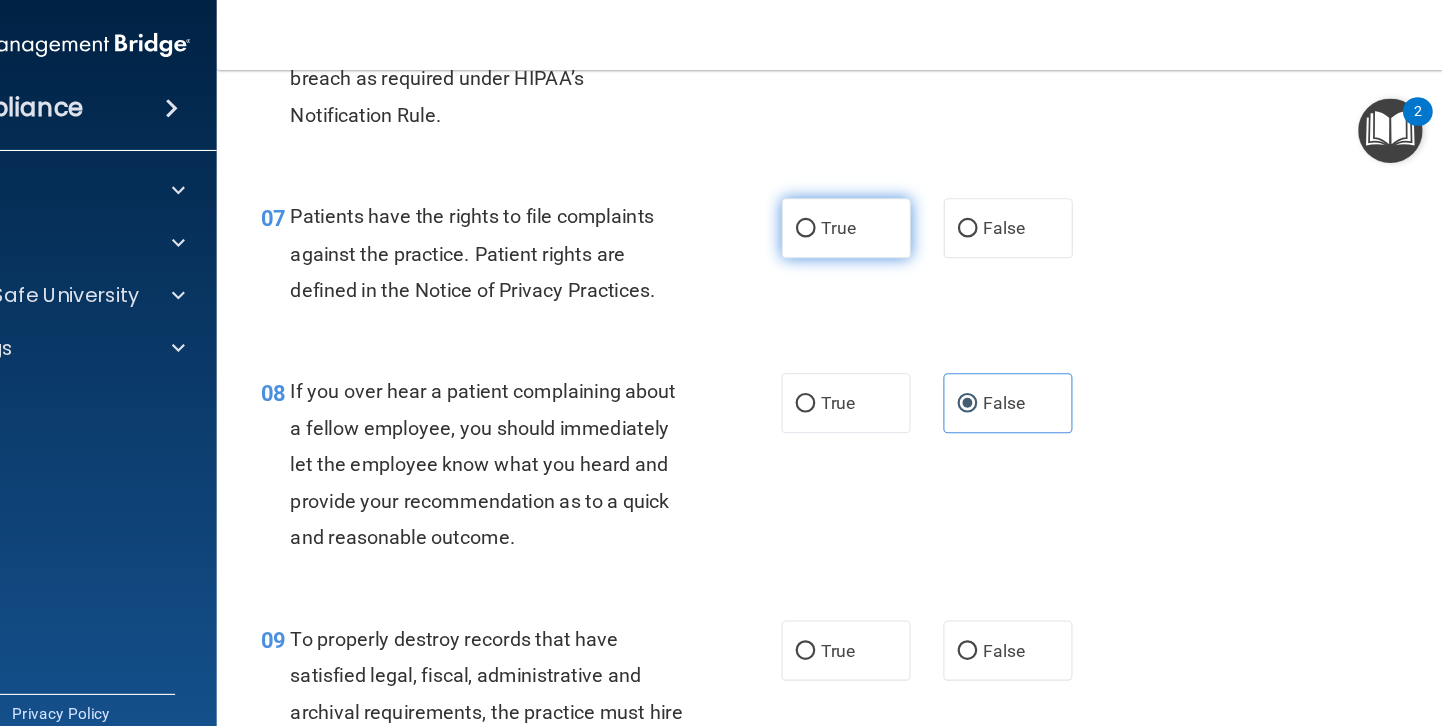 click on "True" at bounding box center (895, 208) 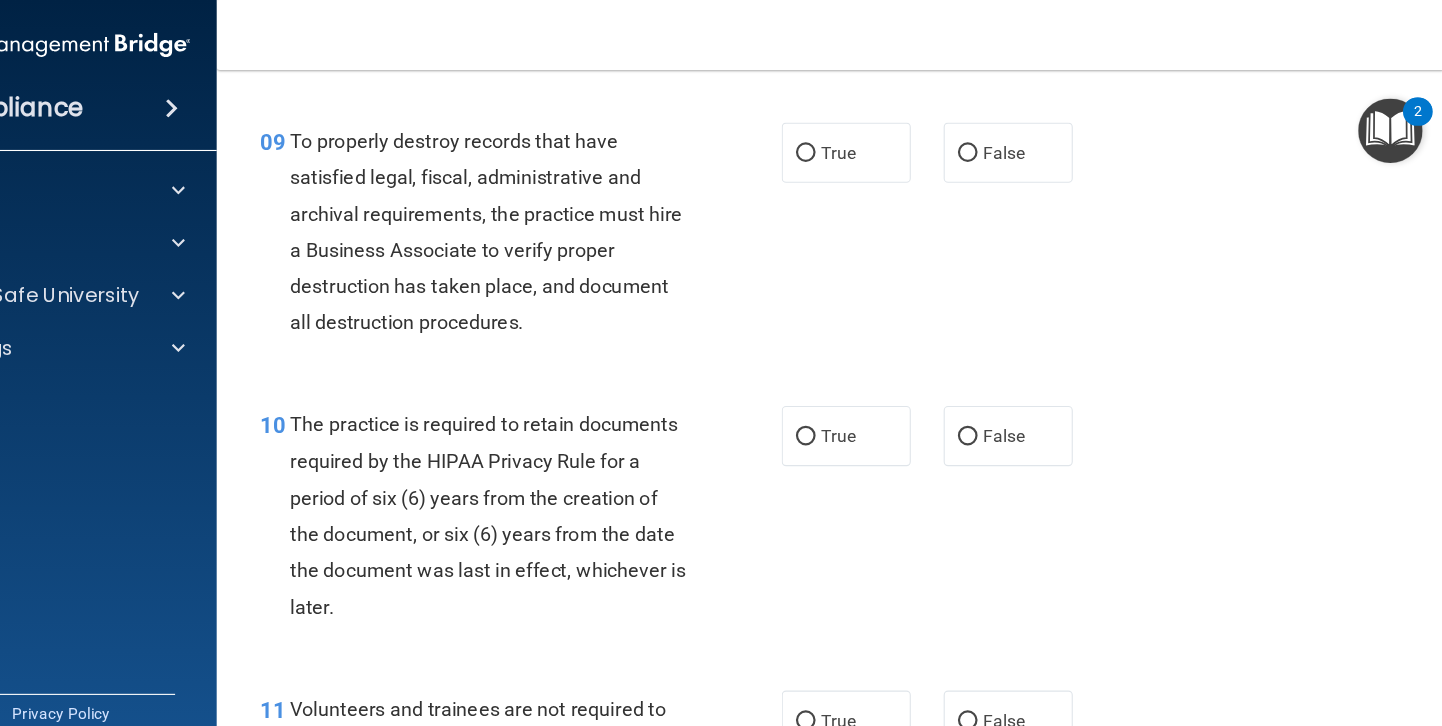 scroll, scrollTop: 1856, scrollLeft: 0, axis: vertical 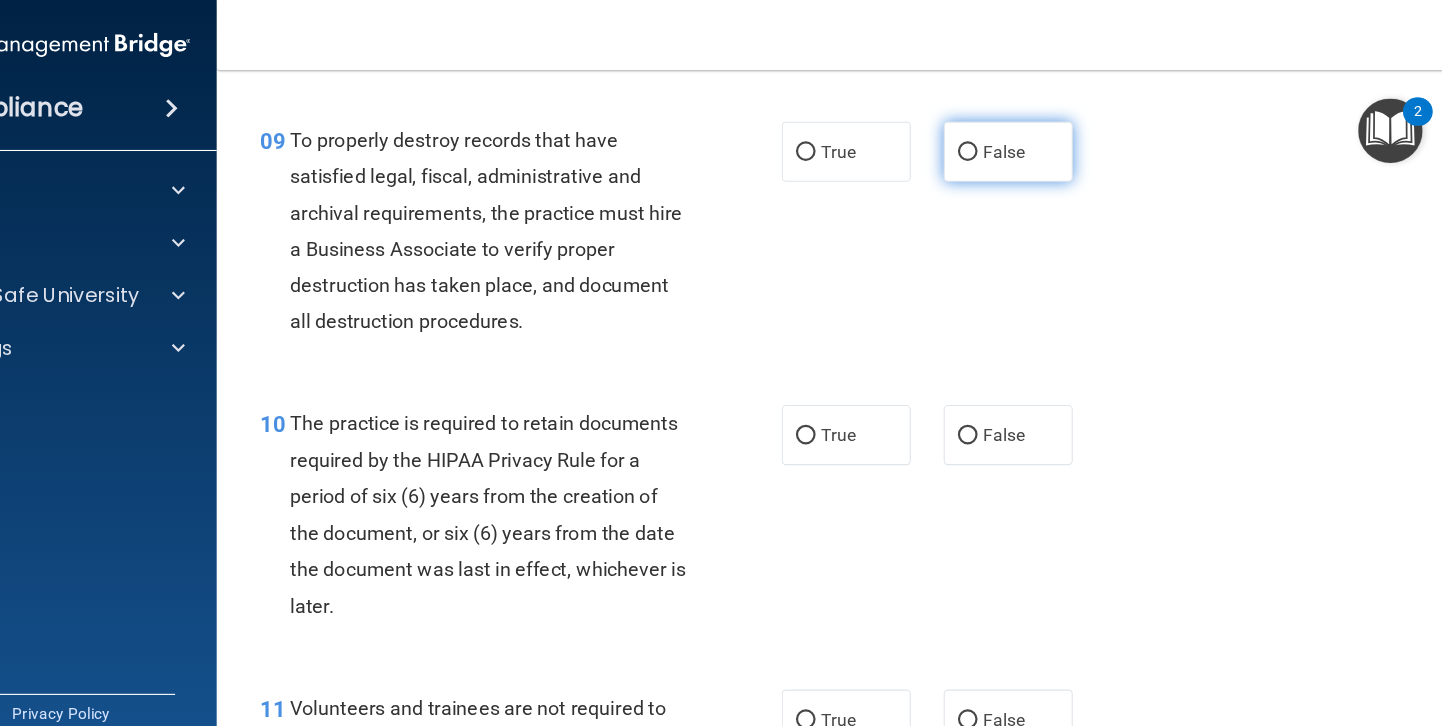 click on "False" at bounding box center (1039, 138) 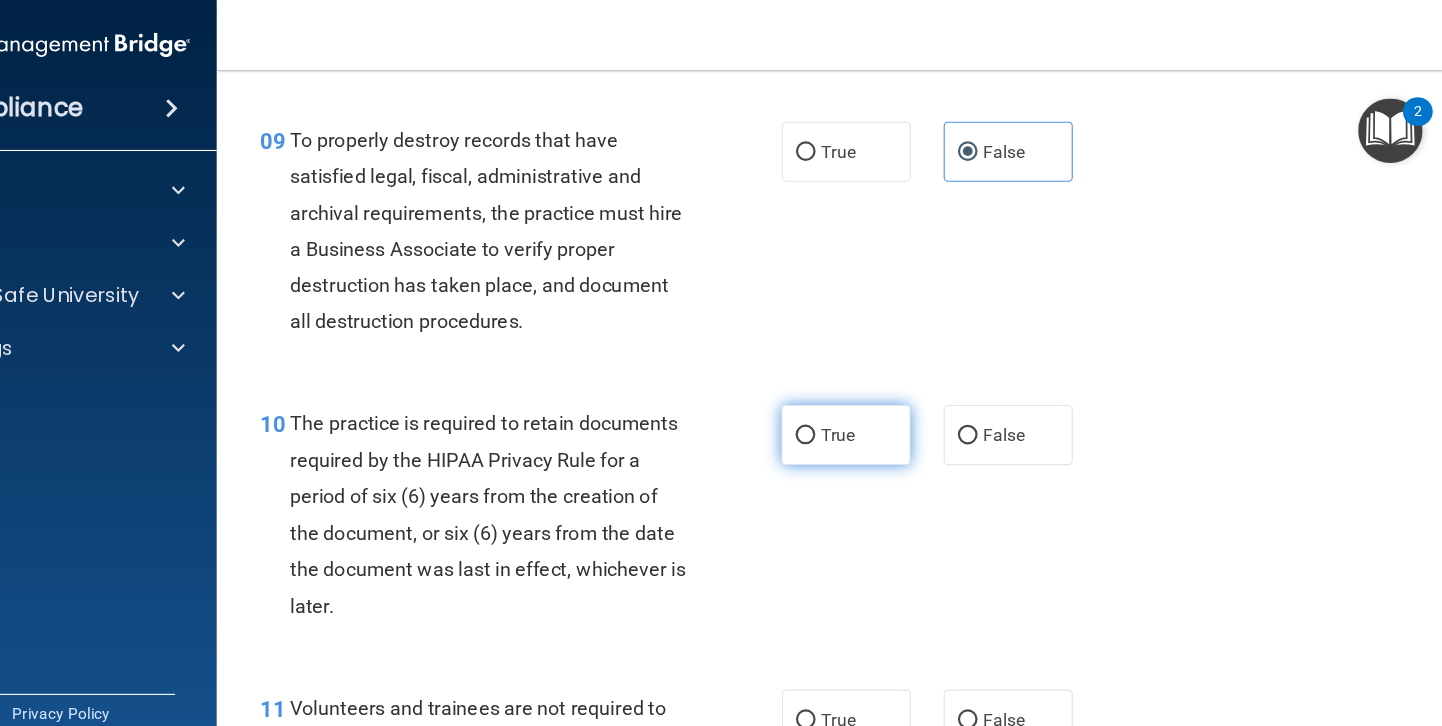 click on "True" at bounding box center (858, 398) 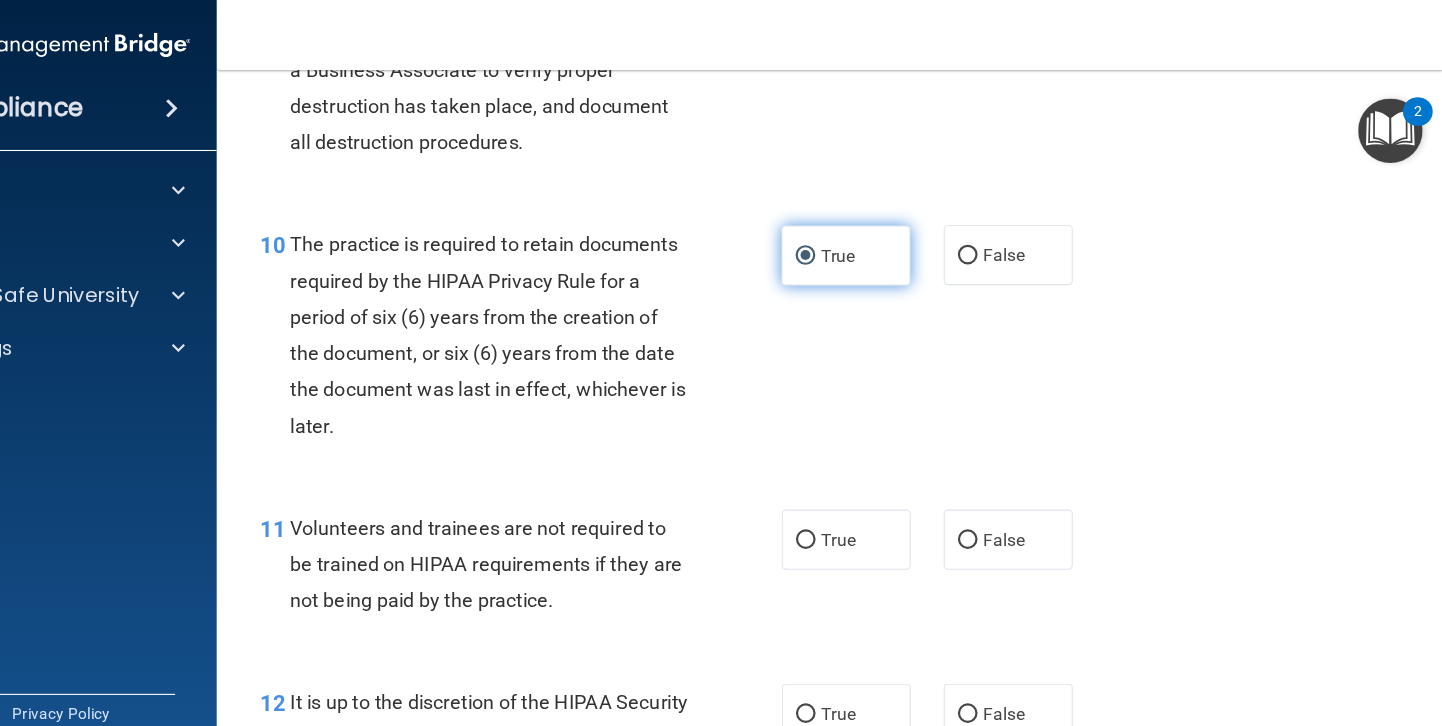 scroll, scrollTop: 2039, scrollLeft: 0, axis: vertical 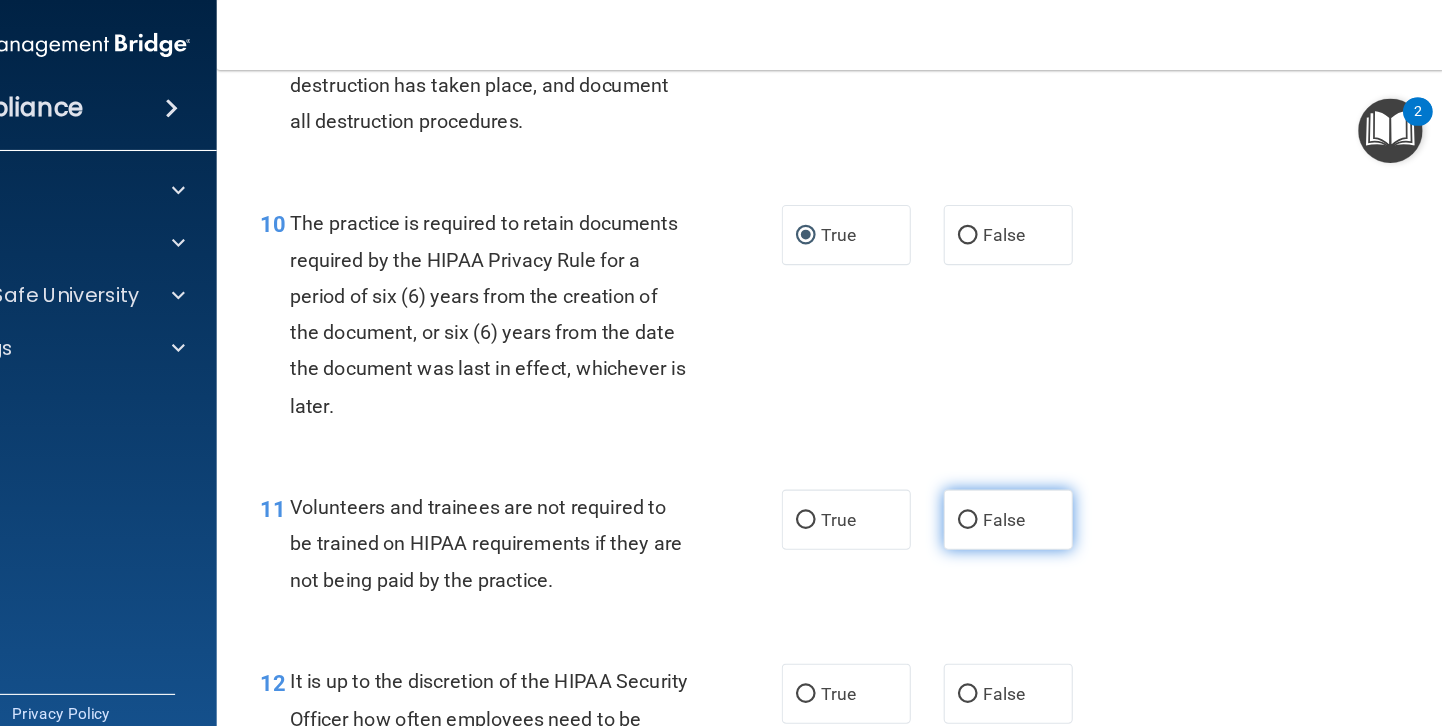 click on "False" at bounding box center (1043, 474) 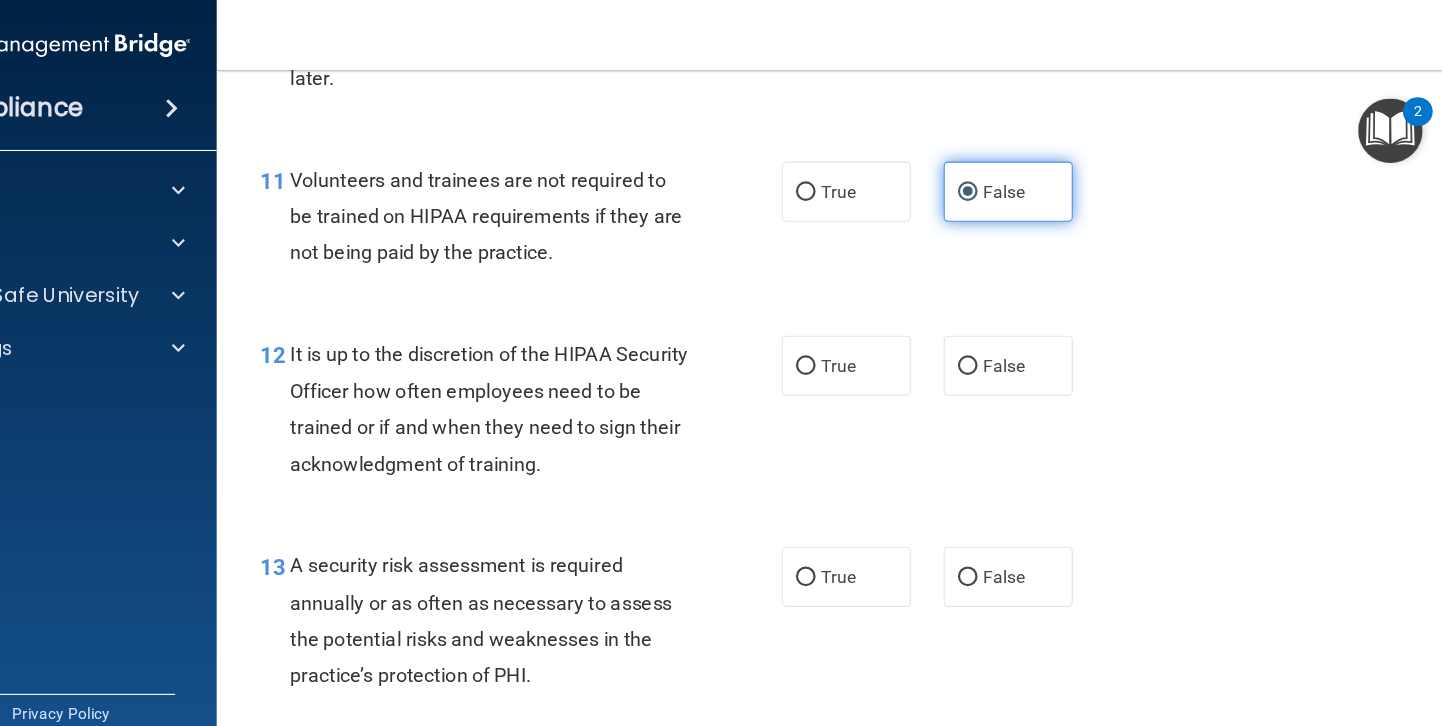 scroll, scrollTop: 2358, scrollLeft: 0, axis: vertical 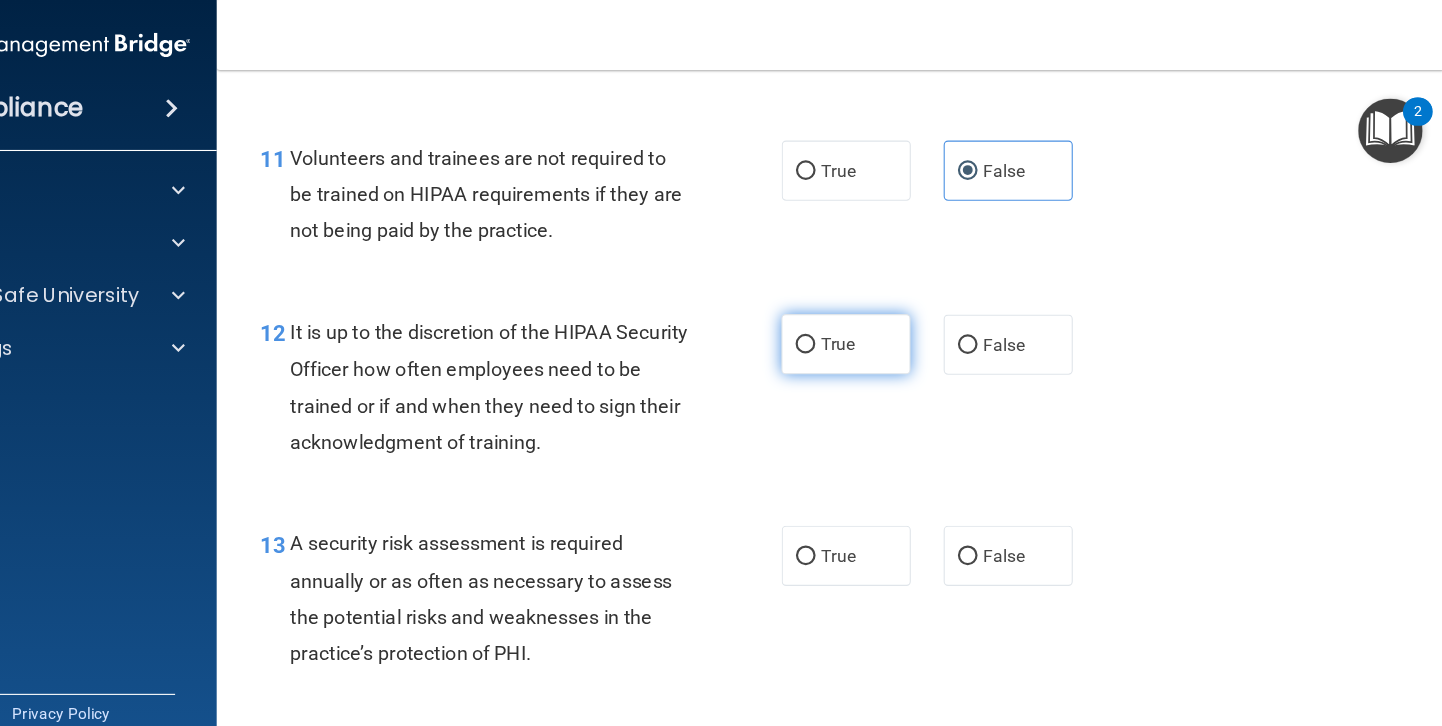 click on "True" at bounding box center (895, 314) 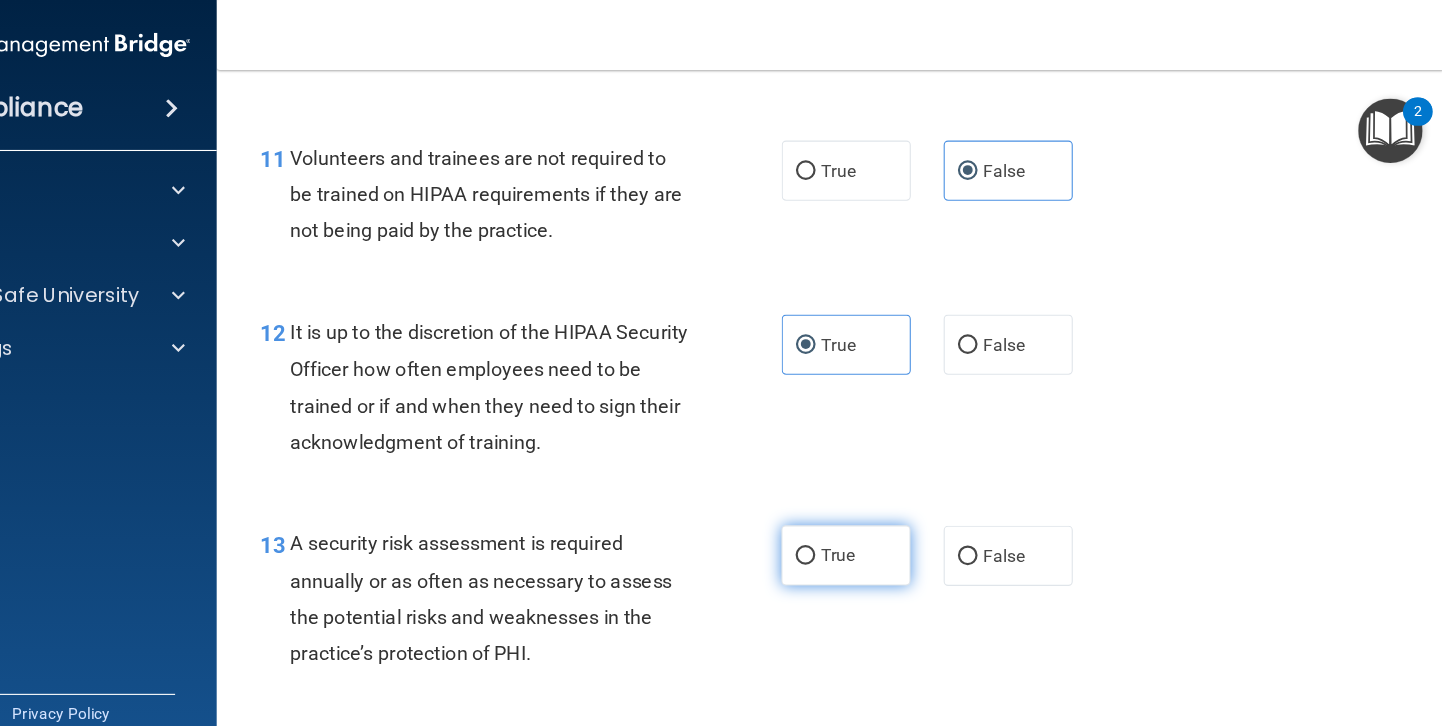 click on "True" at bounding box center [887, 507] 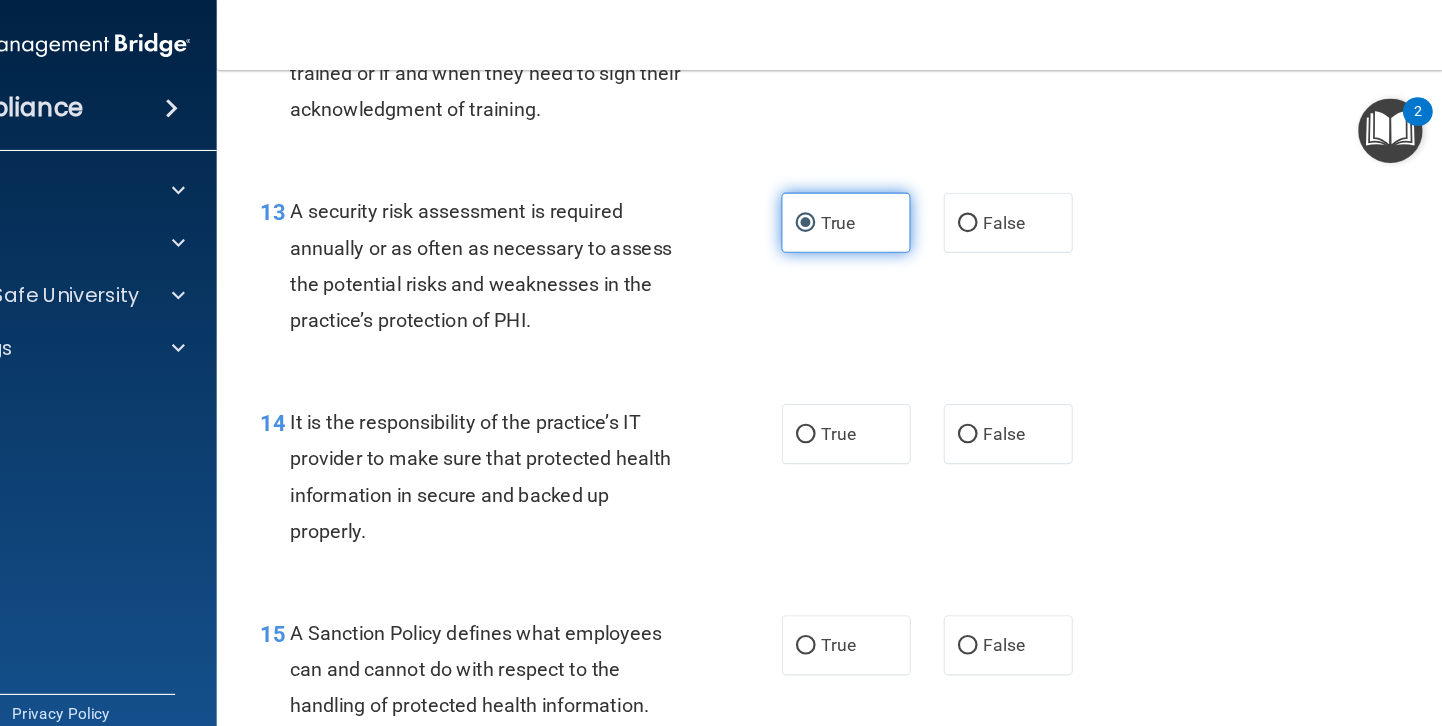 scroll, scrollTop: 2682, scrollLeft: 0, axis: vertical 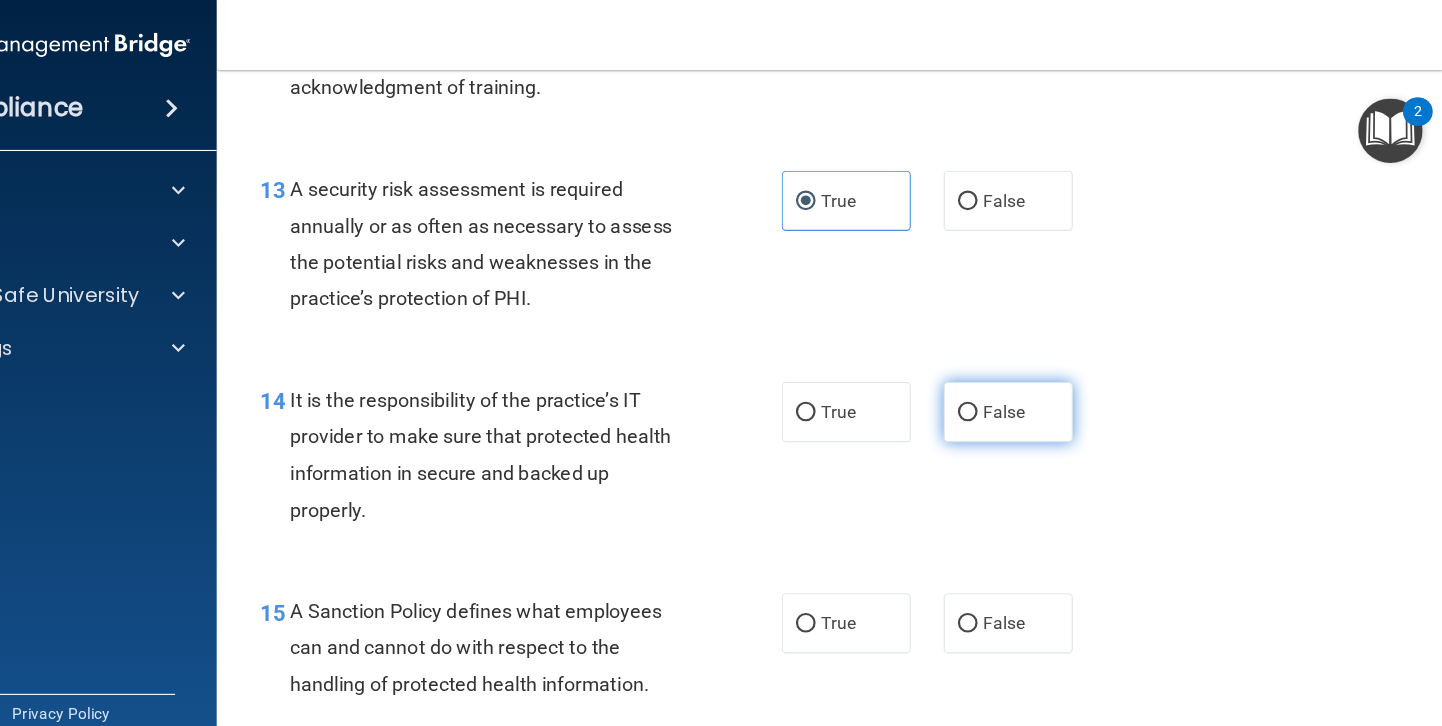 click on "False" at bounding box center (1039, 376) 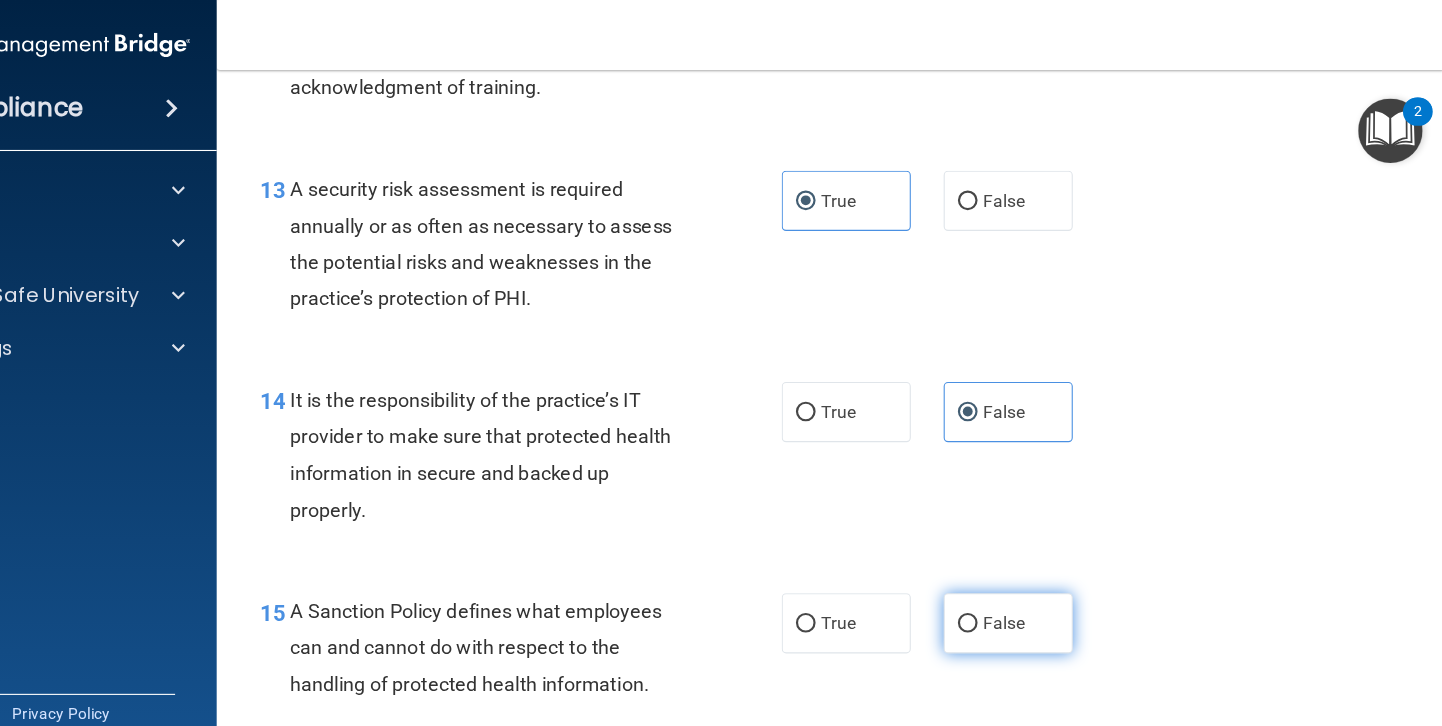 drag, startPoint x: 1040, startPoint y: 535, endPoint x: 1040, endPoint y: 549, distance: 14 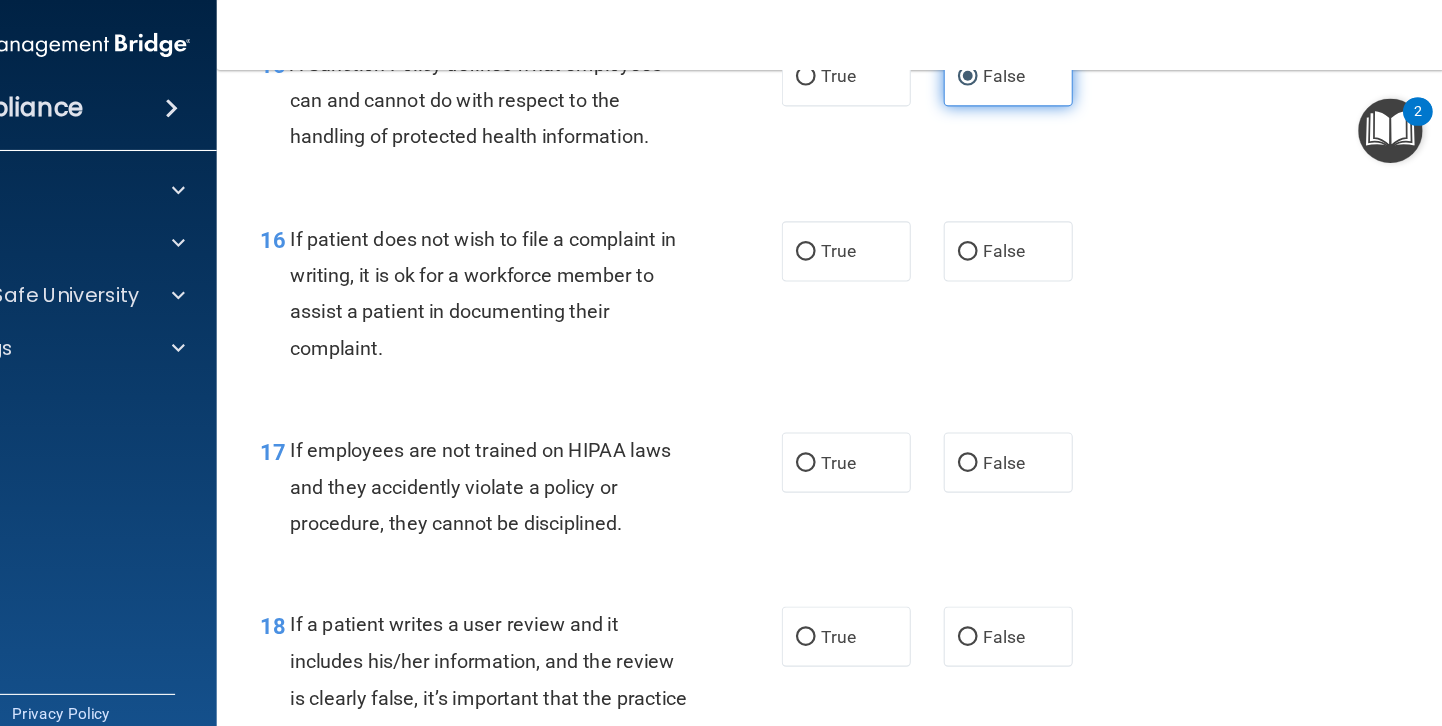 scroll, scrollTop: 3178, scrollLeft: 0, axis: vertical 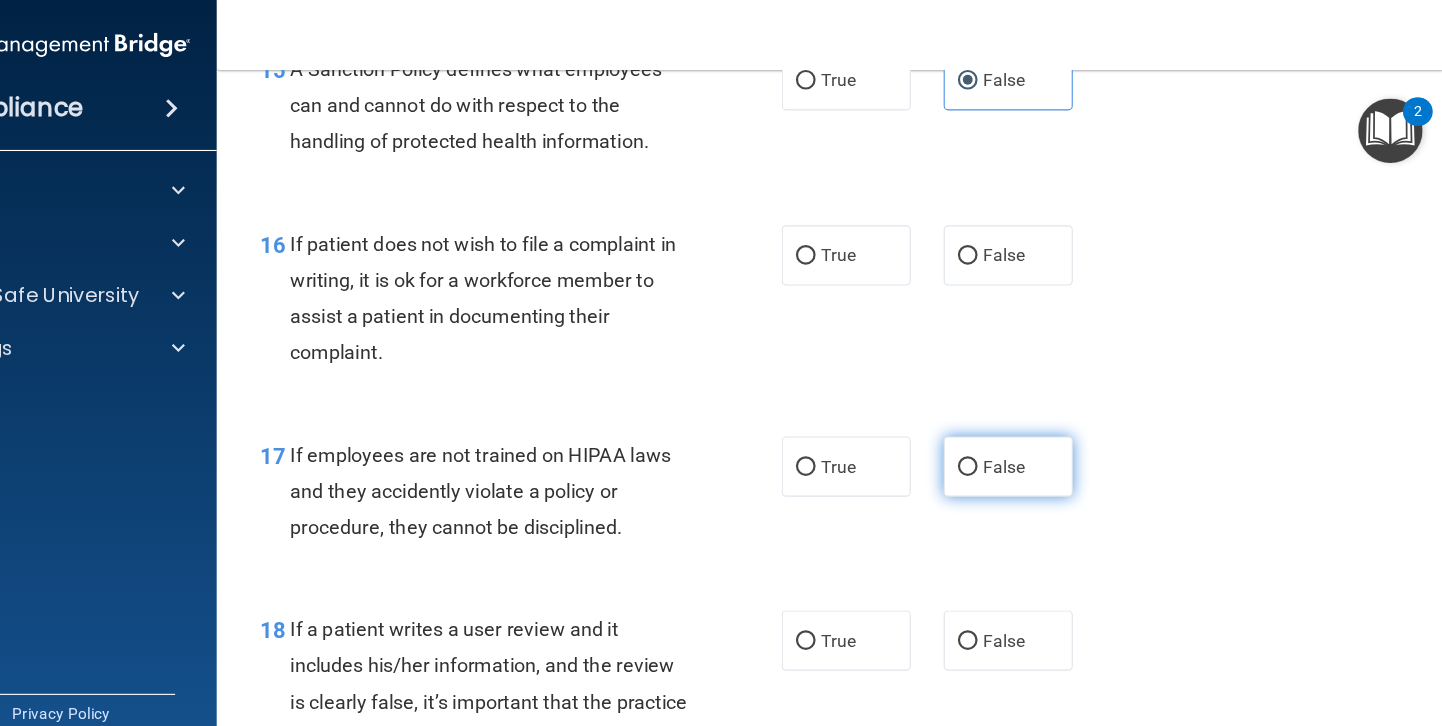 click on "False" at bounding box center [1043, 426] 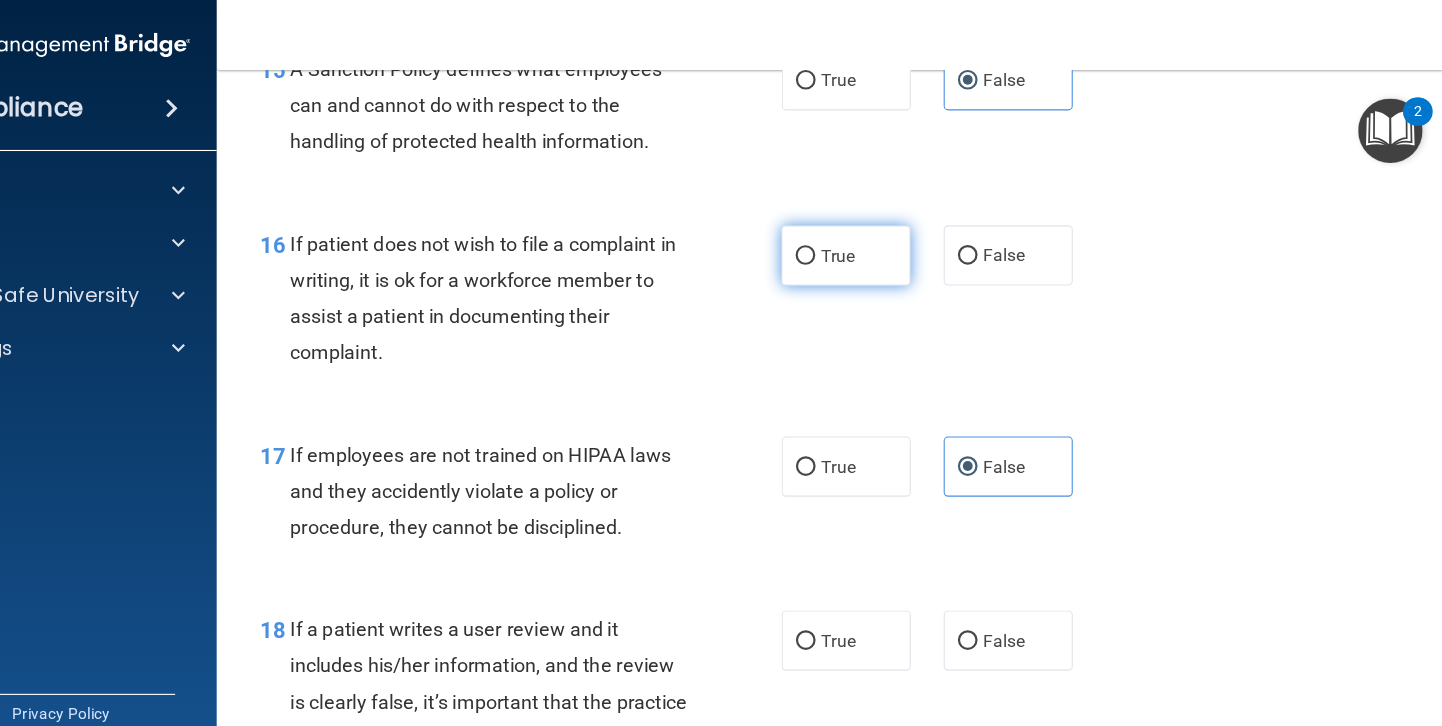 click on "True" at bounding box center [887, 233] 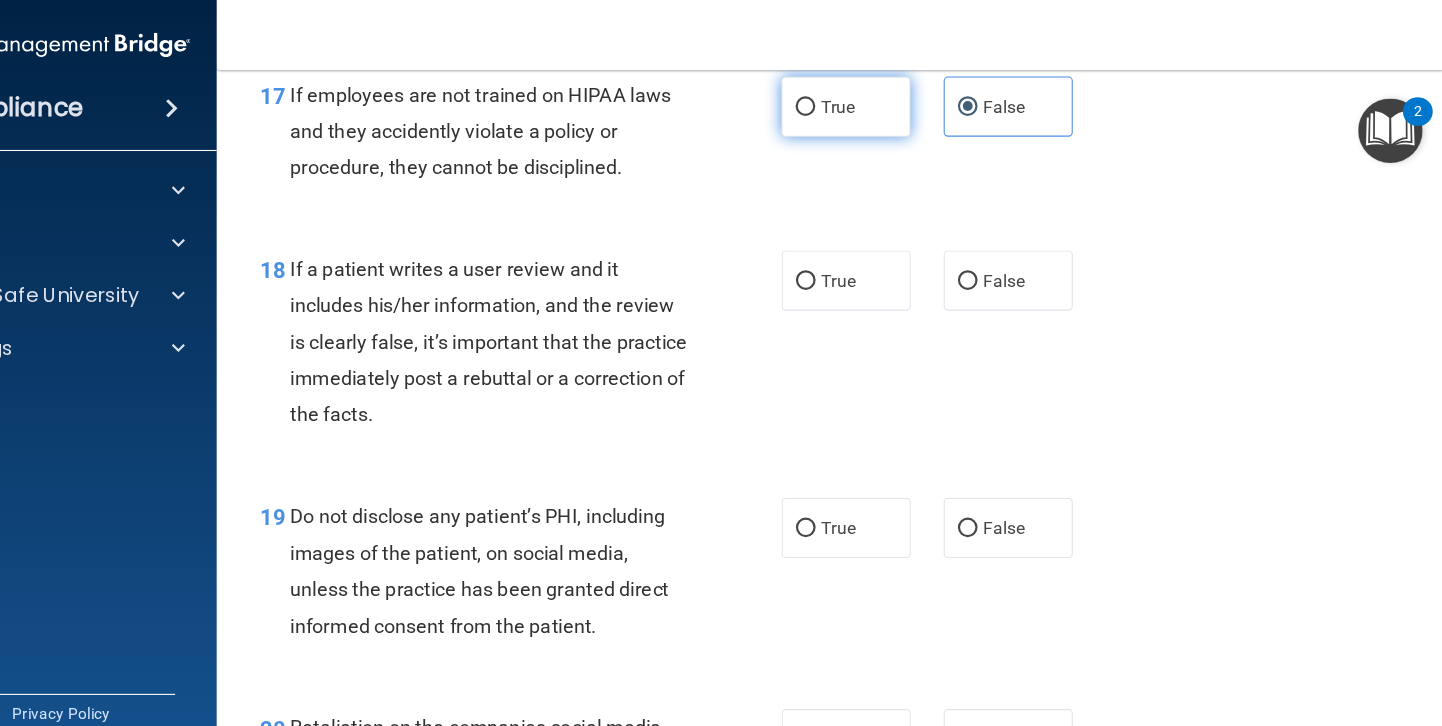 scroll, scrollTop: 3529, scrollLeft: 0, axis: vertical 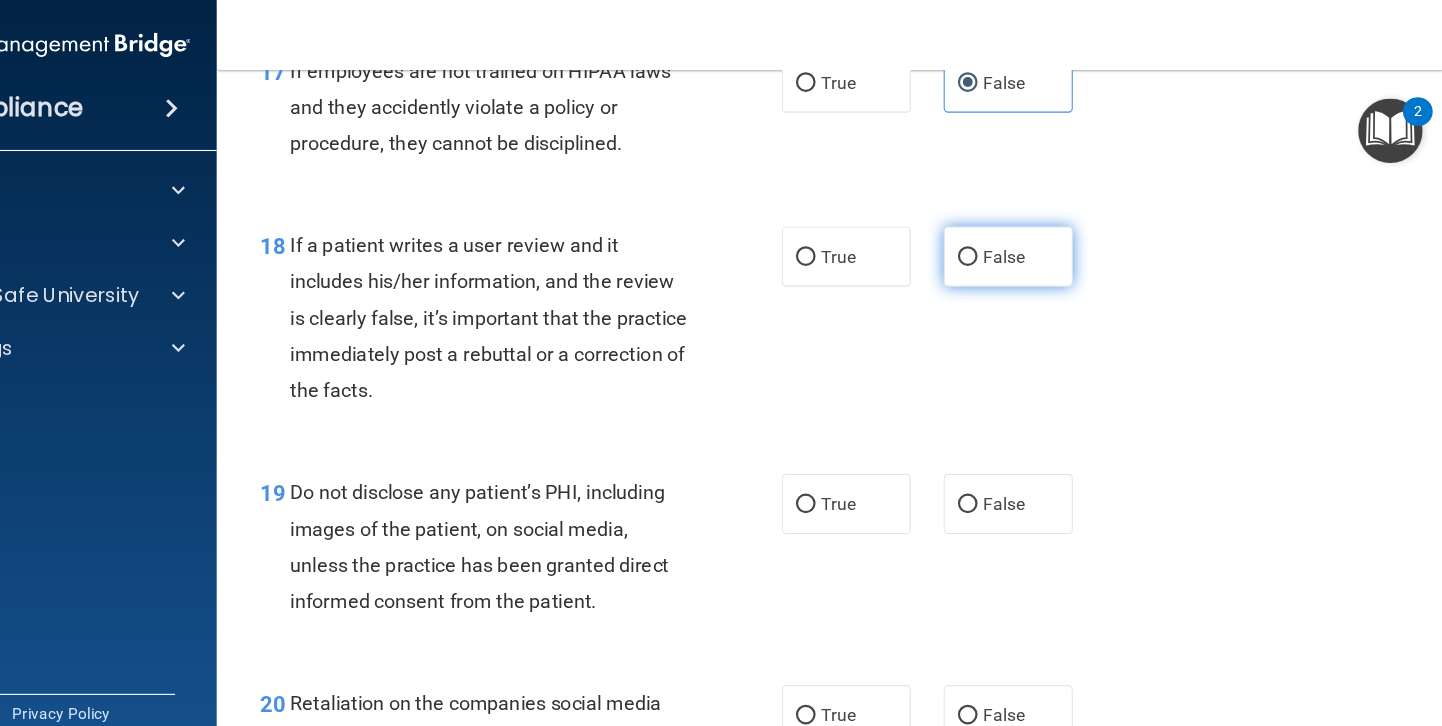 click on "False" at bounding box center [1043, 234] 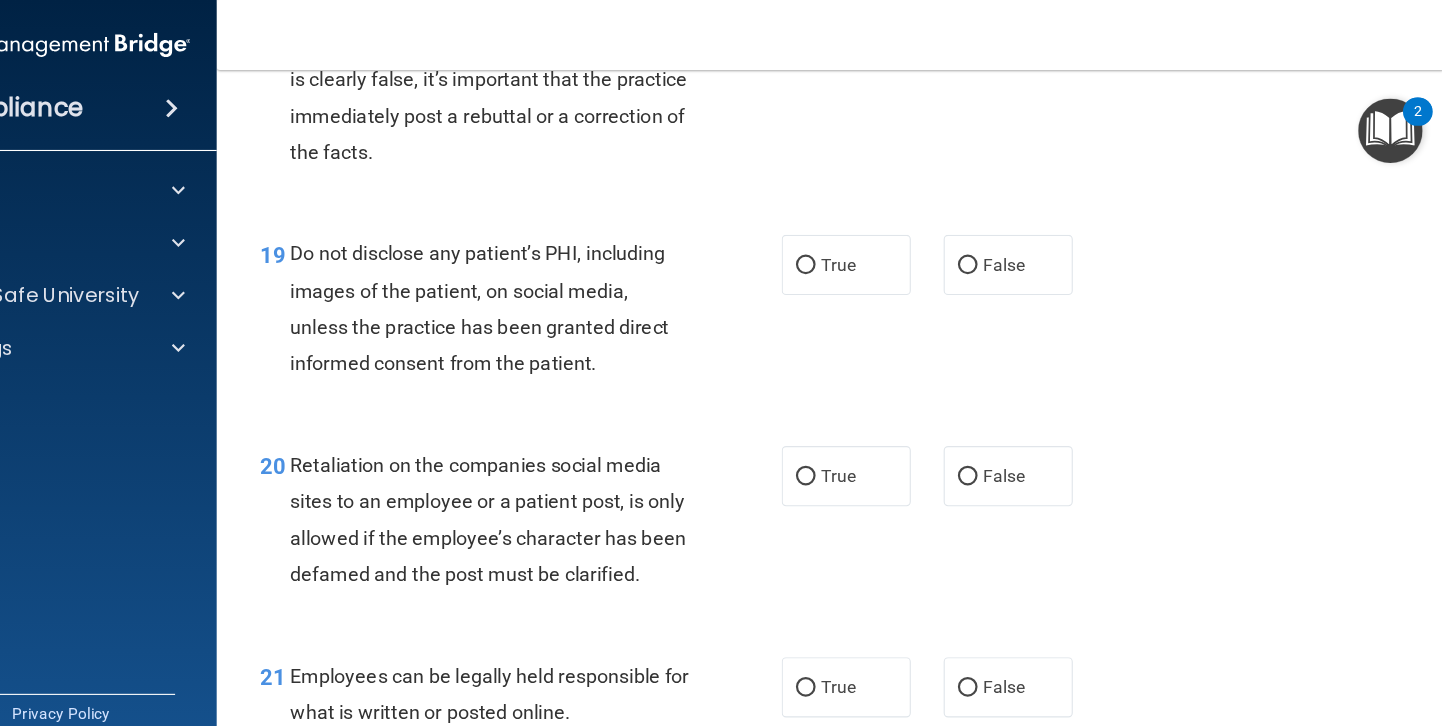 scroll, scrollTop: 3749, scrollLeft: 0, axis: vertical 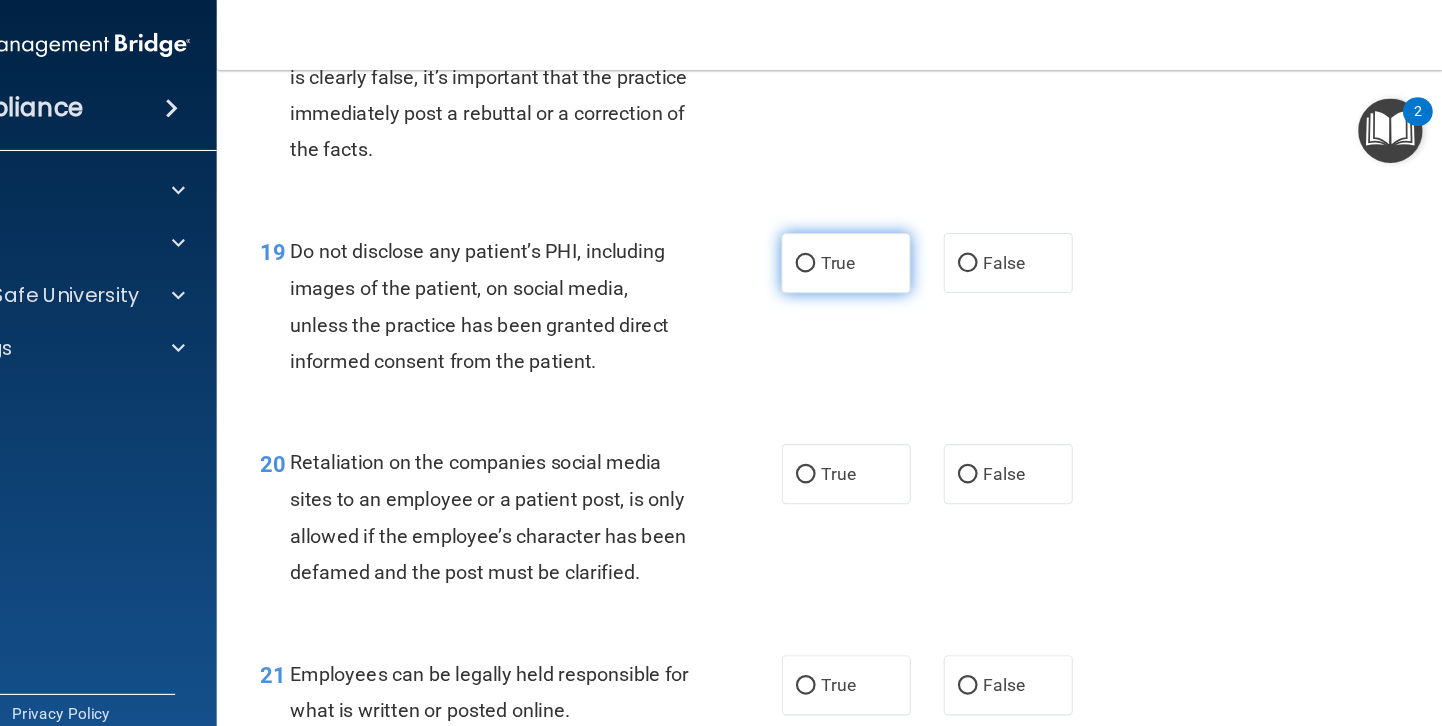 click on "True" at bounding box center (895, 240) 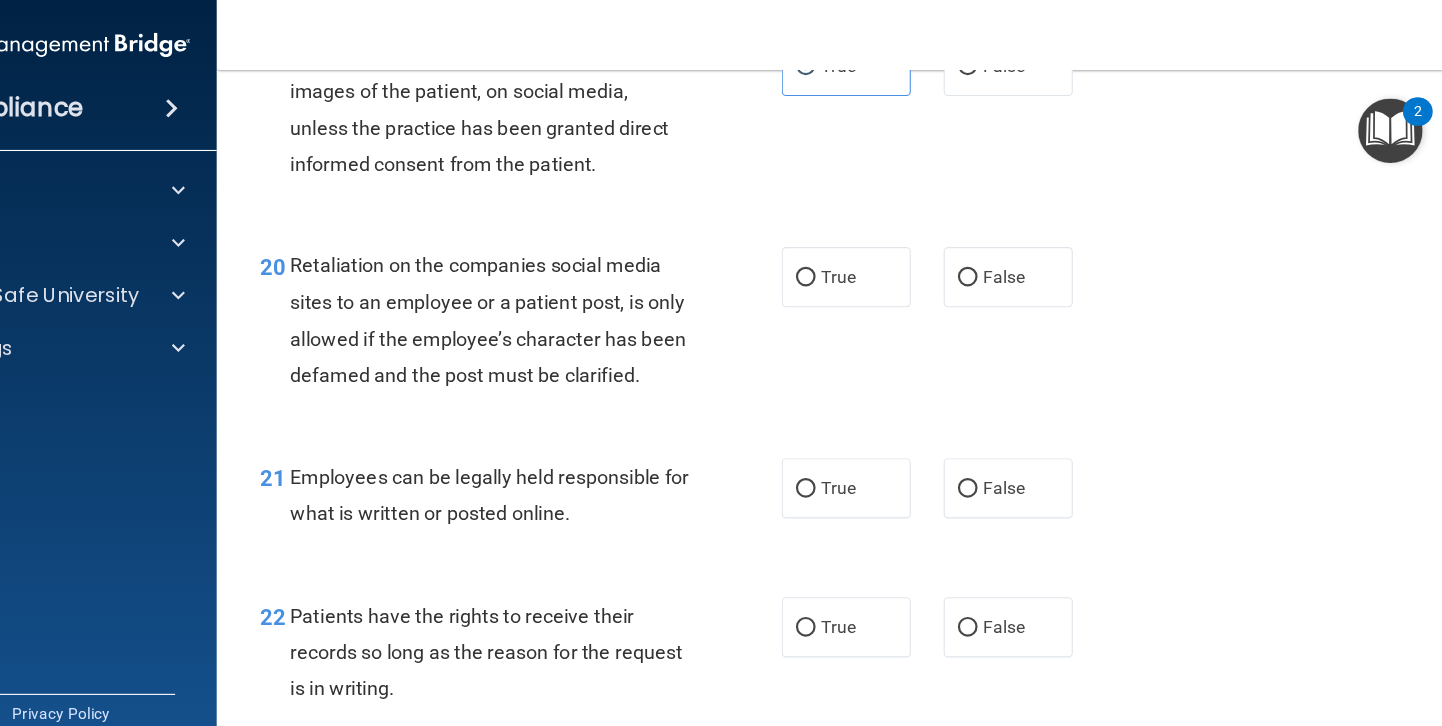 scroll, scrollTop: 3941, scrollLeft: 0, axis: vertical 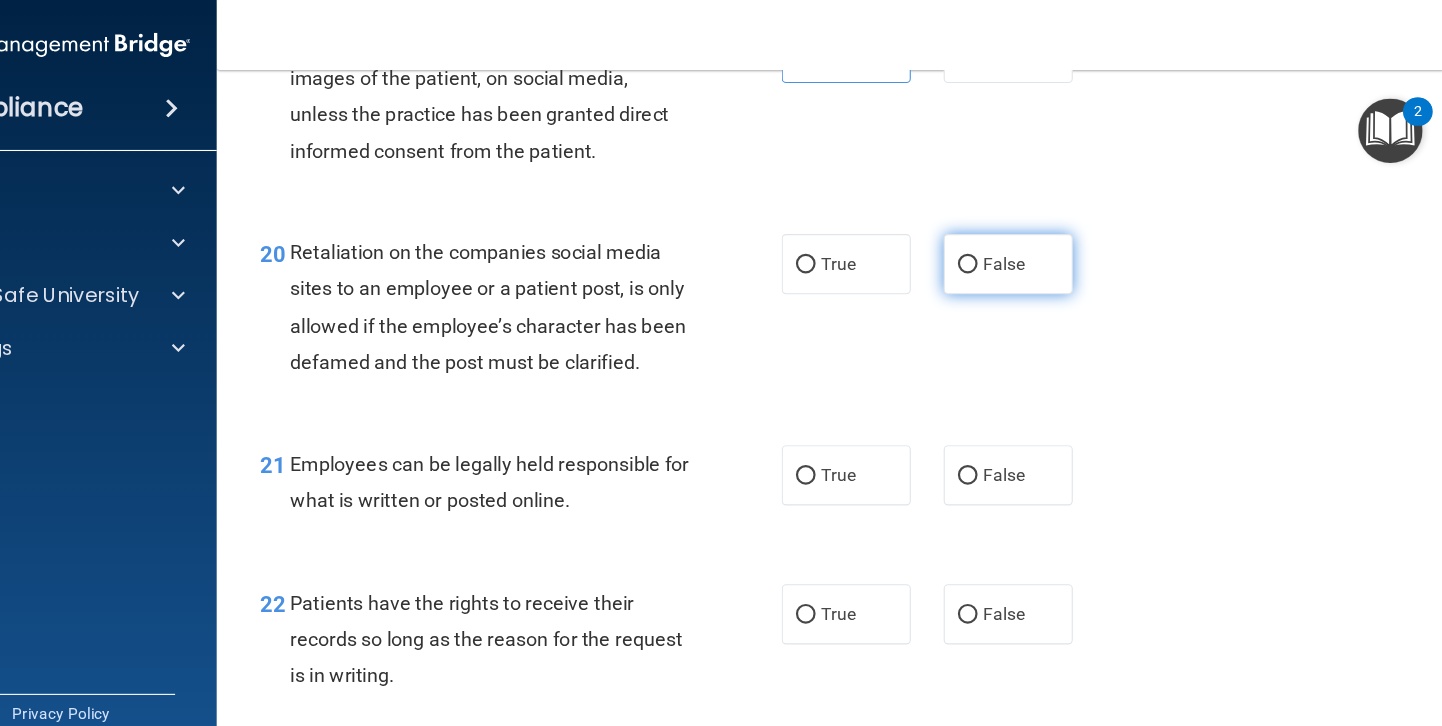 click on "False" at bounding box center [1039, 241] 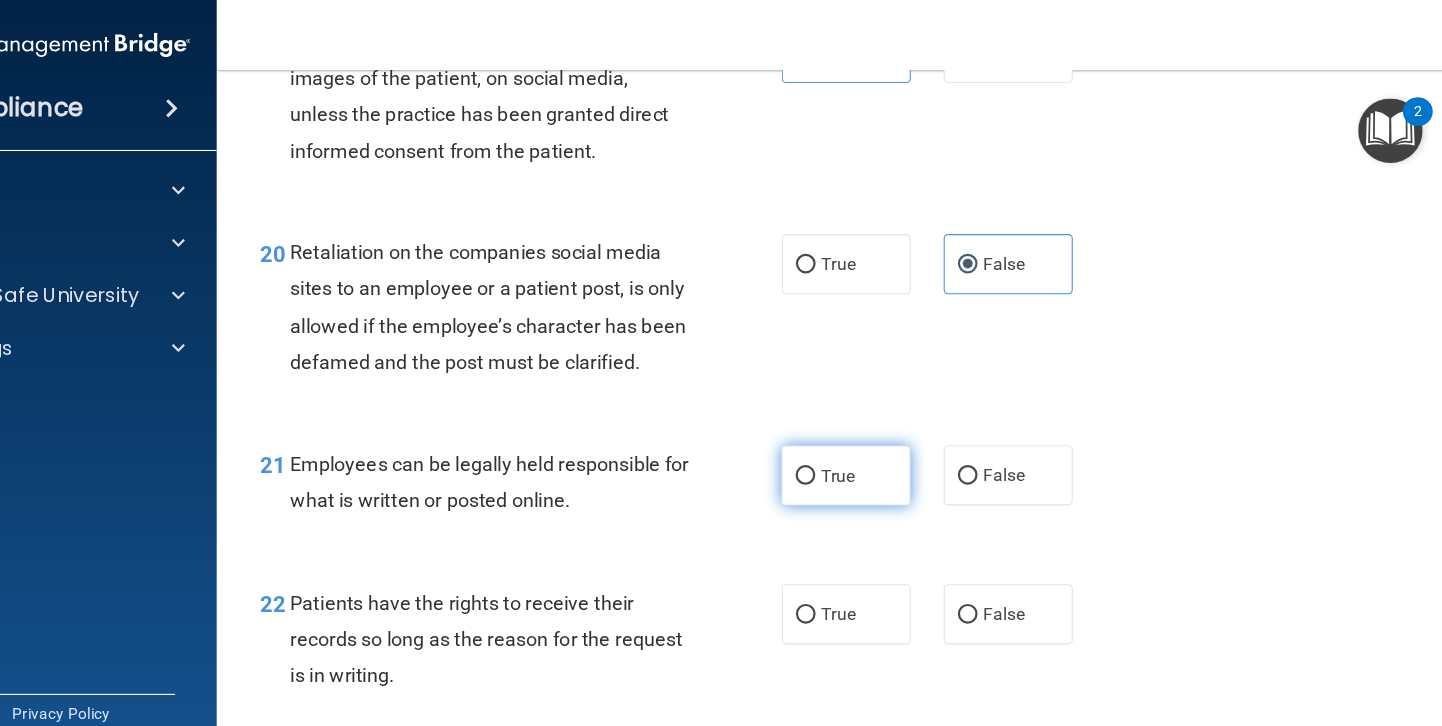 click on "True" at bounding box center [895, 434] 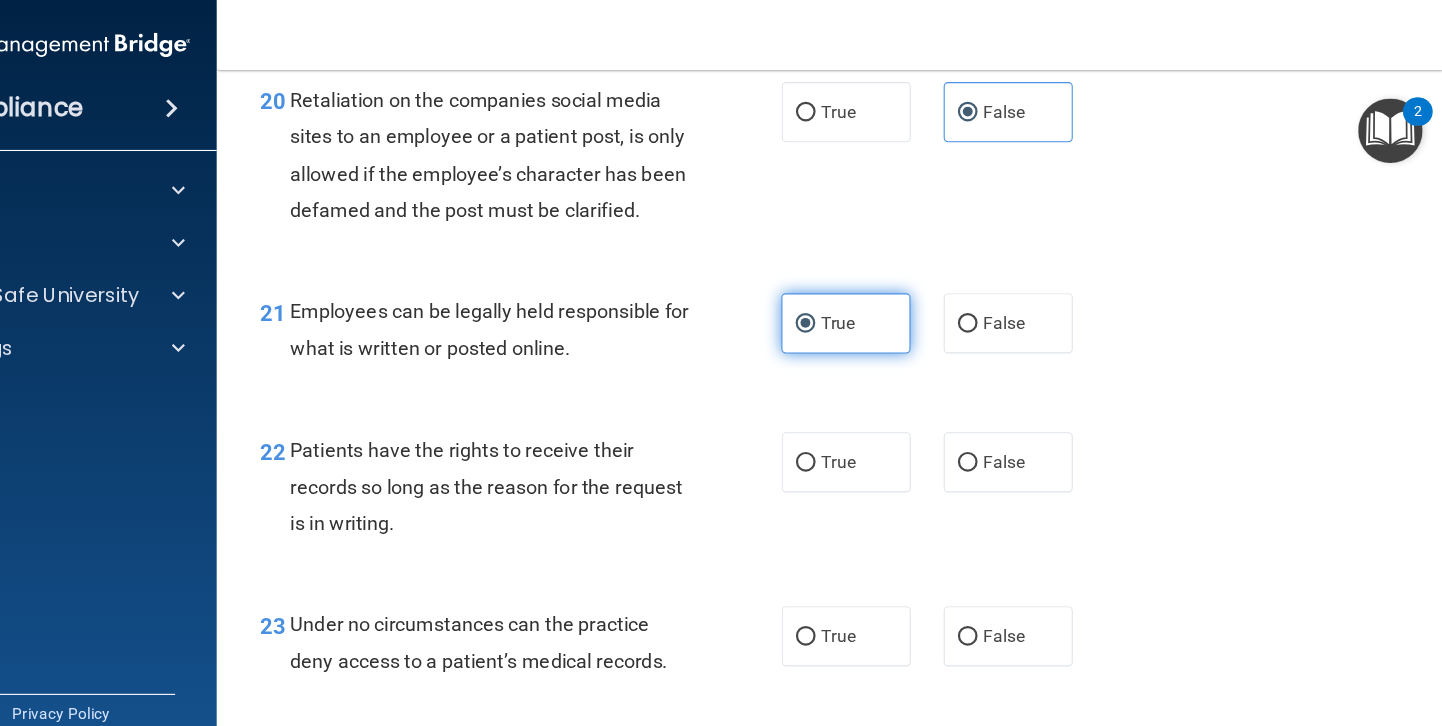 scroll, scrollTop: 4102, scrollLeft: 0, axis: vertical 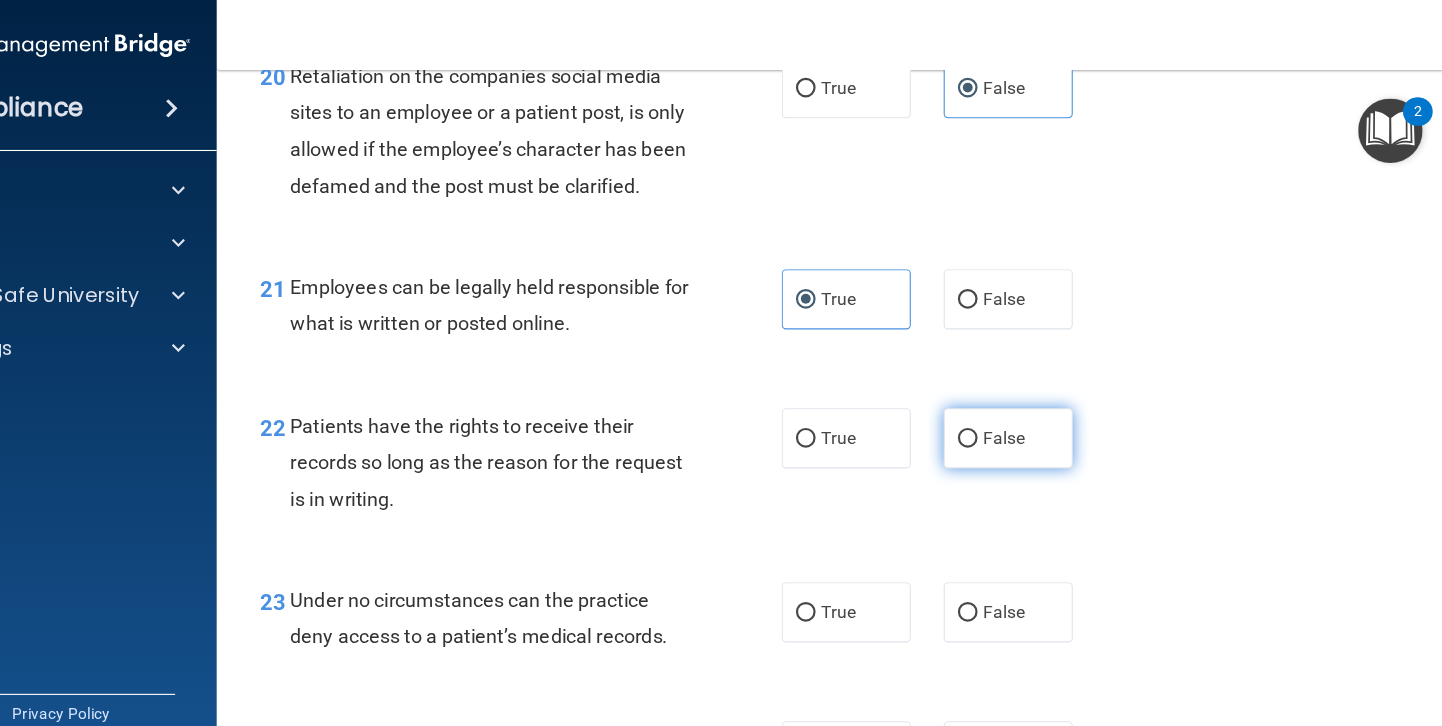 click on "False" at bounding box center [1039, 400] 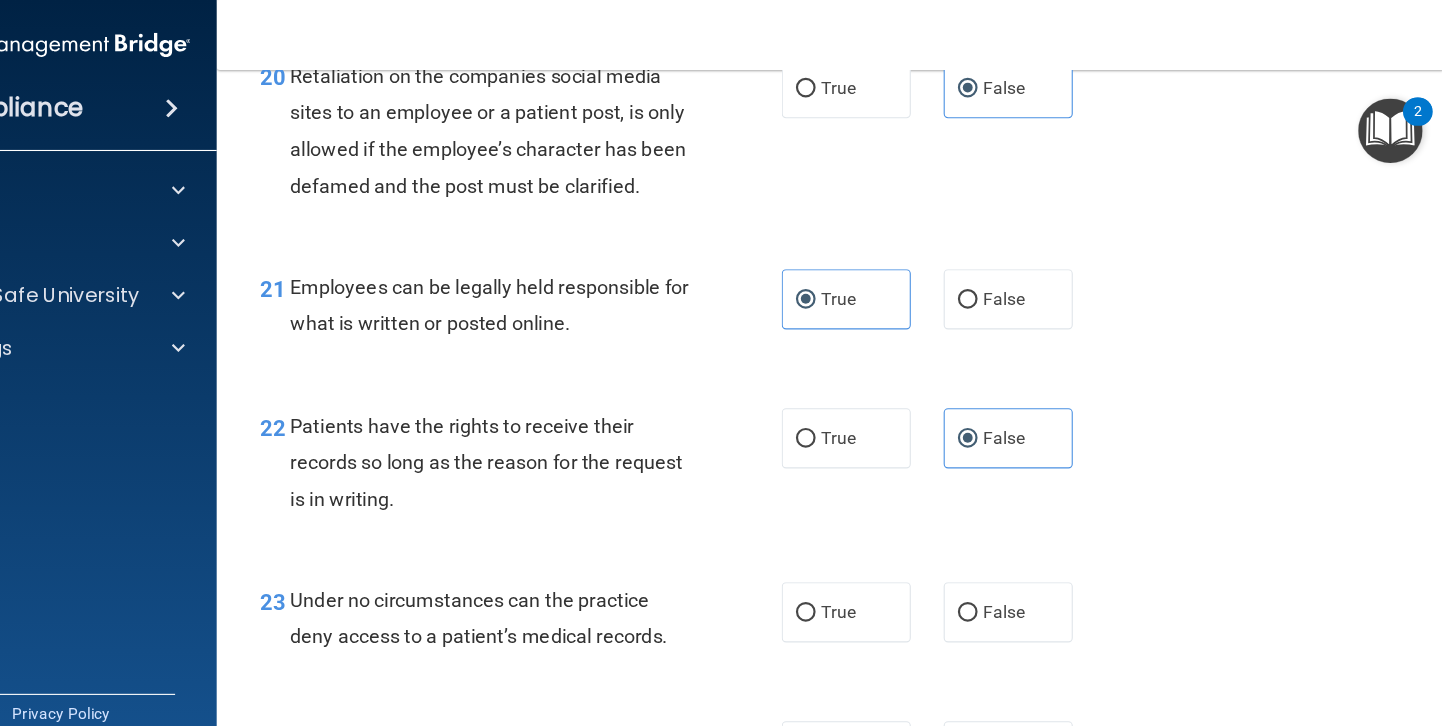 click on "23       Under no circumstances can the practice deny access to a patient’s medical records.                 True           False" at bounding box center (881, 570) 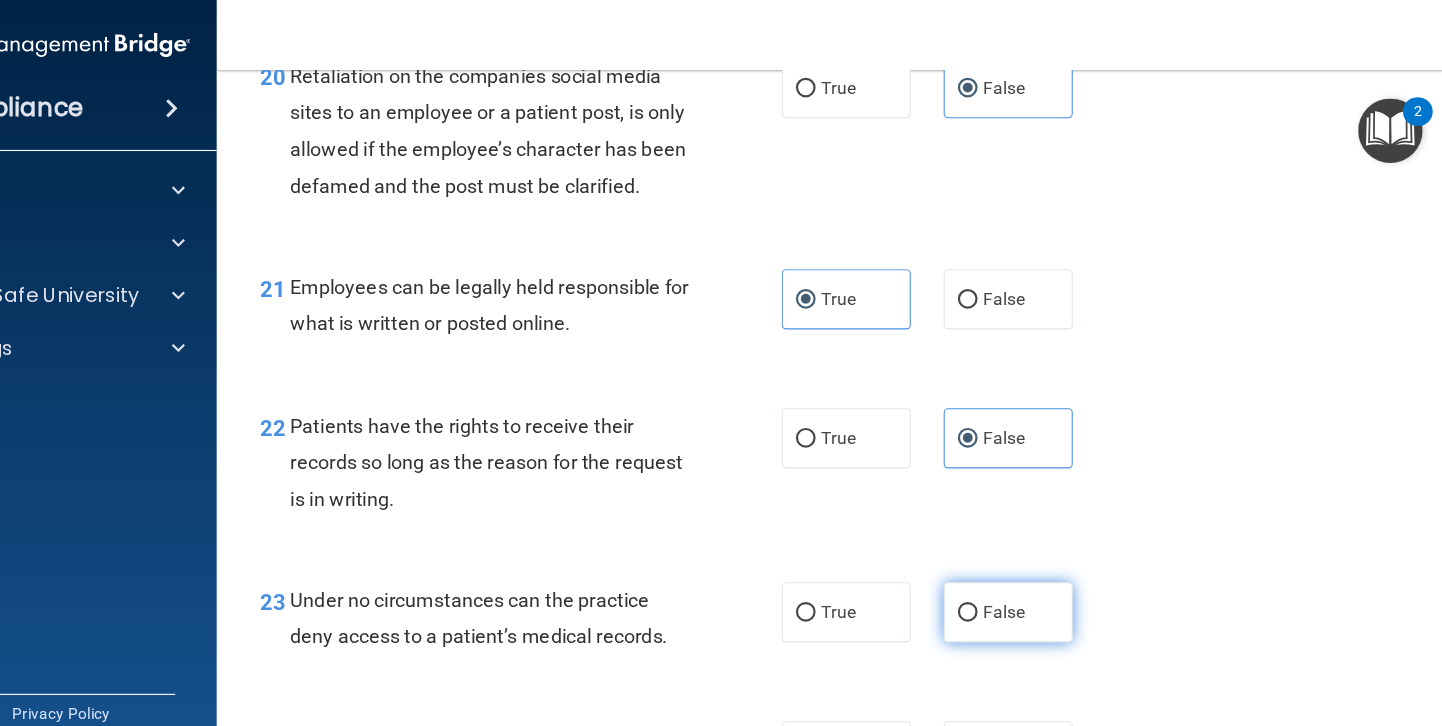 click on "False" at bounding box center (1039, 559) 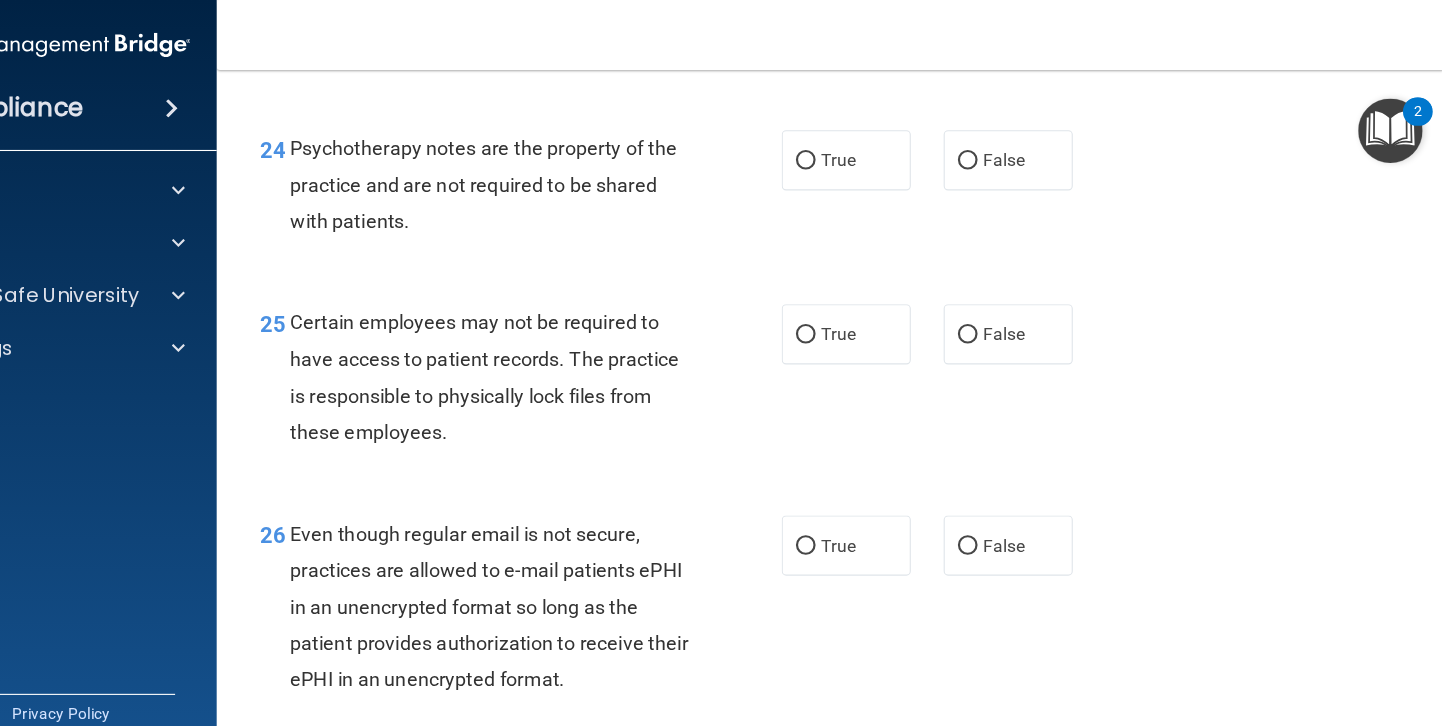 scroll, scrollTop: 4646, scrollLeft: 0, axis: vertical 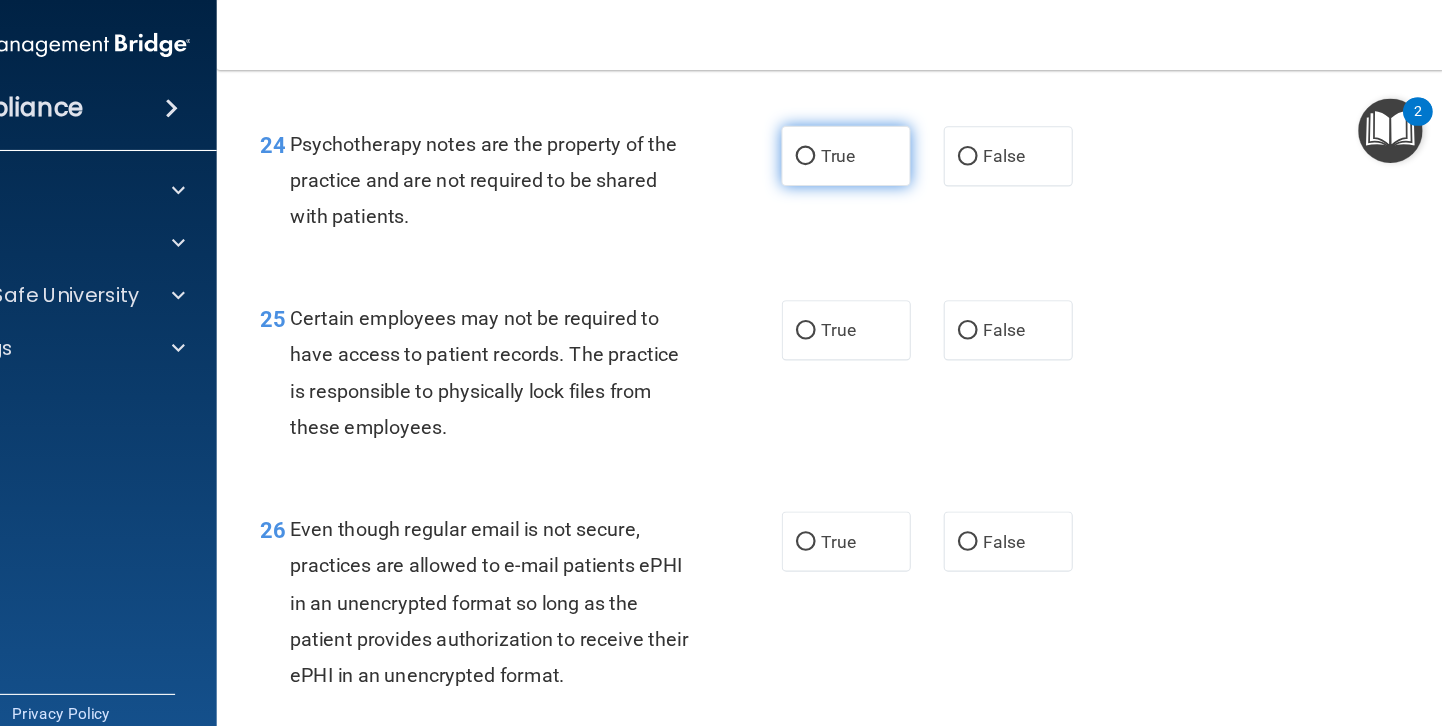click on "True" at bounding box center [895, 142] 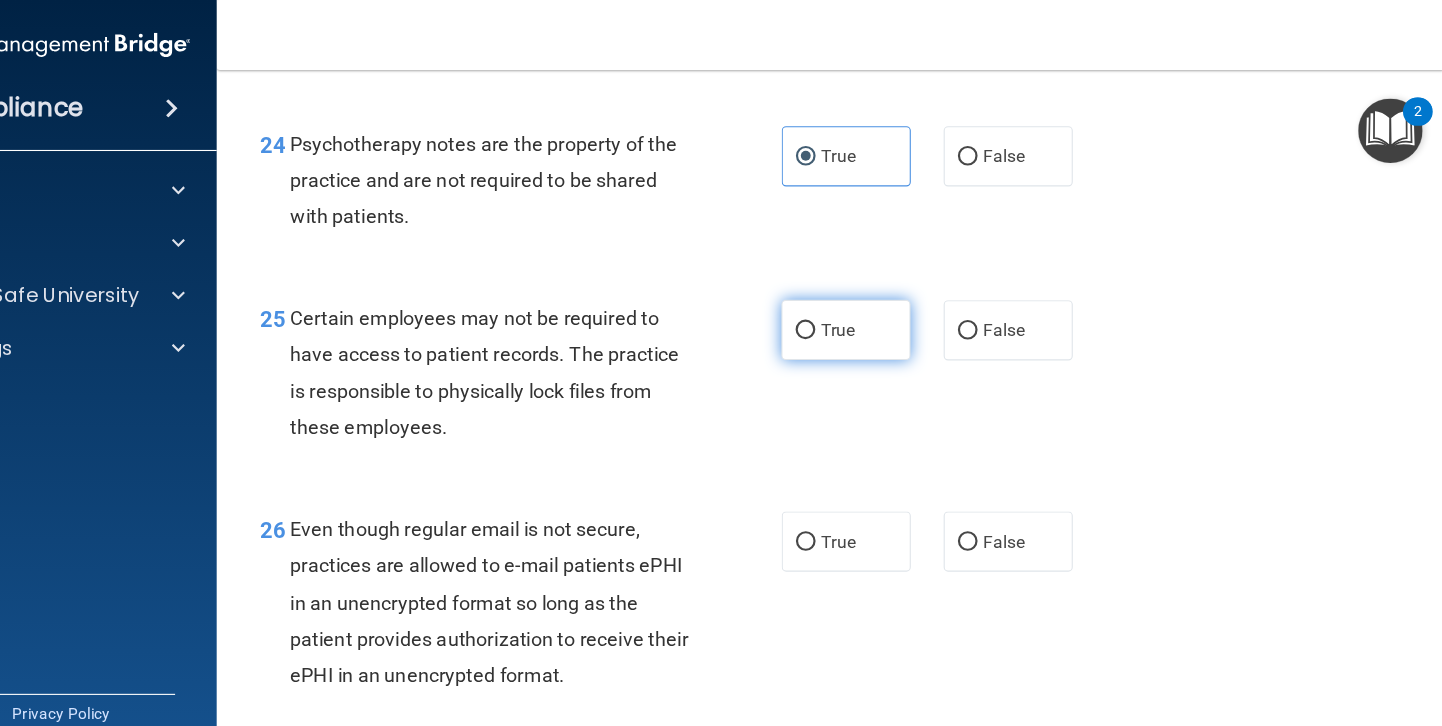 click on "True" at bounding box center [887, 301] 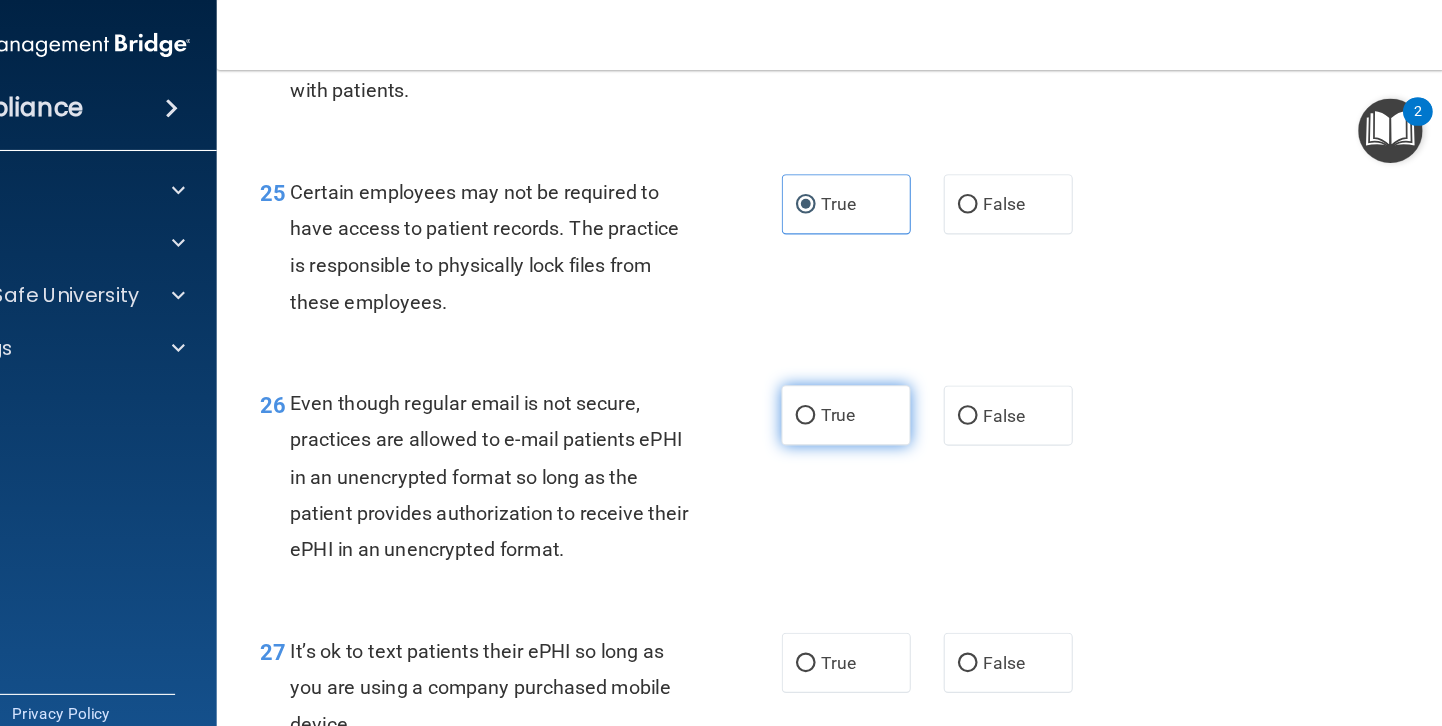 click on "True" at bounding box center [895, 379] 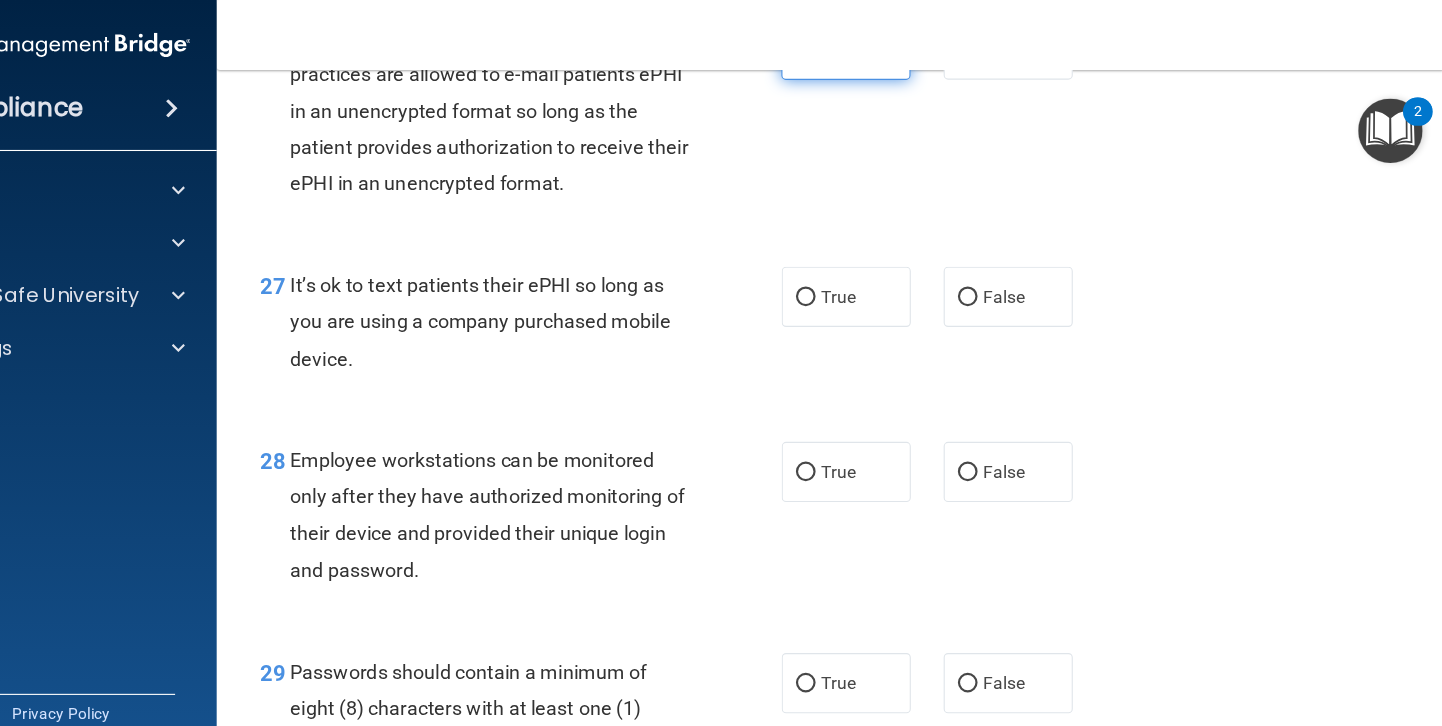 scroll, scrollTop: 5121, scrollLeft: 0, axis: vertical 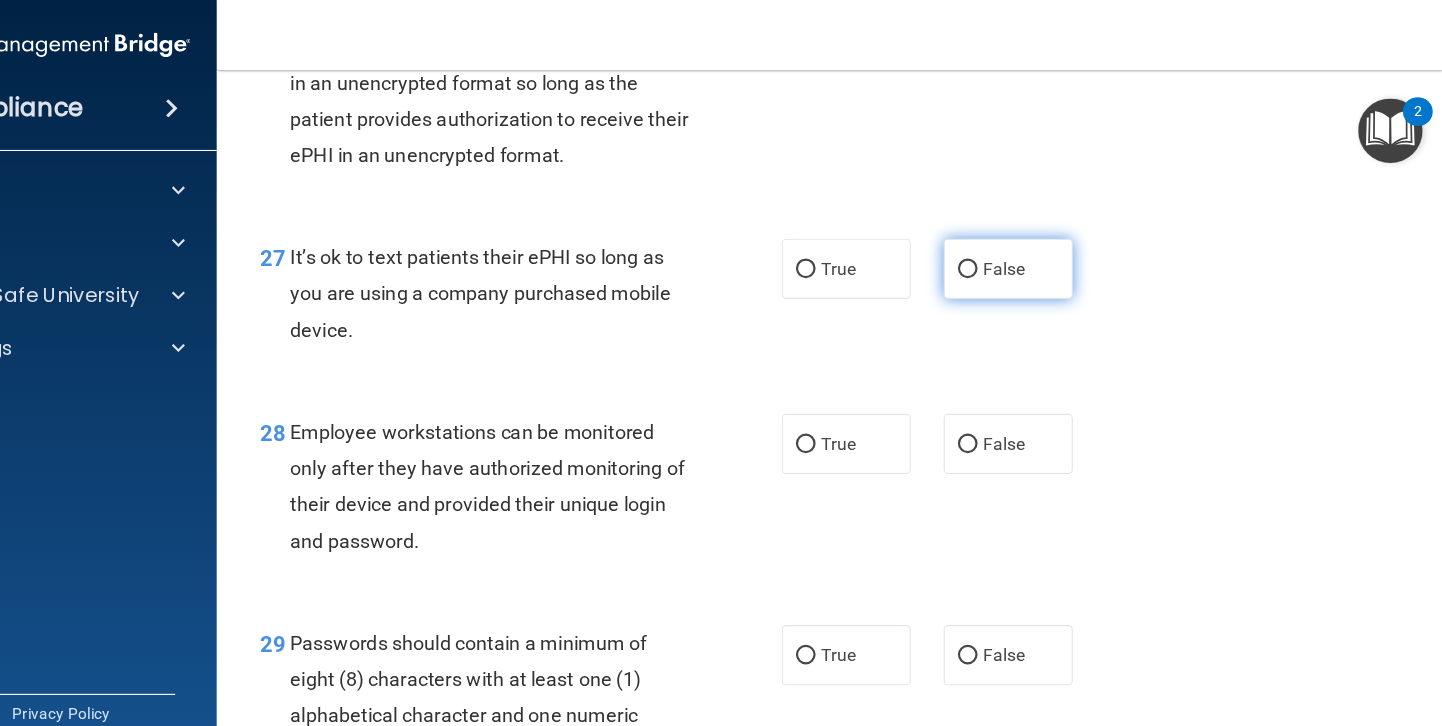 click on "False" at bounding box center [1043, 245] 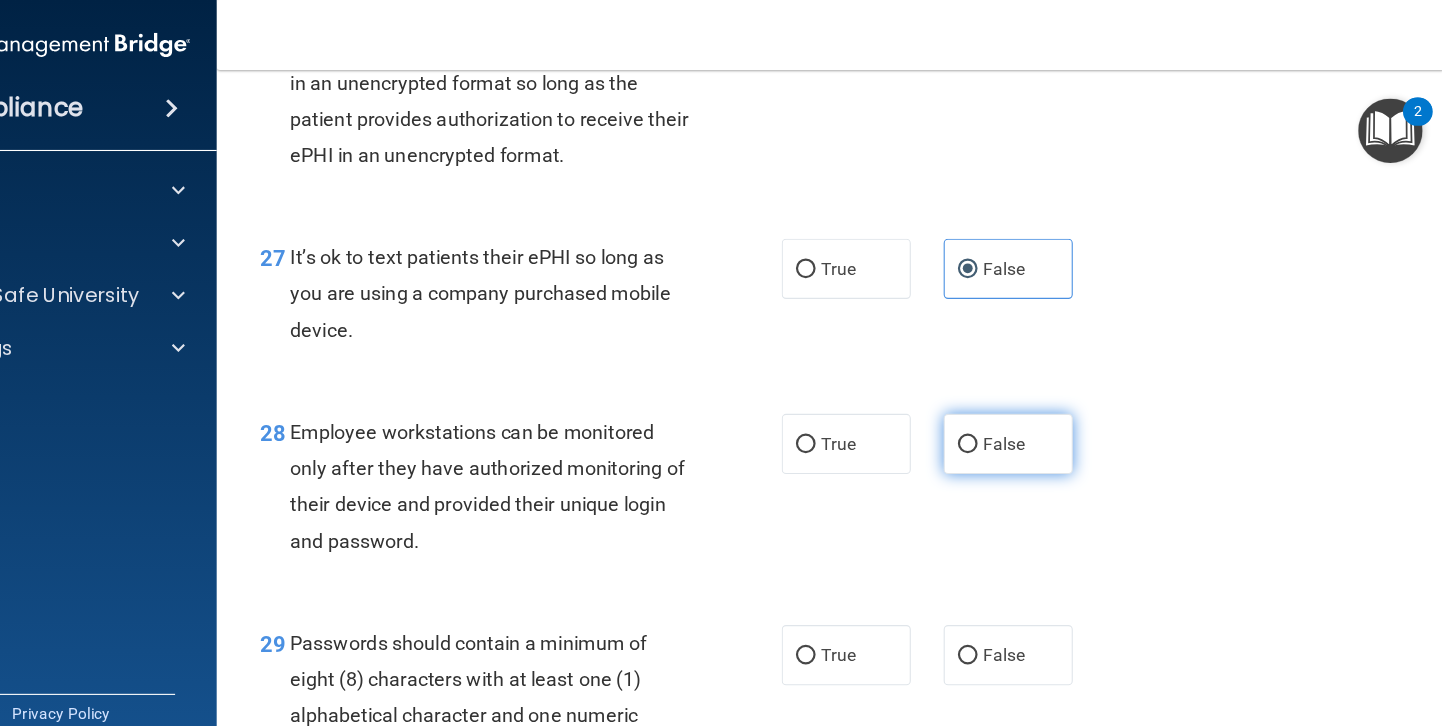 click on "False" at bounding box center [1043, 405] 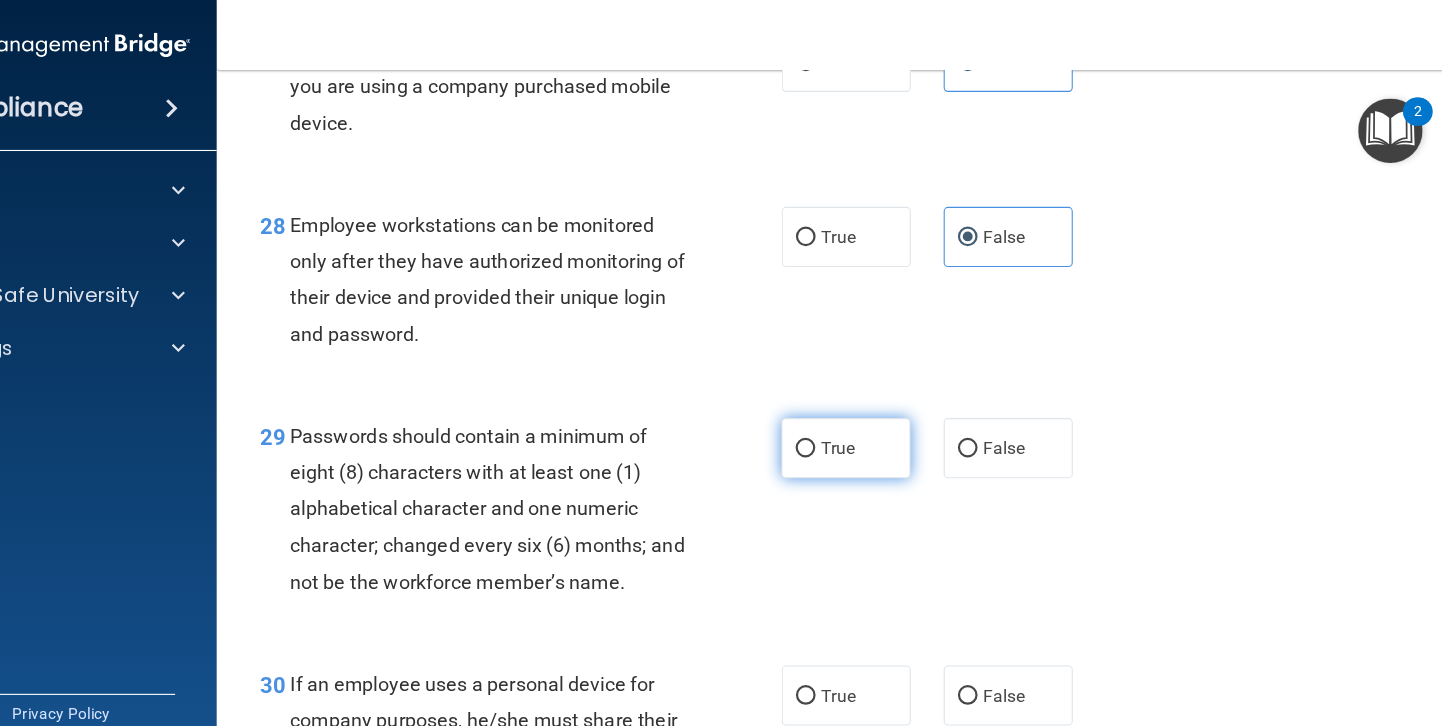 click on "True" at bounding box center [895, 409] 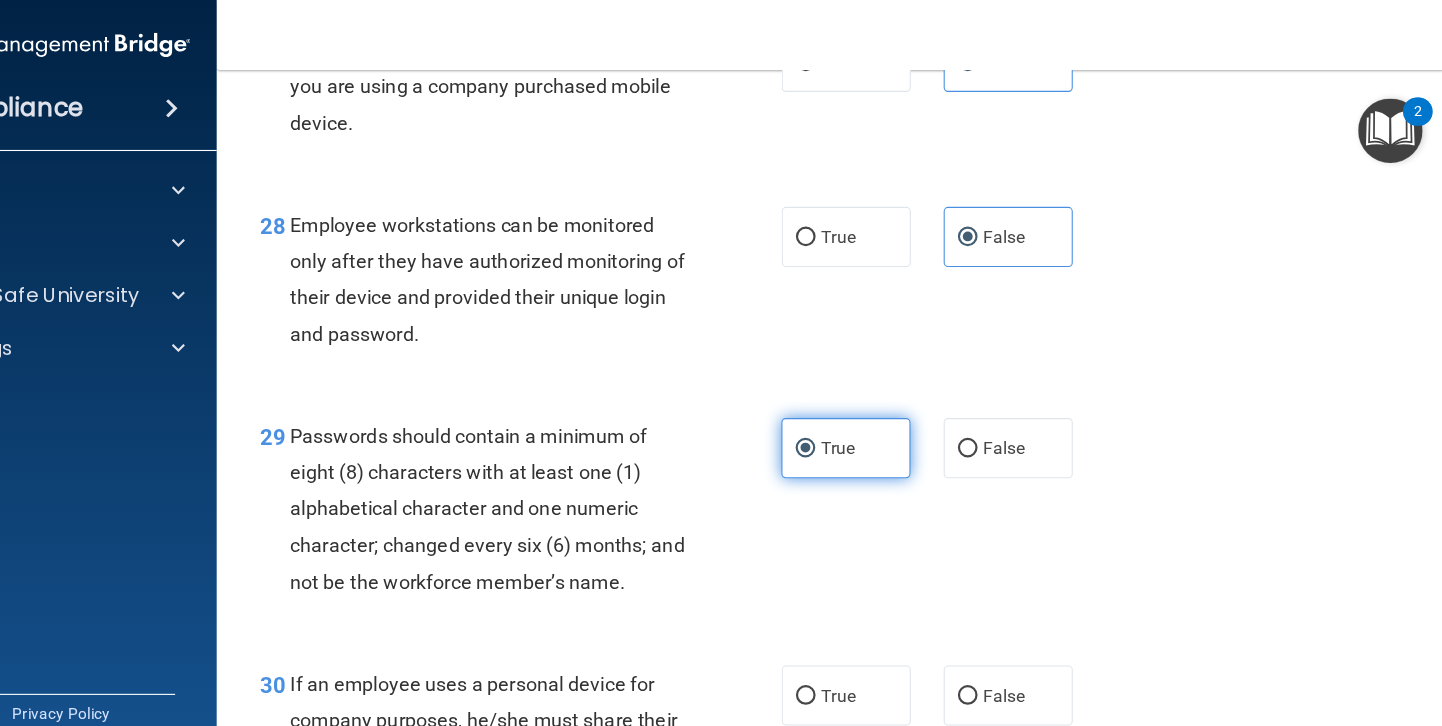 scroll, scrollTop: 5491, scrollLeft: 0, axis: vertical 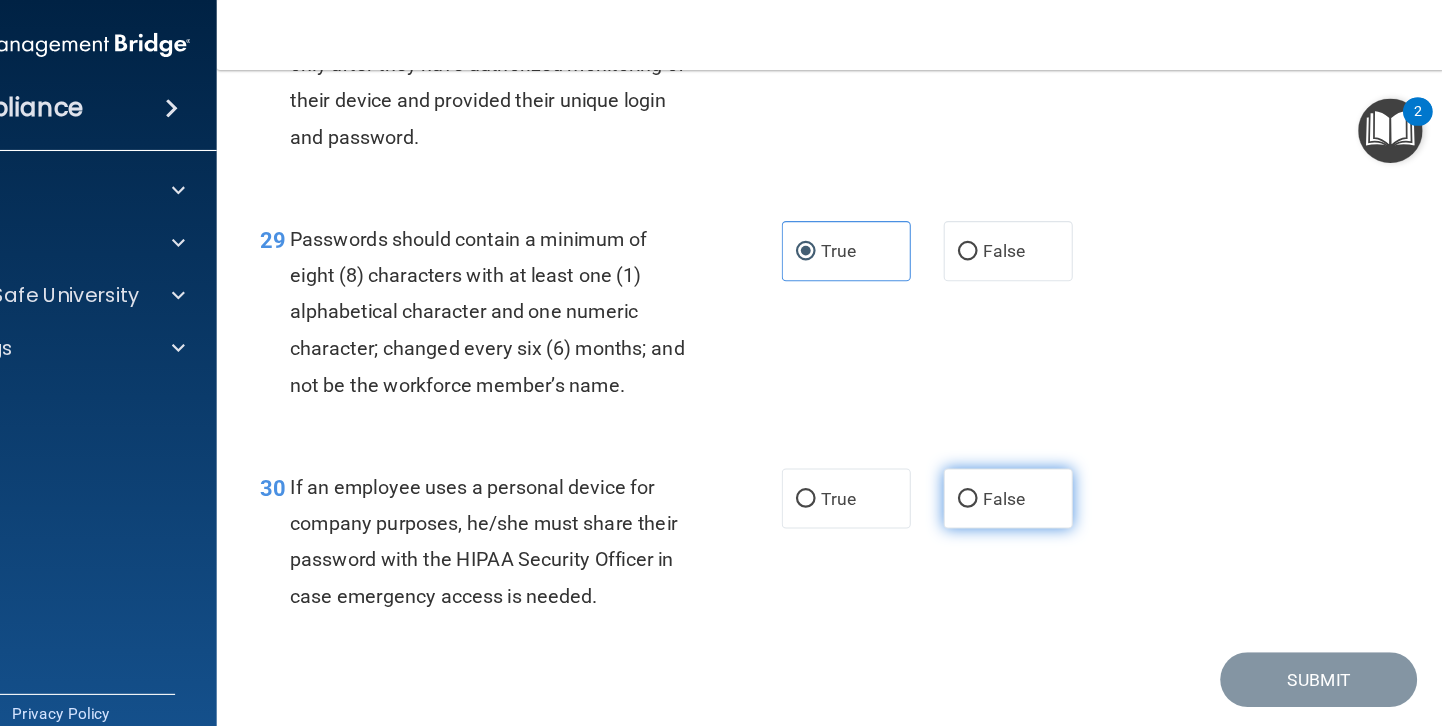 click on "False" at bounding box center [1039, 455] 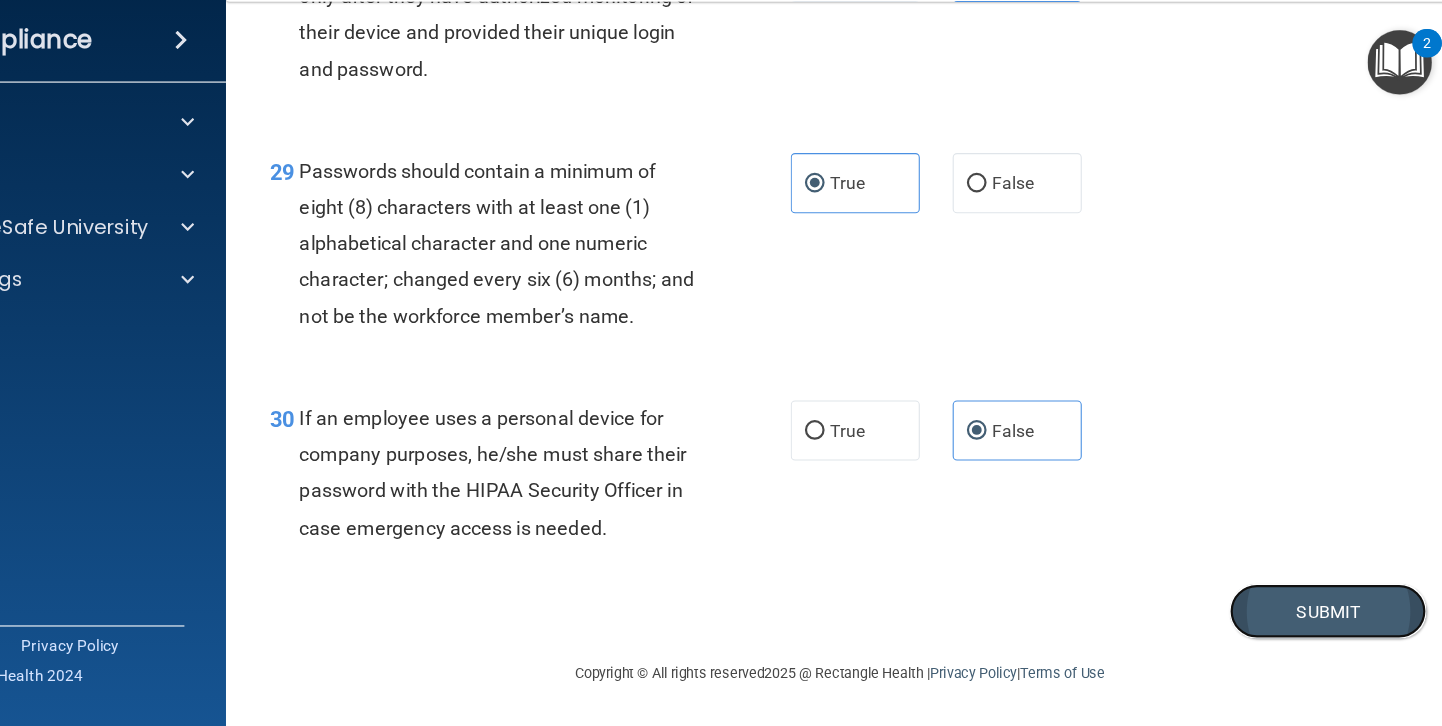 click on "Submit" at bounding box center (1327, 621) 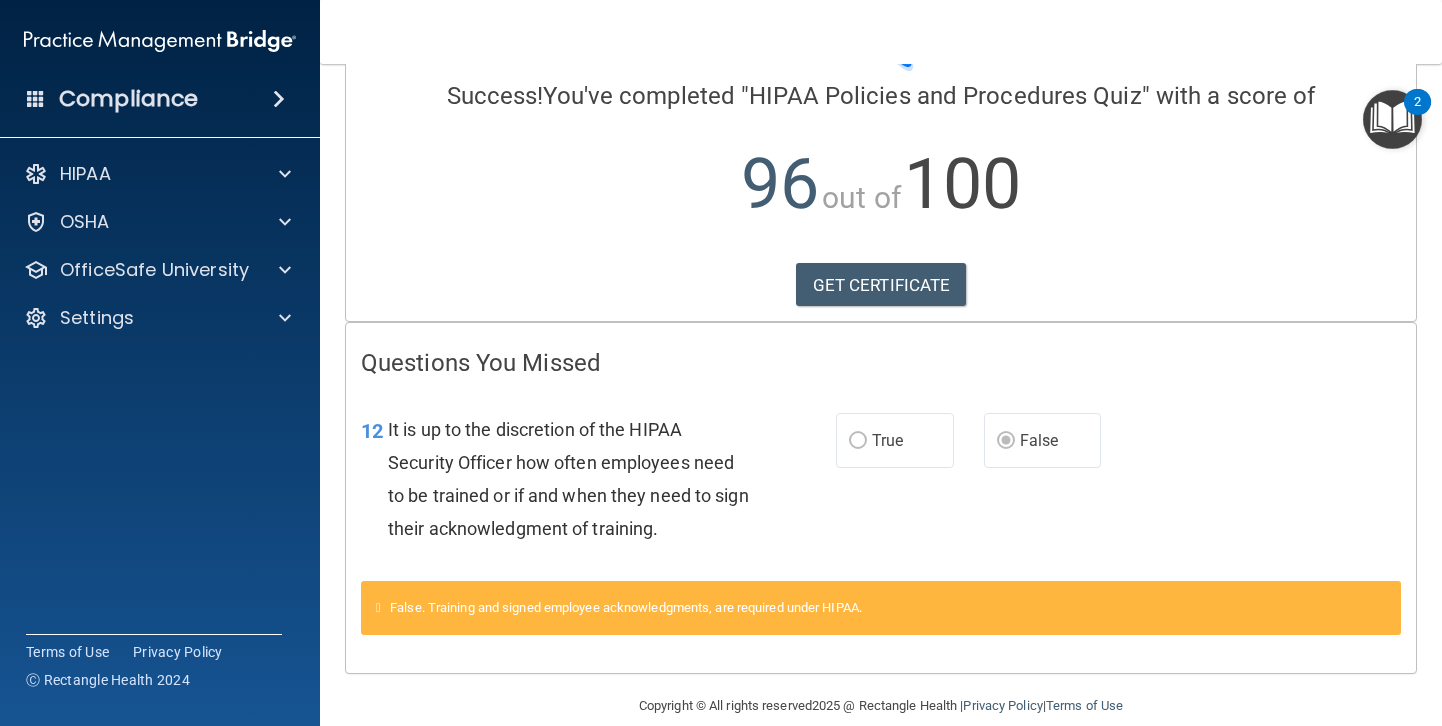 scroll, scrollTop: 149, scrollLeft: 0, axis: vertical 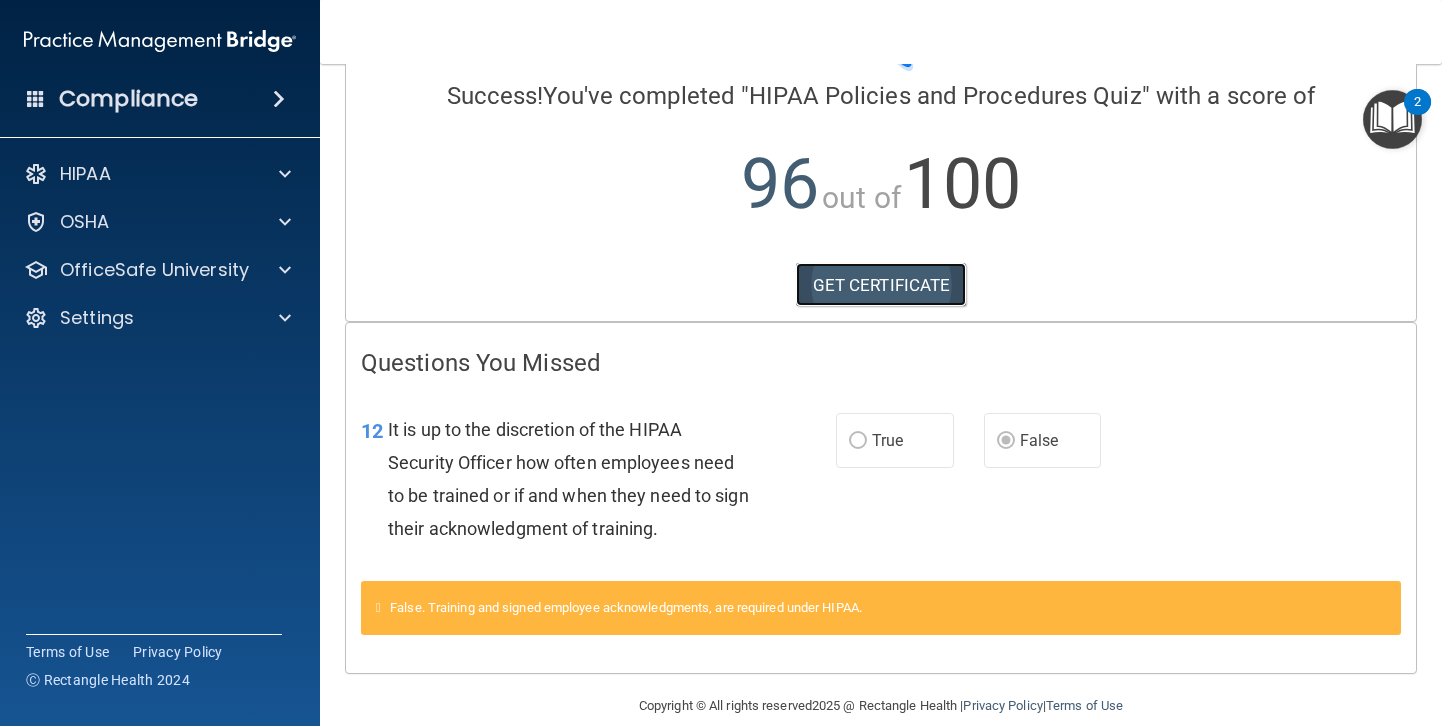 click on "GET CERTIFICATE" at bounding box center [881, 285] 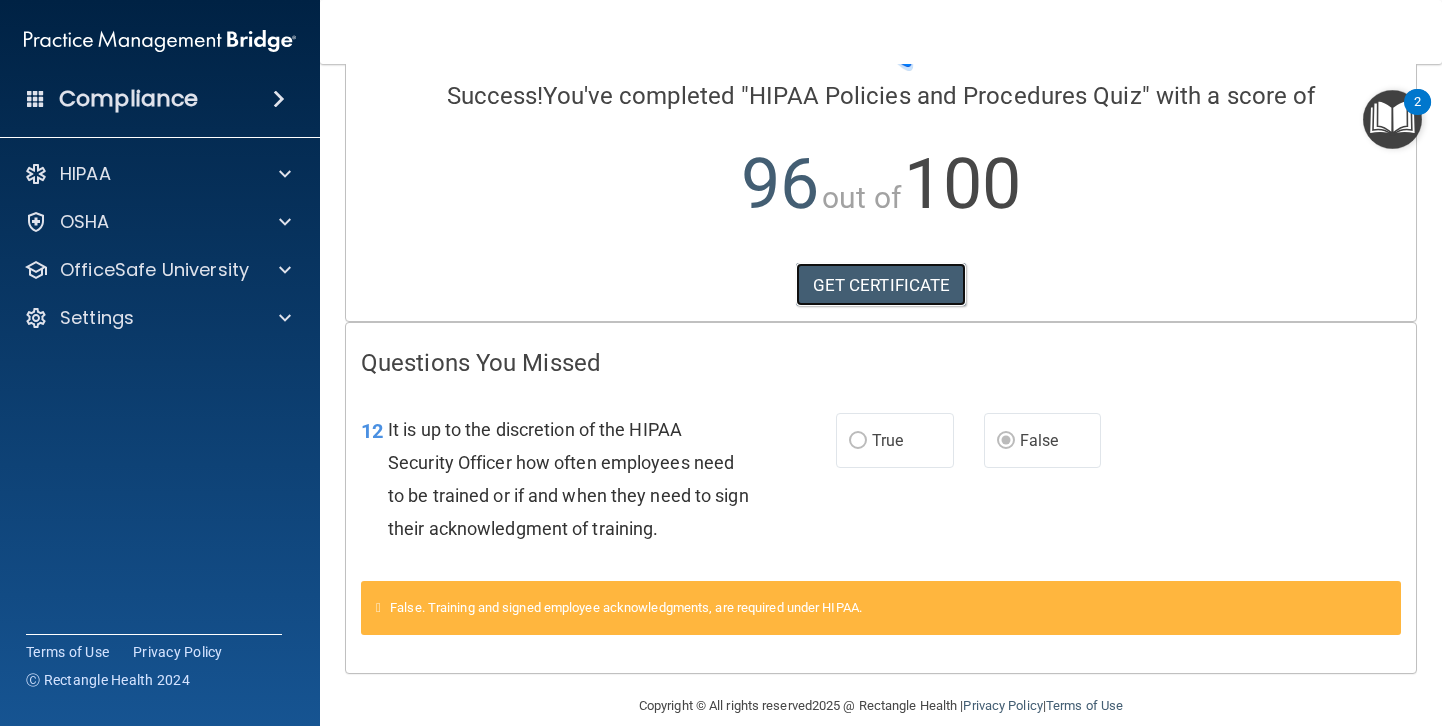 scroll, scrollTop: 0, scrollLeft: 0, axis: both 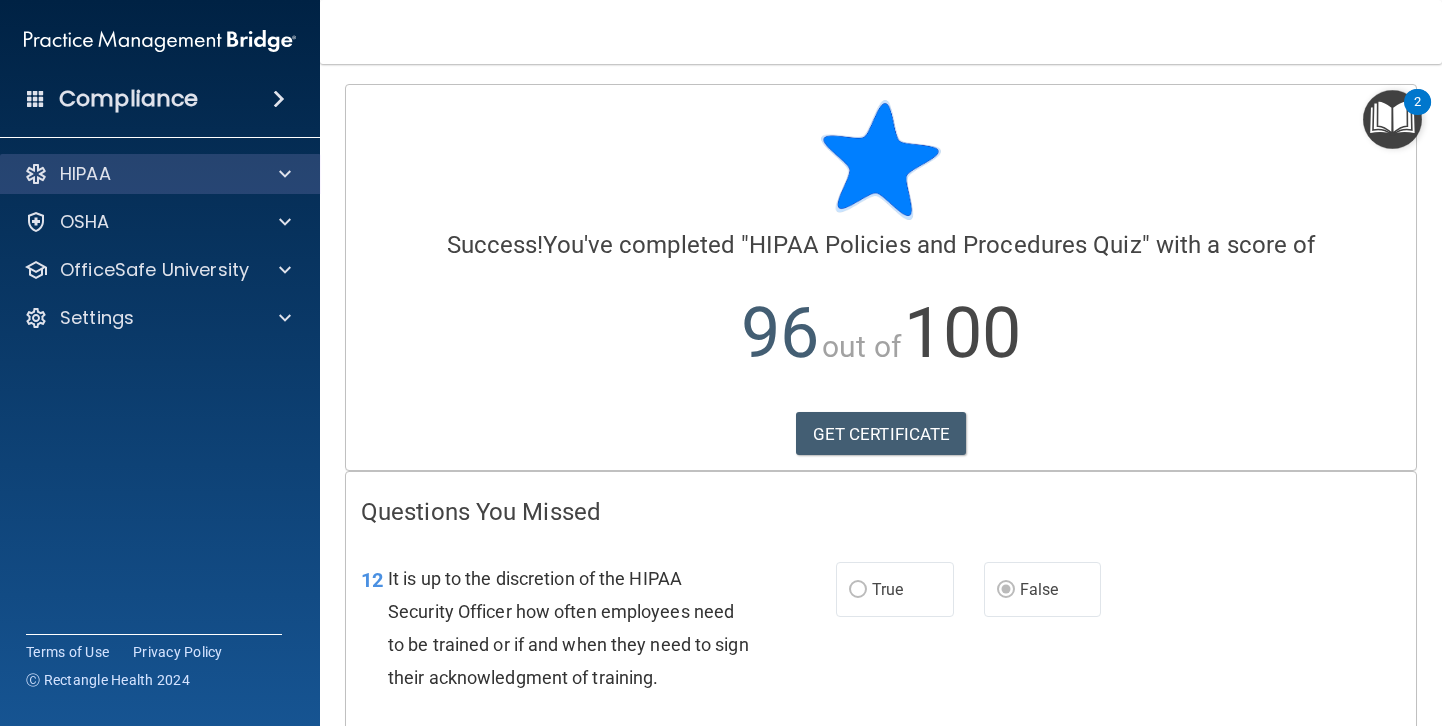 click on "HIPAA" at bounding box center (160, 174) 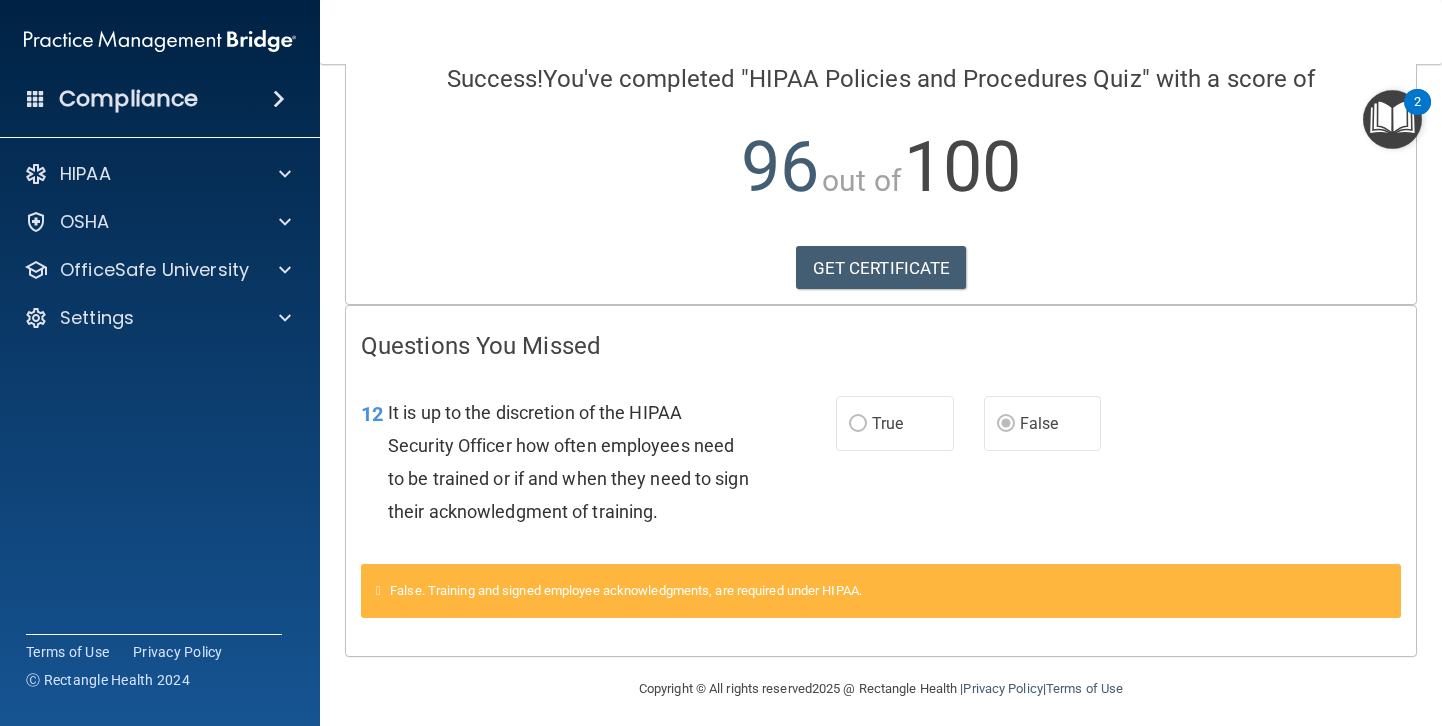 scroll, scrollTop: 0, scrollLeft: 0, axis: both 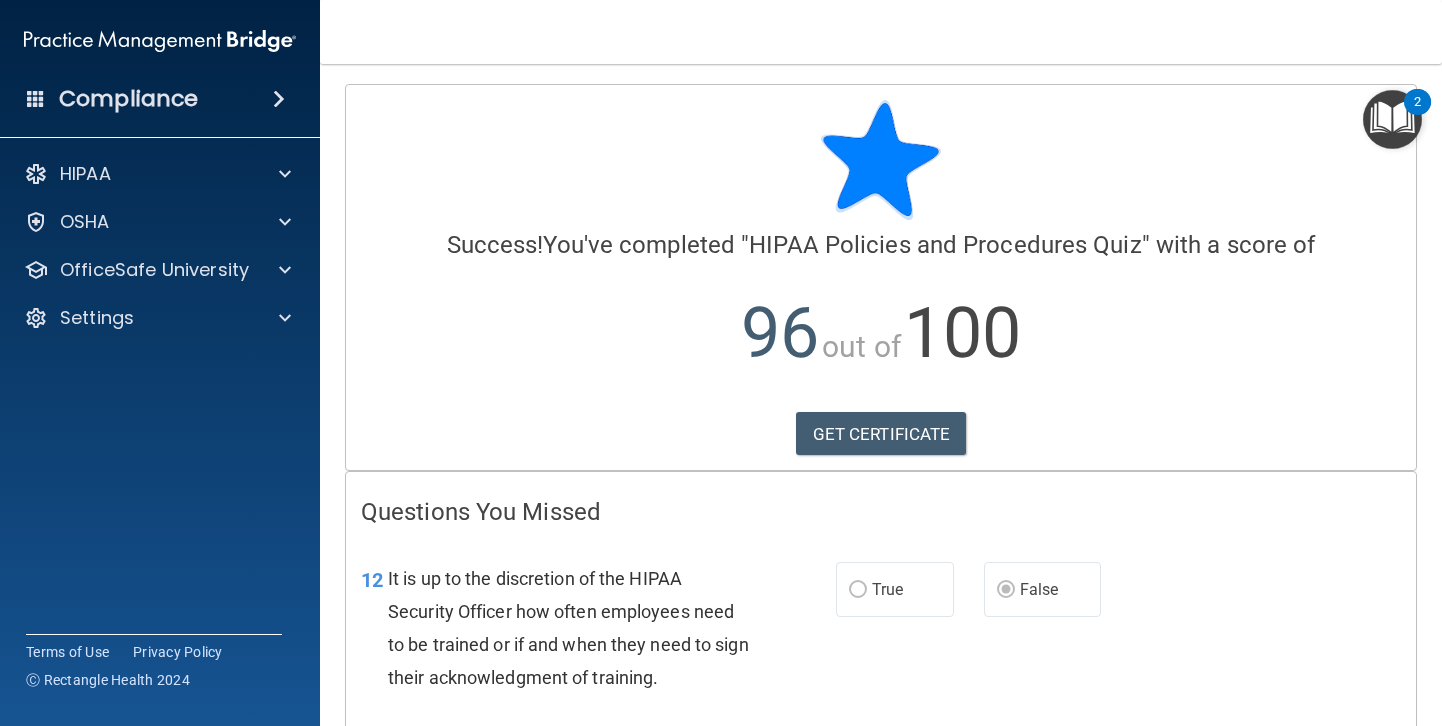 click on "Compliance" at bounding box center (160, 99) 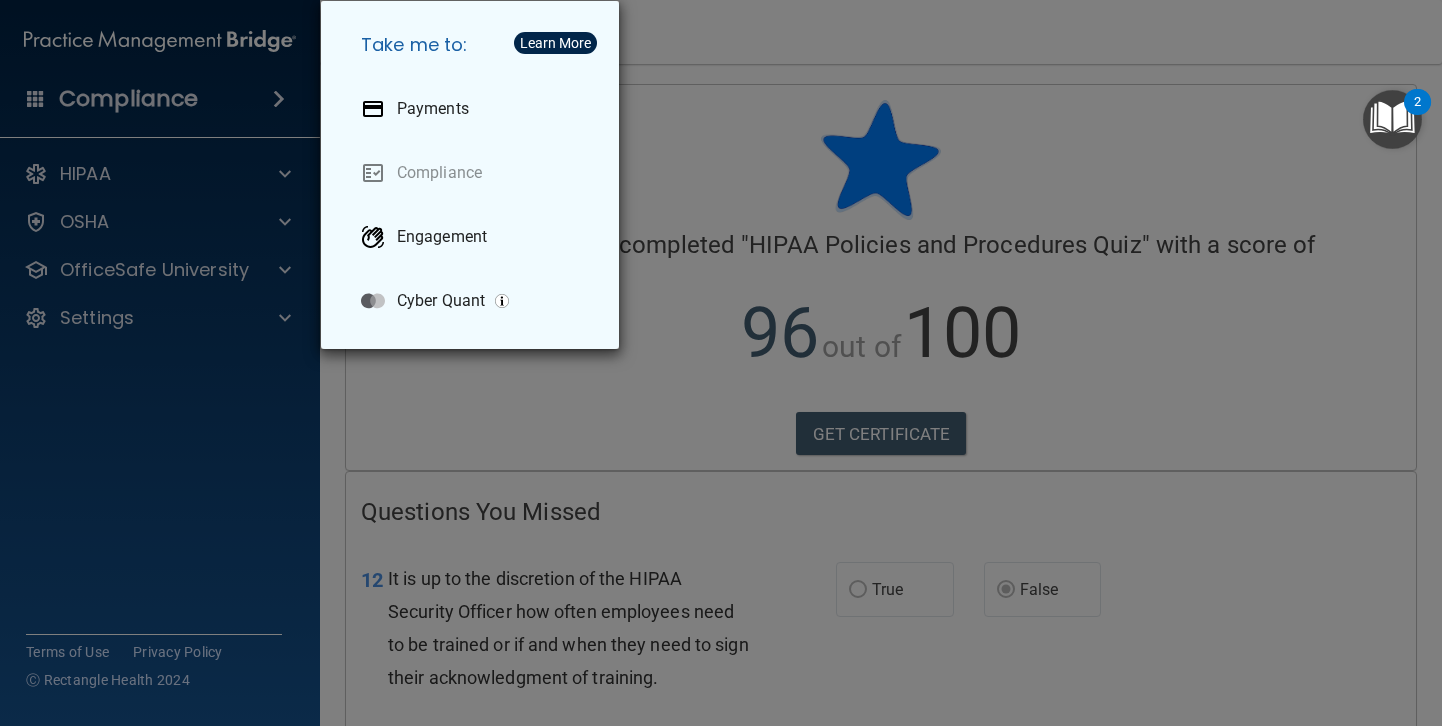 click on "Take me to:             Payments                   Compliance                     Engagement                     Cyber Quant" at bounding box center (721, 363) 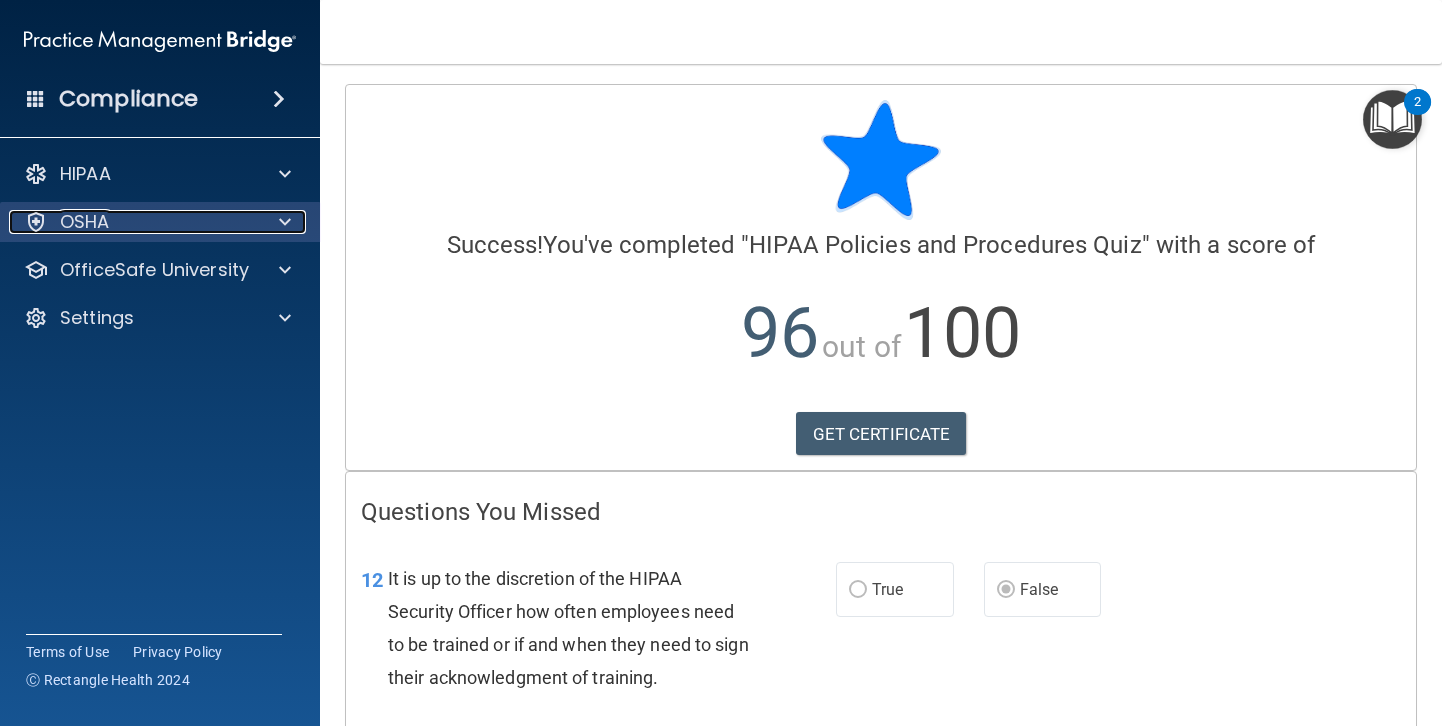click on "OSHA" at bounding box center [133, 222] 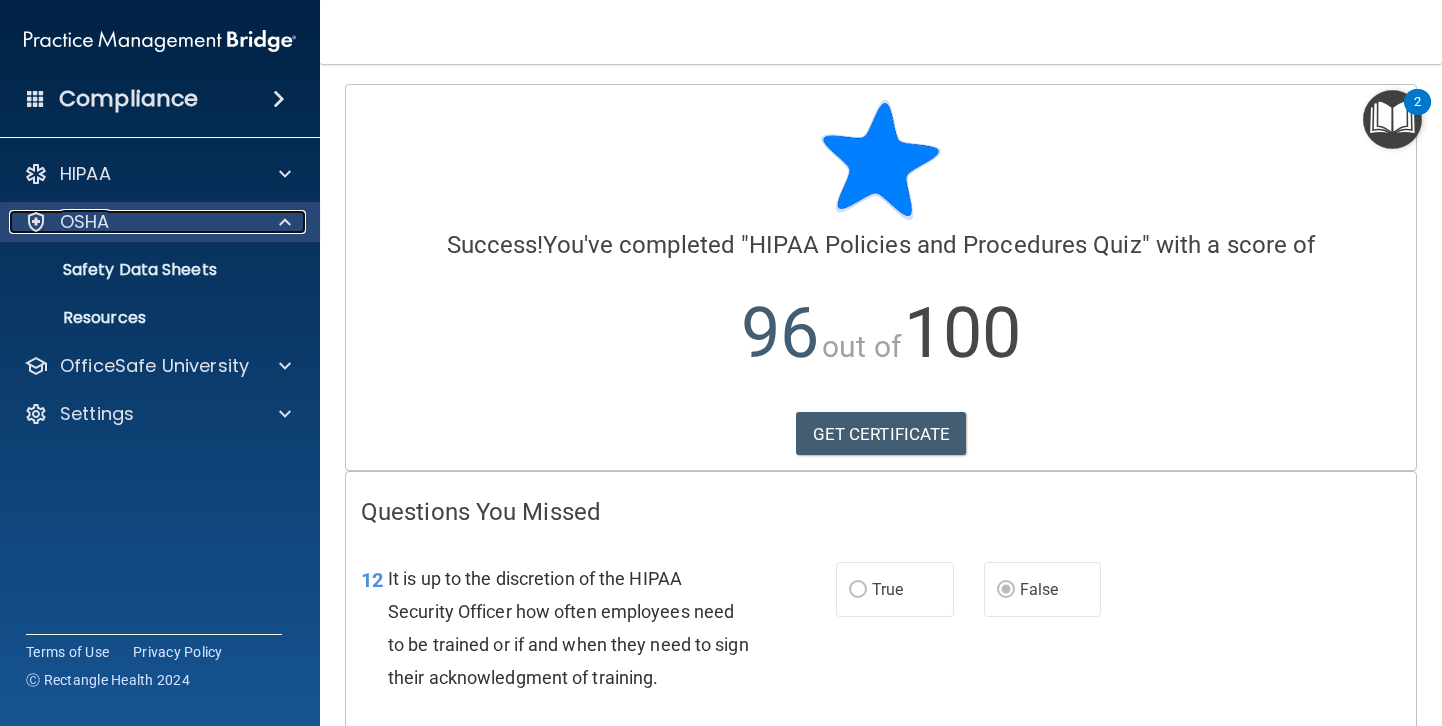 click on "OSHA" at bounding box center [133, 222] 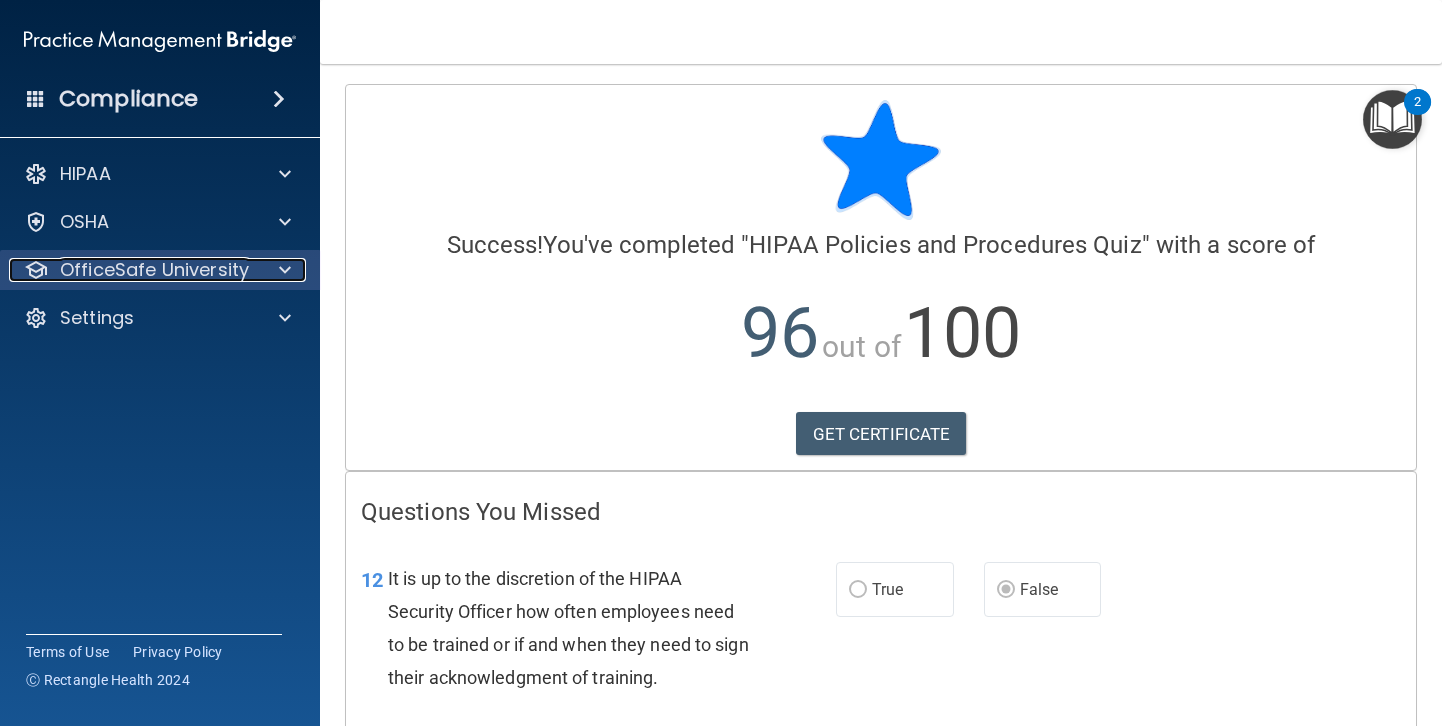 click at bounding box center [282, 270] 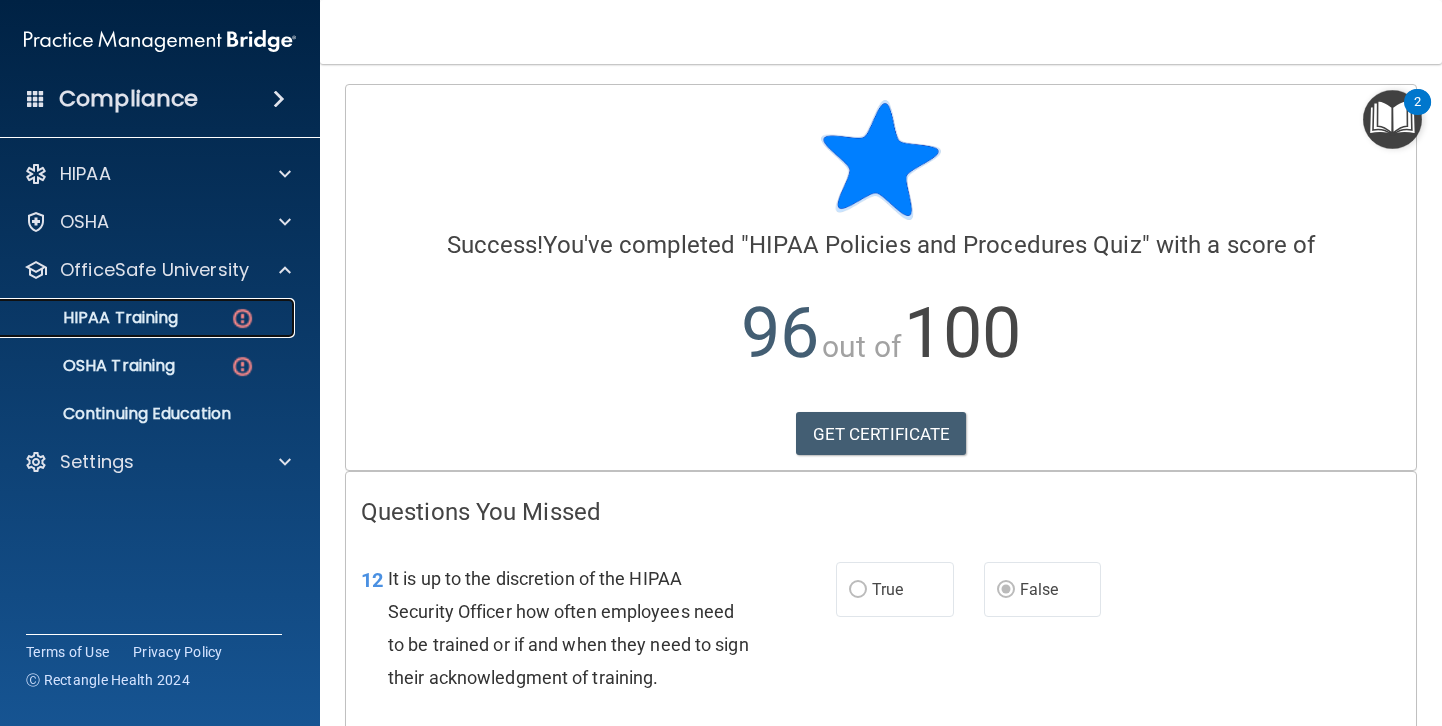 click on "HIPAA Training" at bounding box center [137, 318] 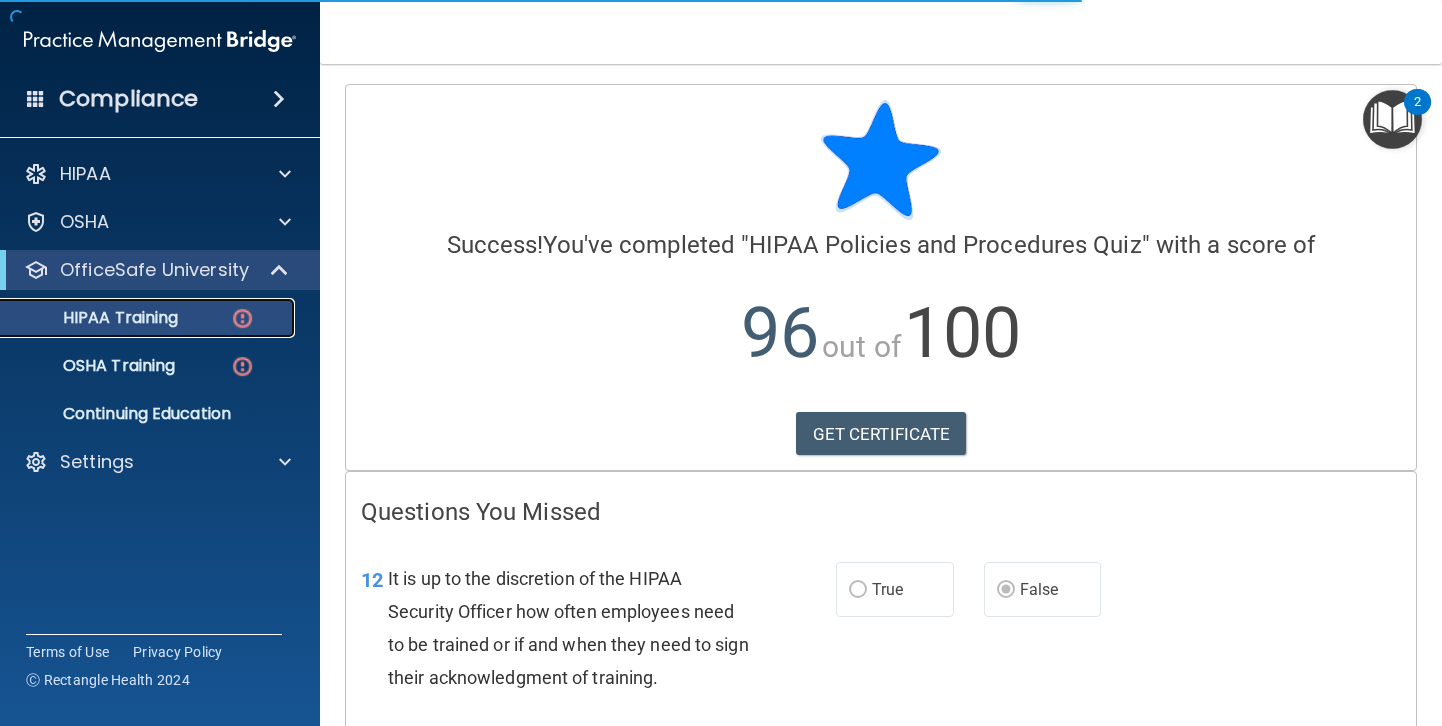 click on "HIPAA Training" at bounding box center (95, 318) 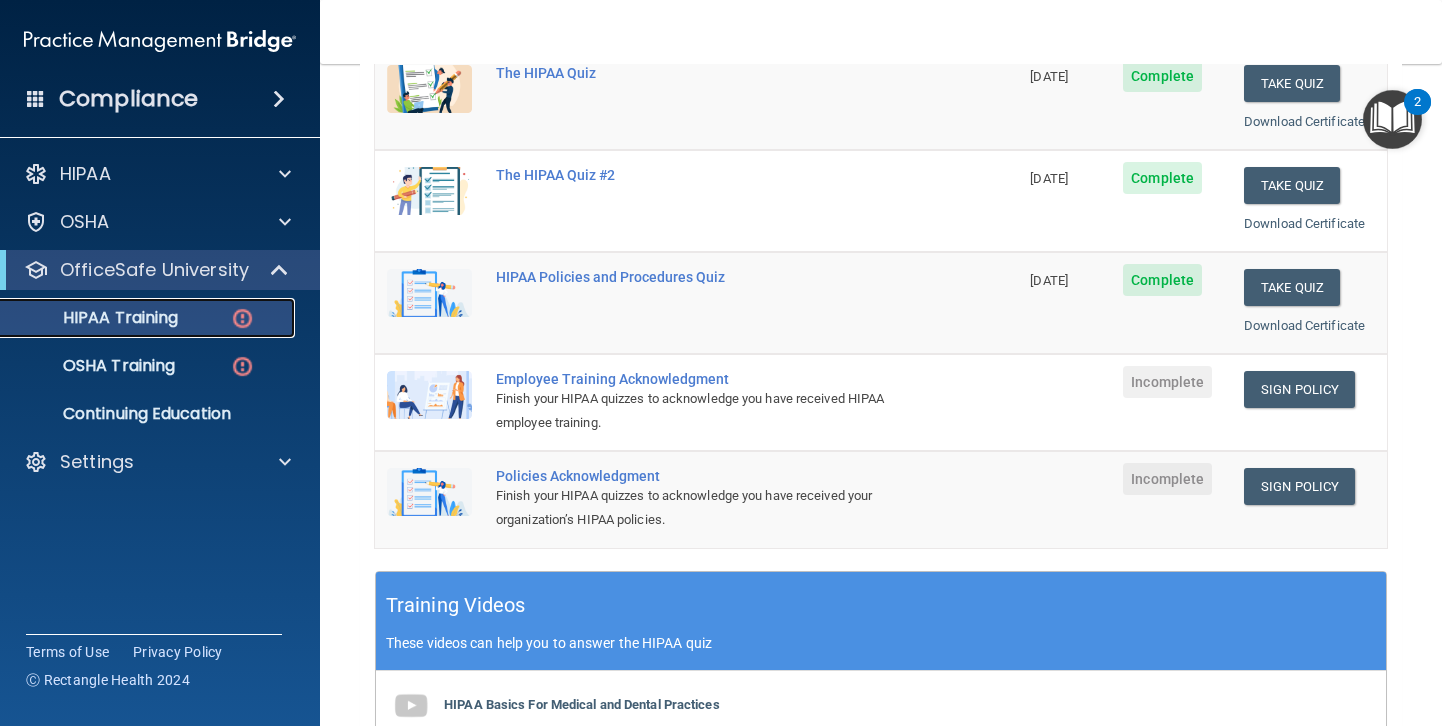 scroll, scrollTop: 296, scrollLeft: 0, axis: vertical 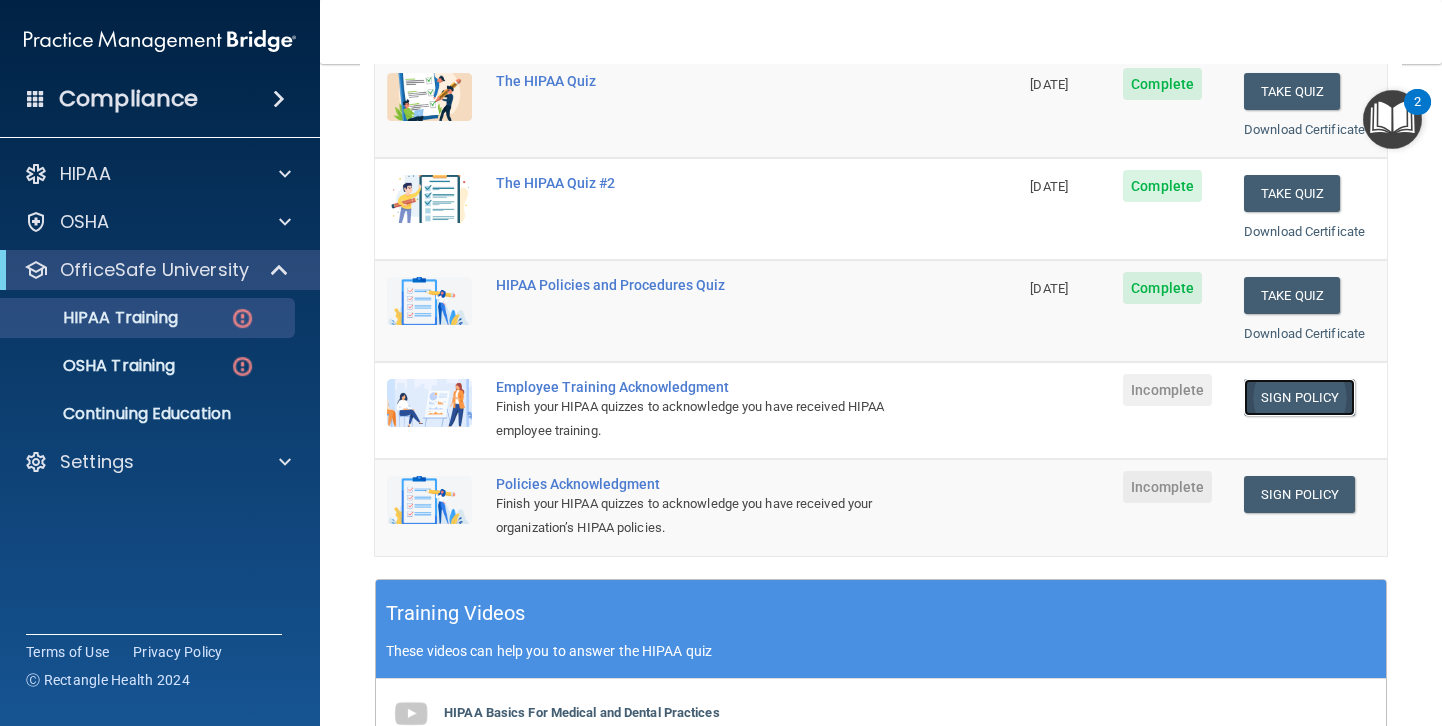 click on "Sign Policy" at bounding box center [1299, 397] 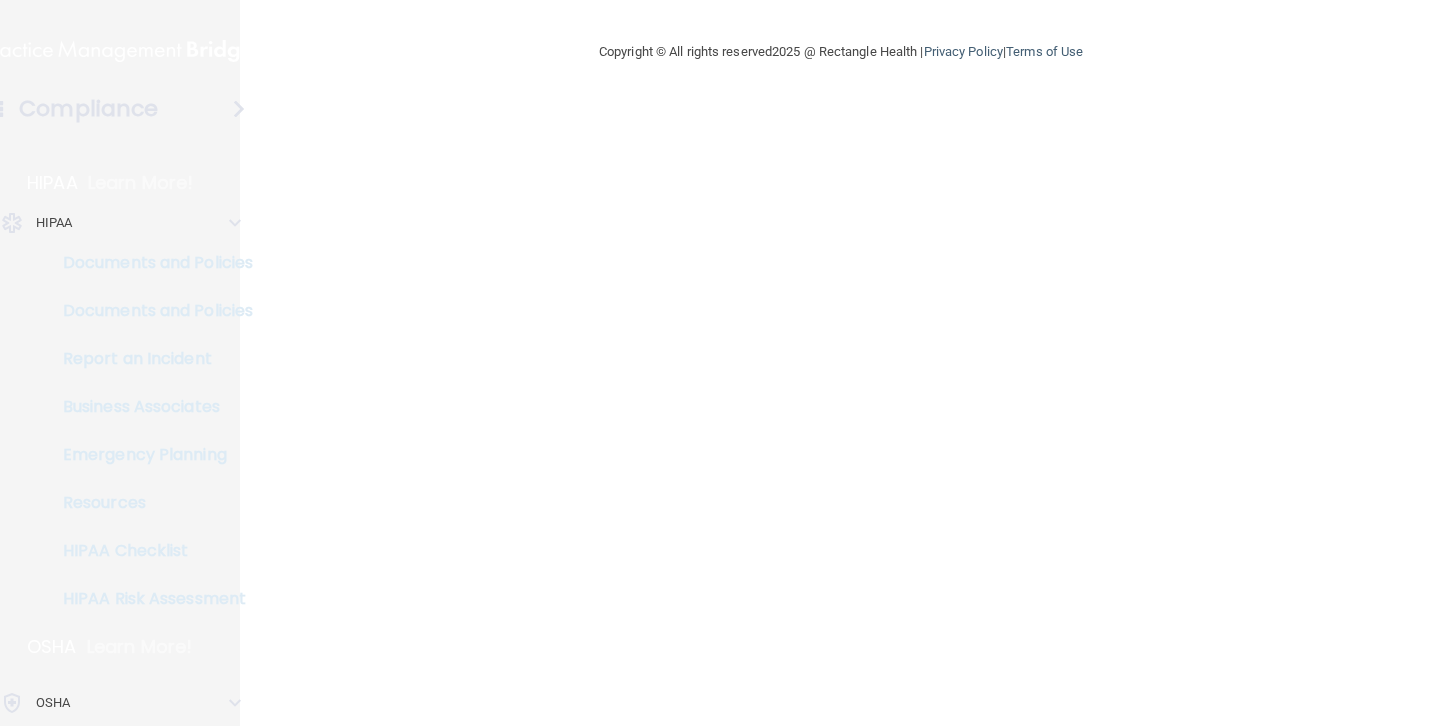 scroll, scrollTop: 0, scrollLeft: 0, axis: both 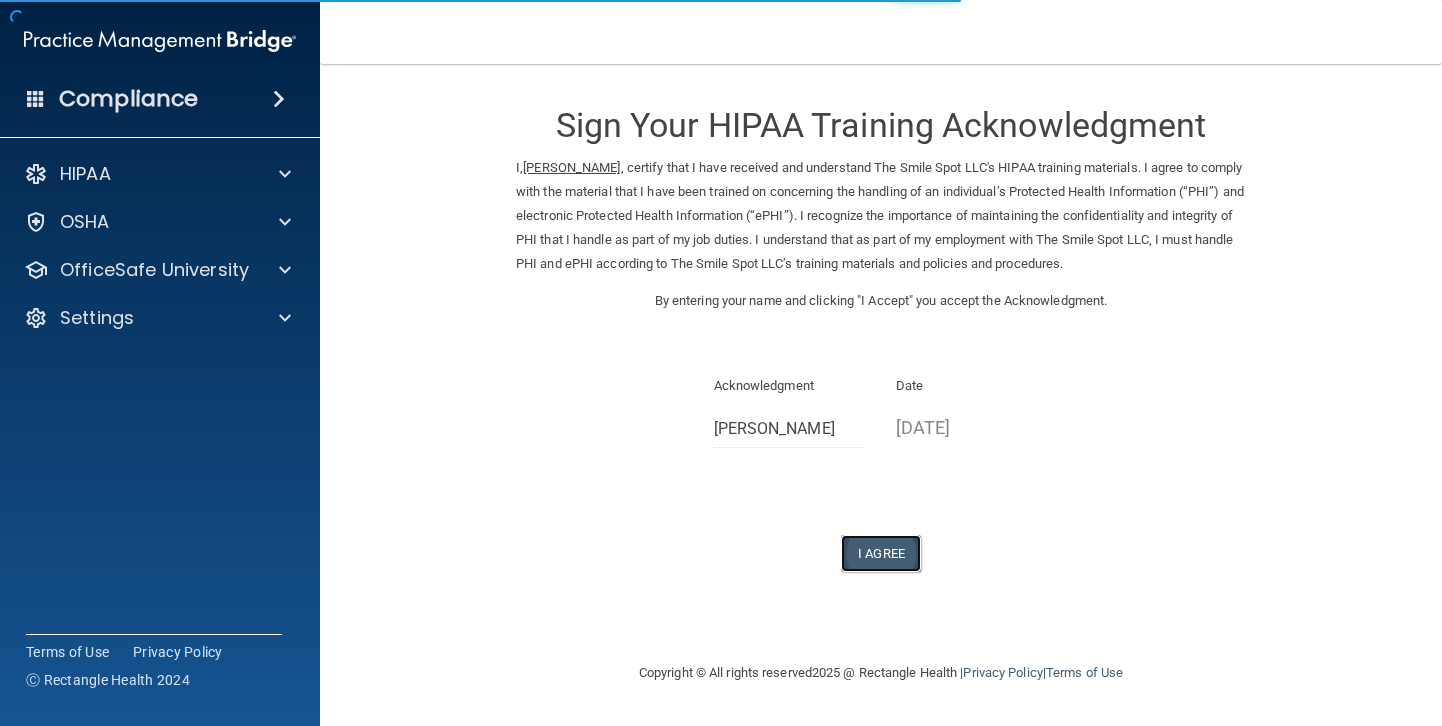click on "I Agree" at bounding box center (881, 553) 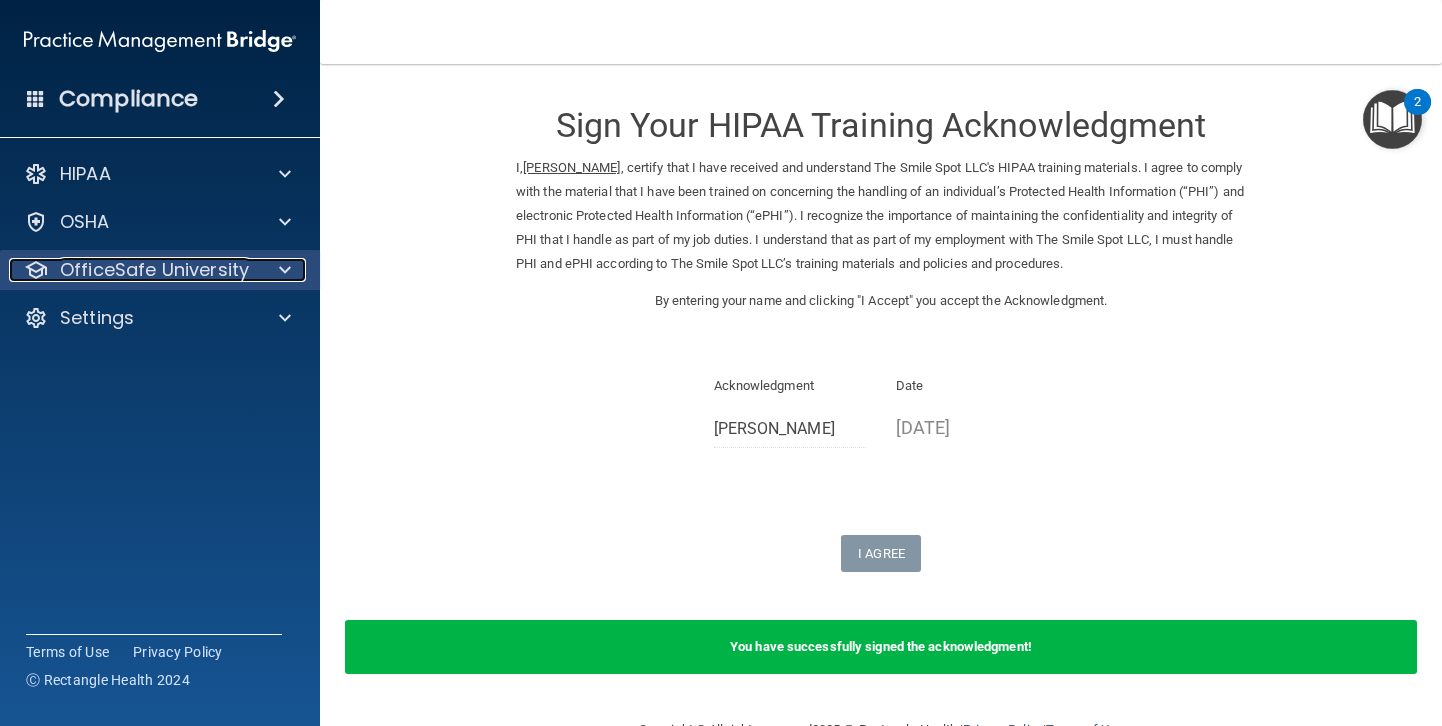 click on "OfficeSafe University" at bounding box center [154, 270] 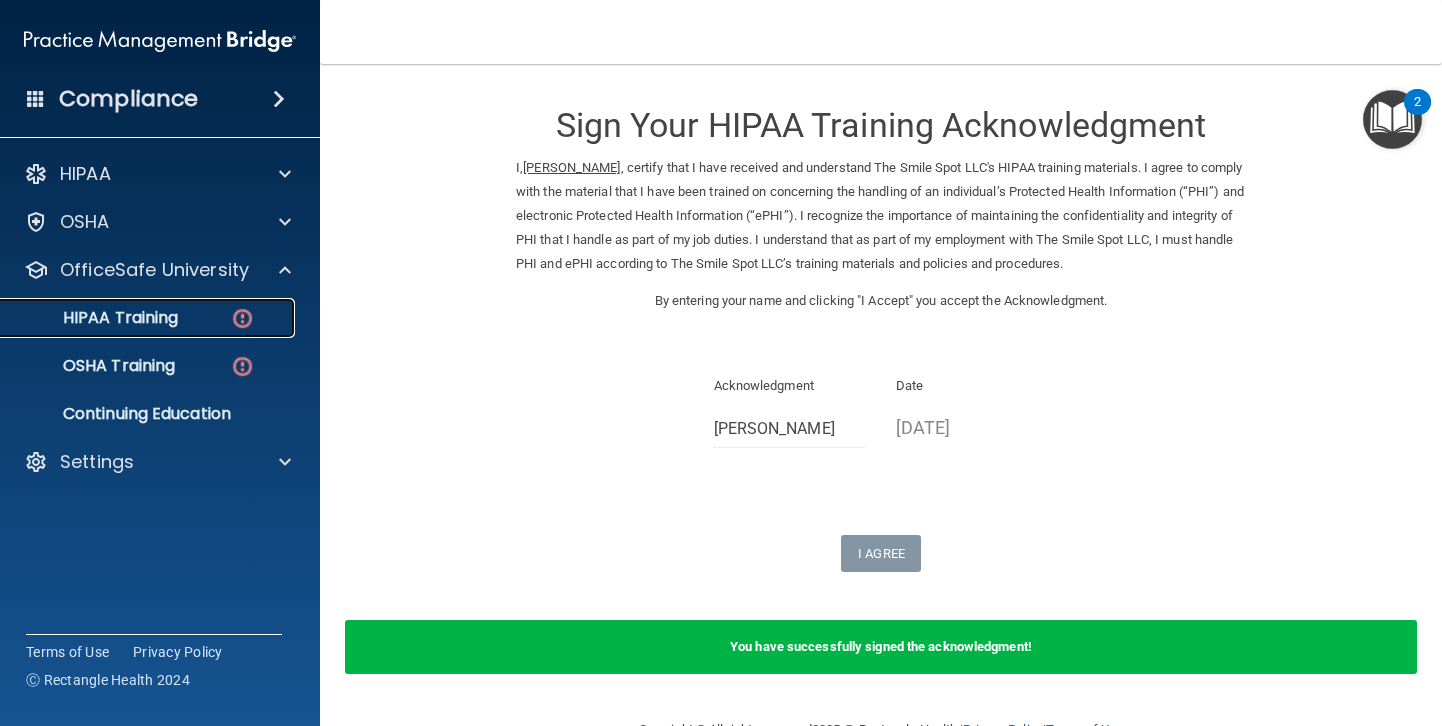 click on "HIPAA Training" at bounding box center [95, 318] 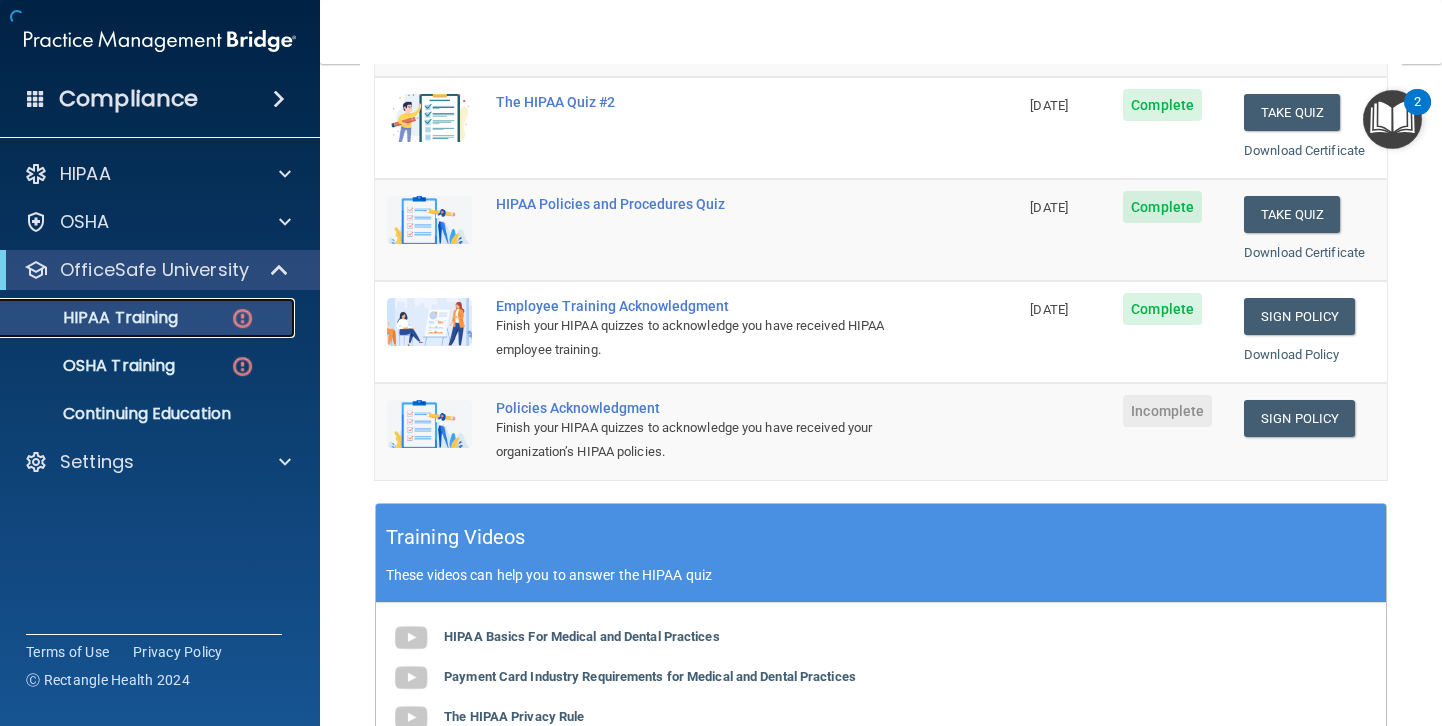 scroll, scrollTop: 380, scrollLeft: 0, axis: vertical 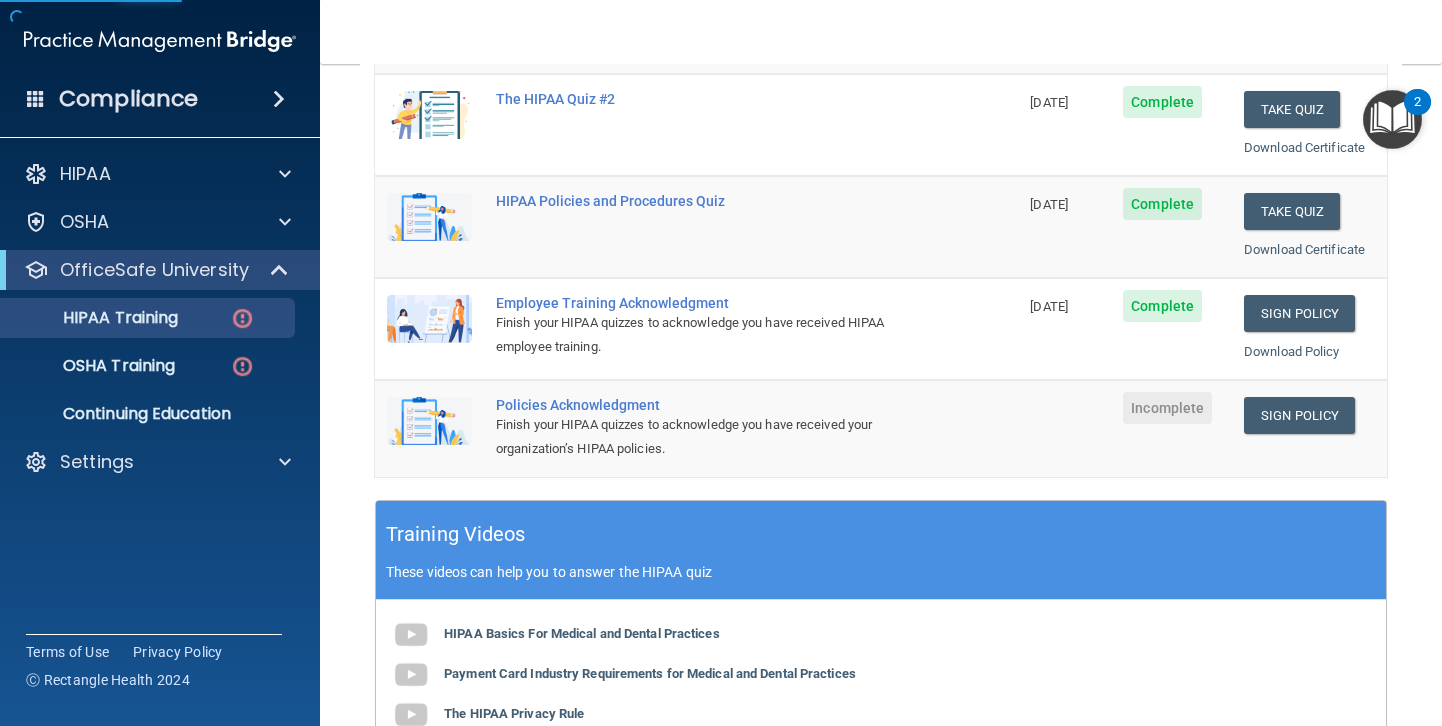 click on "Incomplete" at bounding box center [1167, 408] 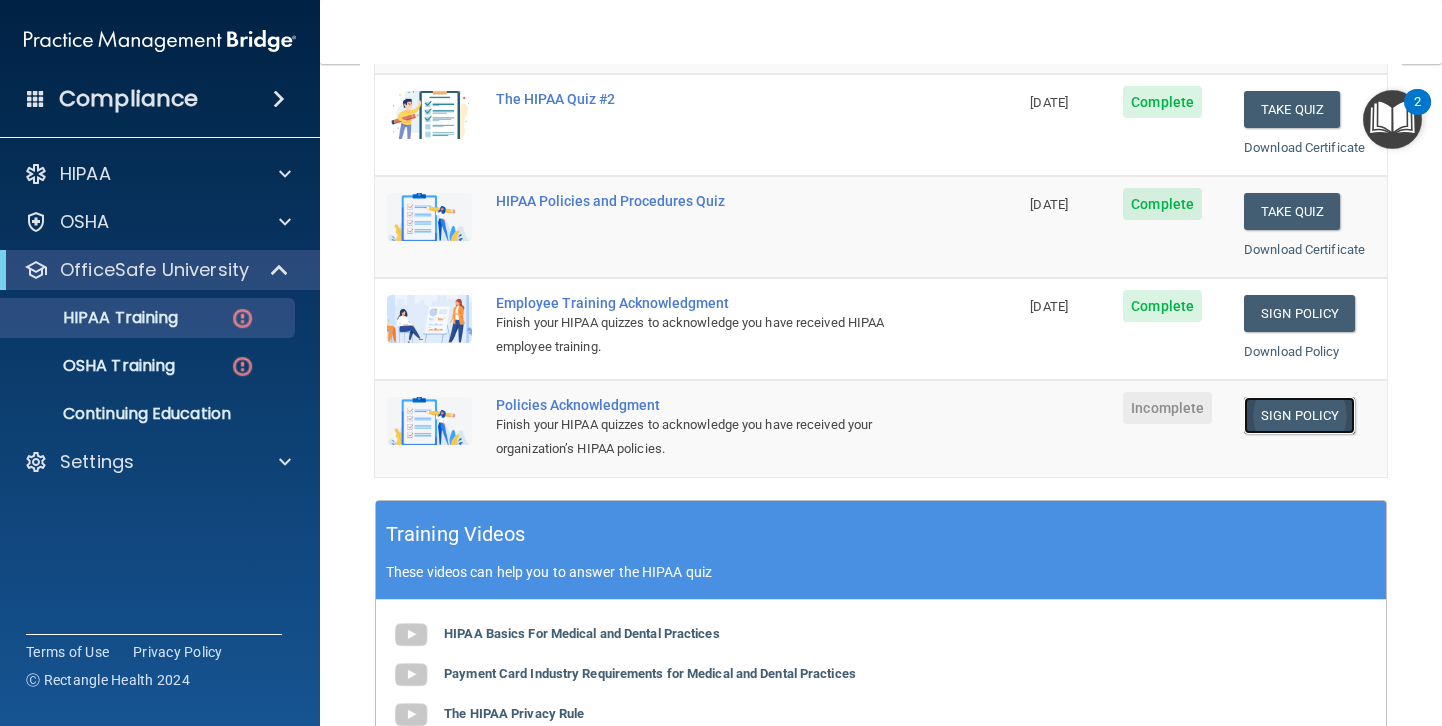 click on "Sign Policy" at bounding box center [1299, 415] 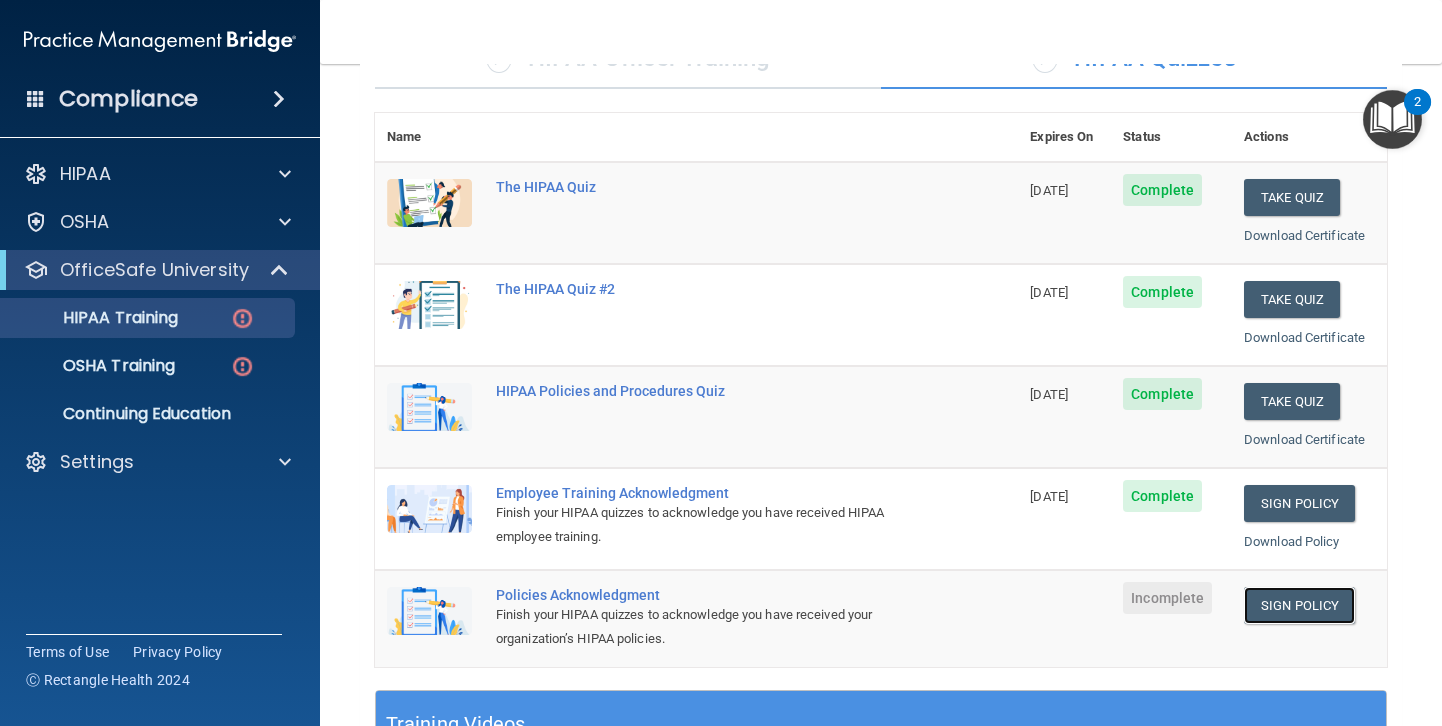 scroll, scrollTop: 154, scrollLeft: 0, axis: vertical 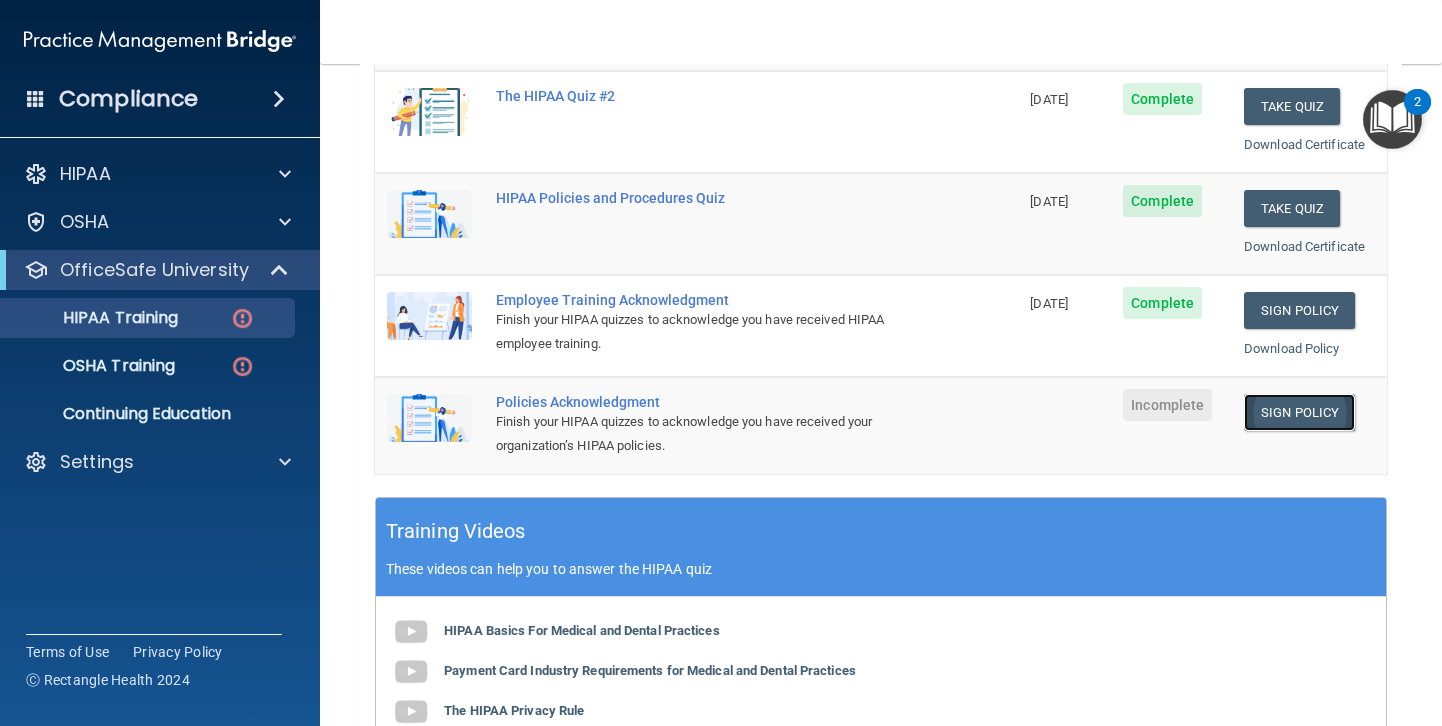 click on "Sign Policy" at bounding box center (1299, 412) 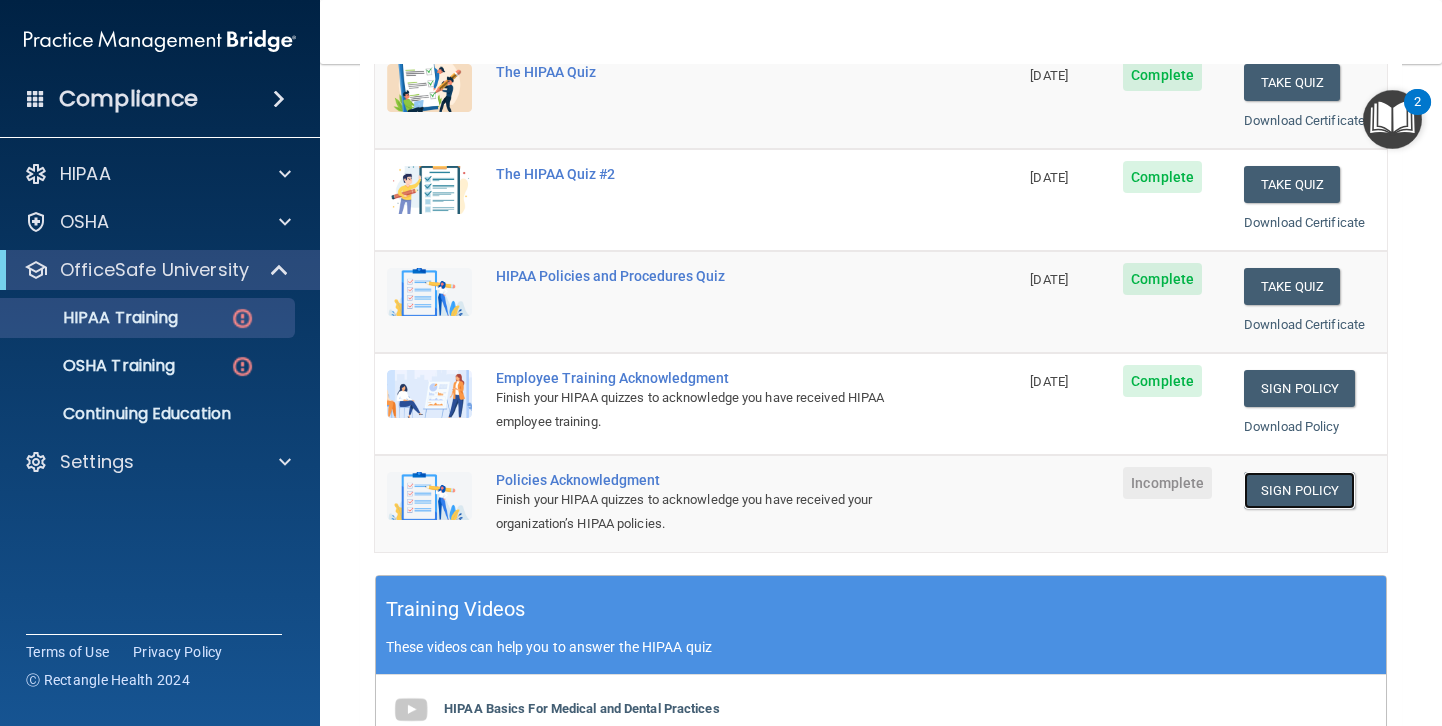 scroll, scrollTop: 274, scrollLeft: 0, axis: vertical 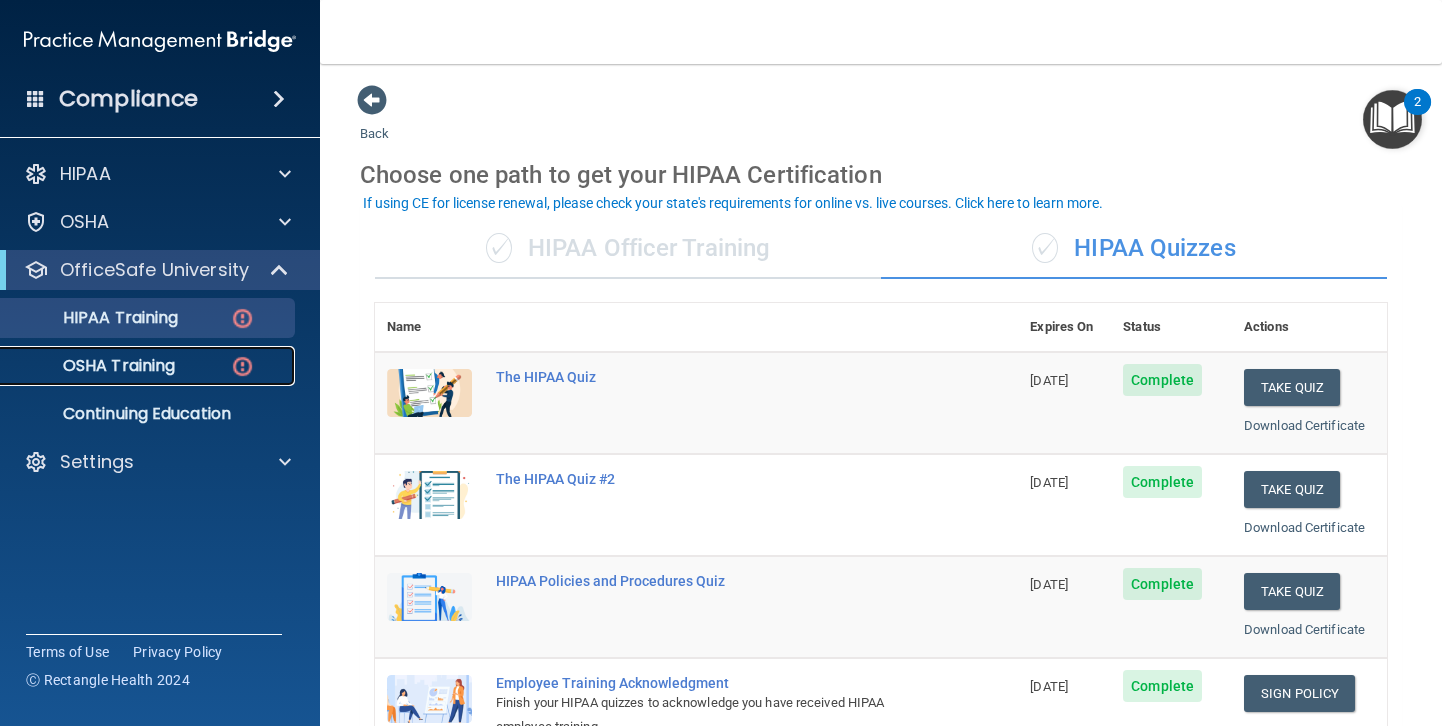 click on "OSHA Training" at bounding box center (149, 366) 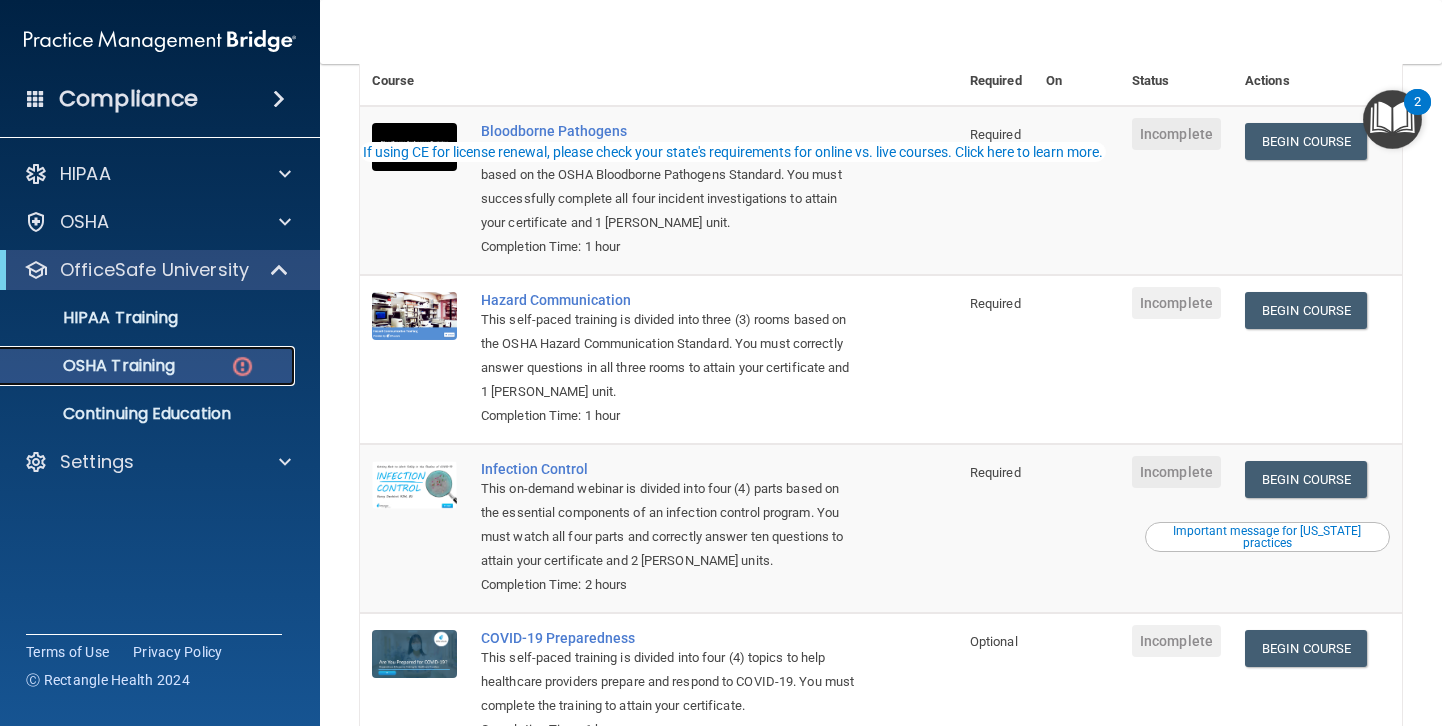 scroll, scrollTop: 205, scrollLeft: 0, axis: vertical 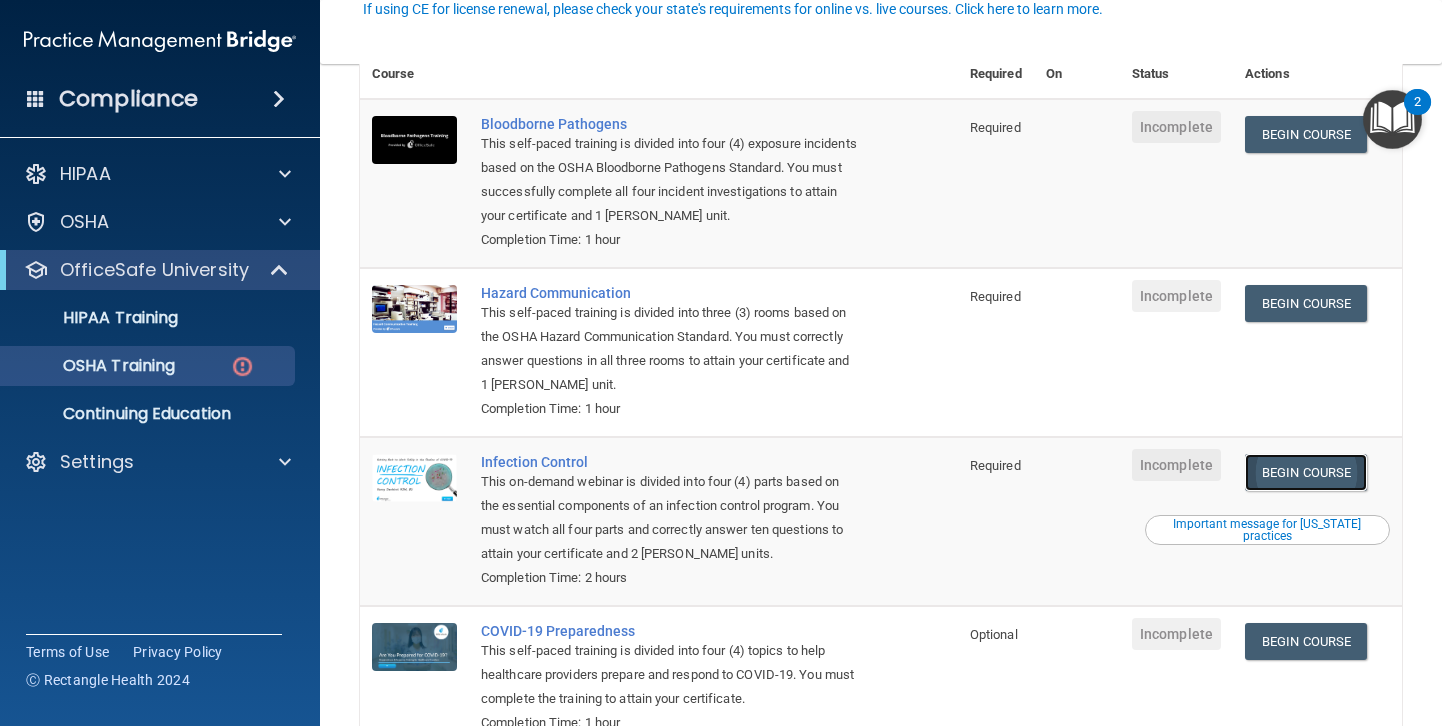 click on "Begin Course" at bounding box center (1306, 472) 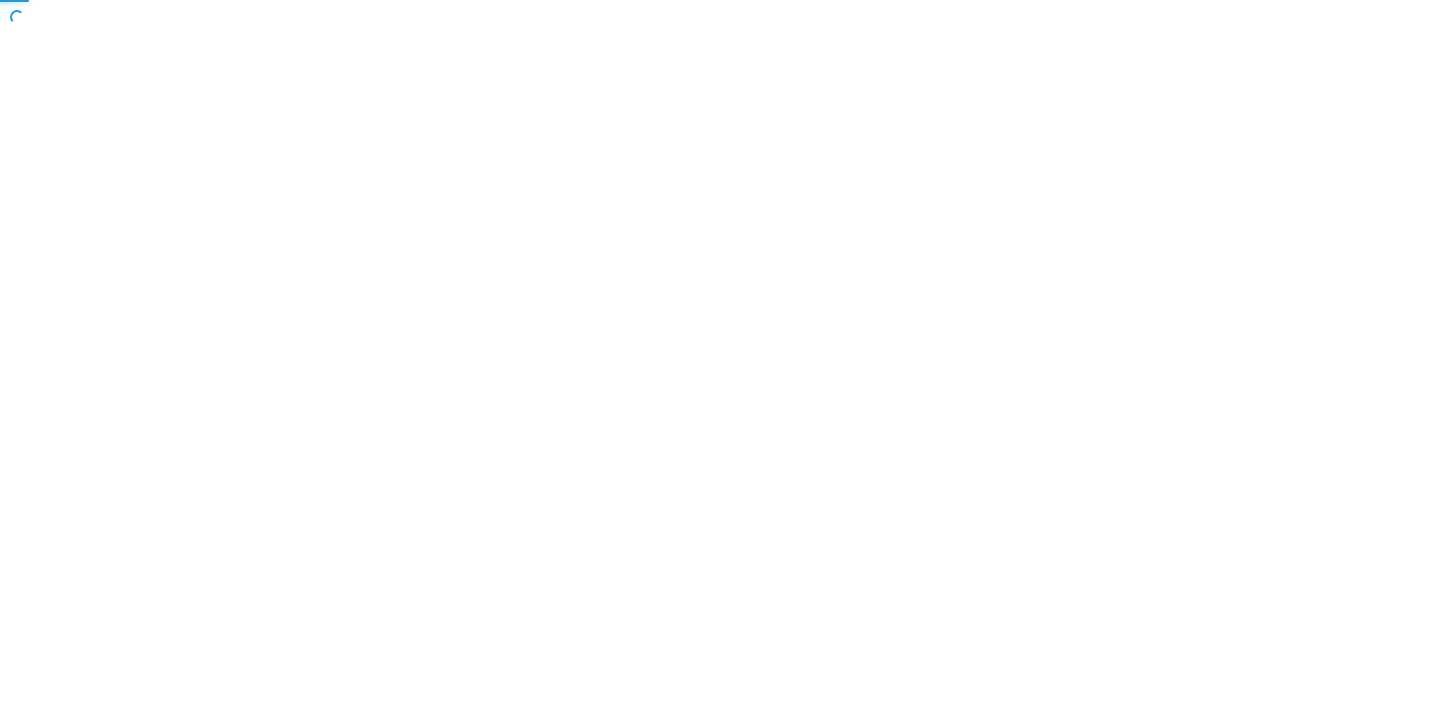scroll, scrollTop: 0, scrollLeft: 0, axis: both 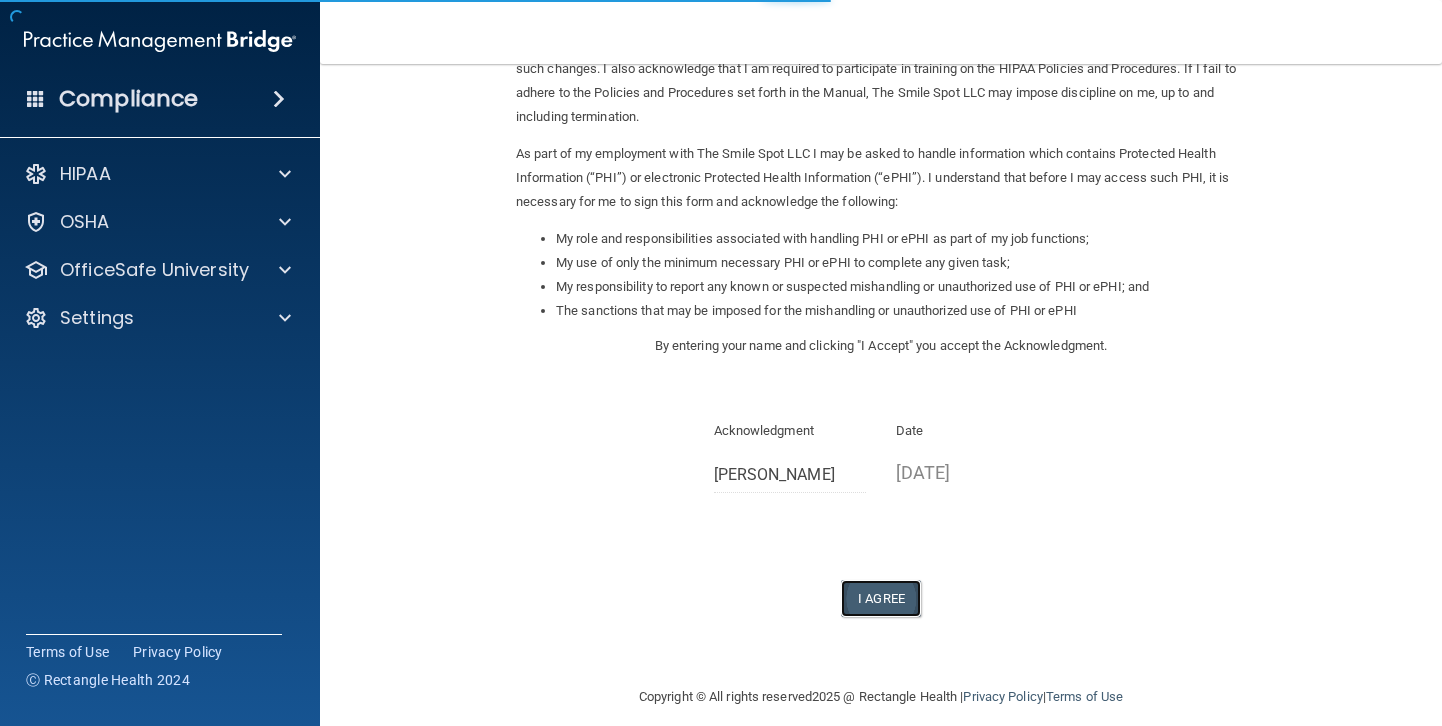 click on "I Agree" at bounding box center [881, 598] 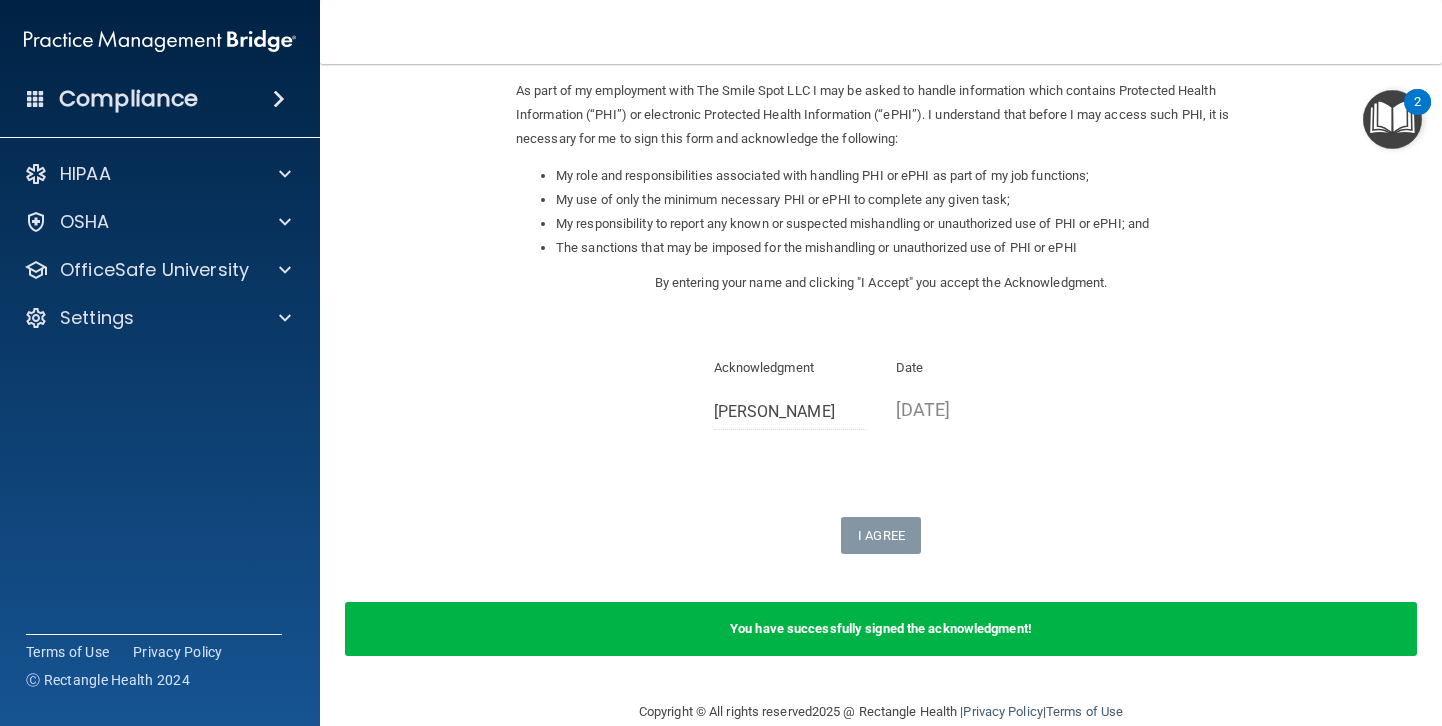 scroll, scrollTop: 268, scrollLeft: 0, axis: vertical 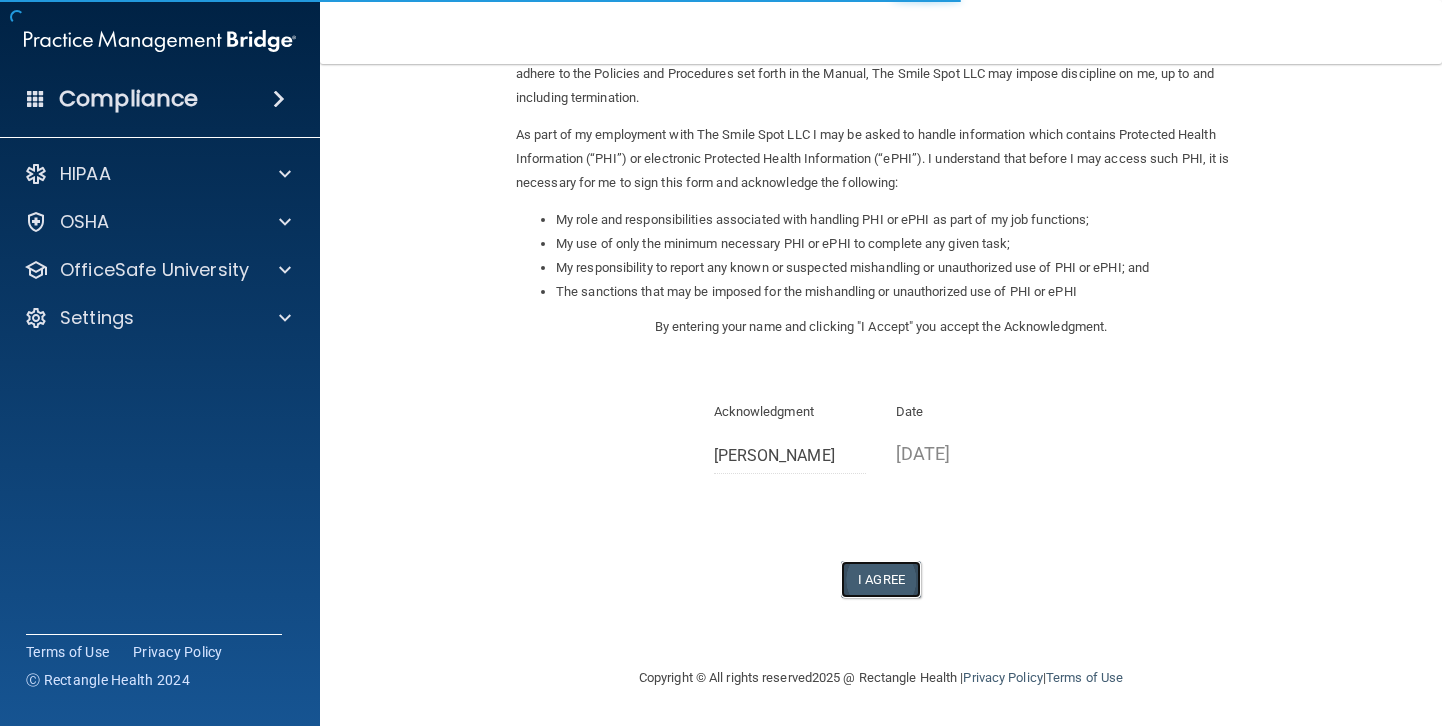 click on "I Agree" at bounding box center [881, 579] 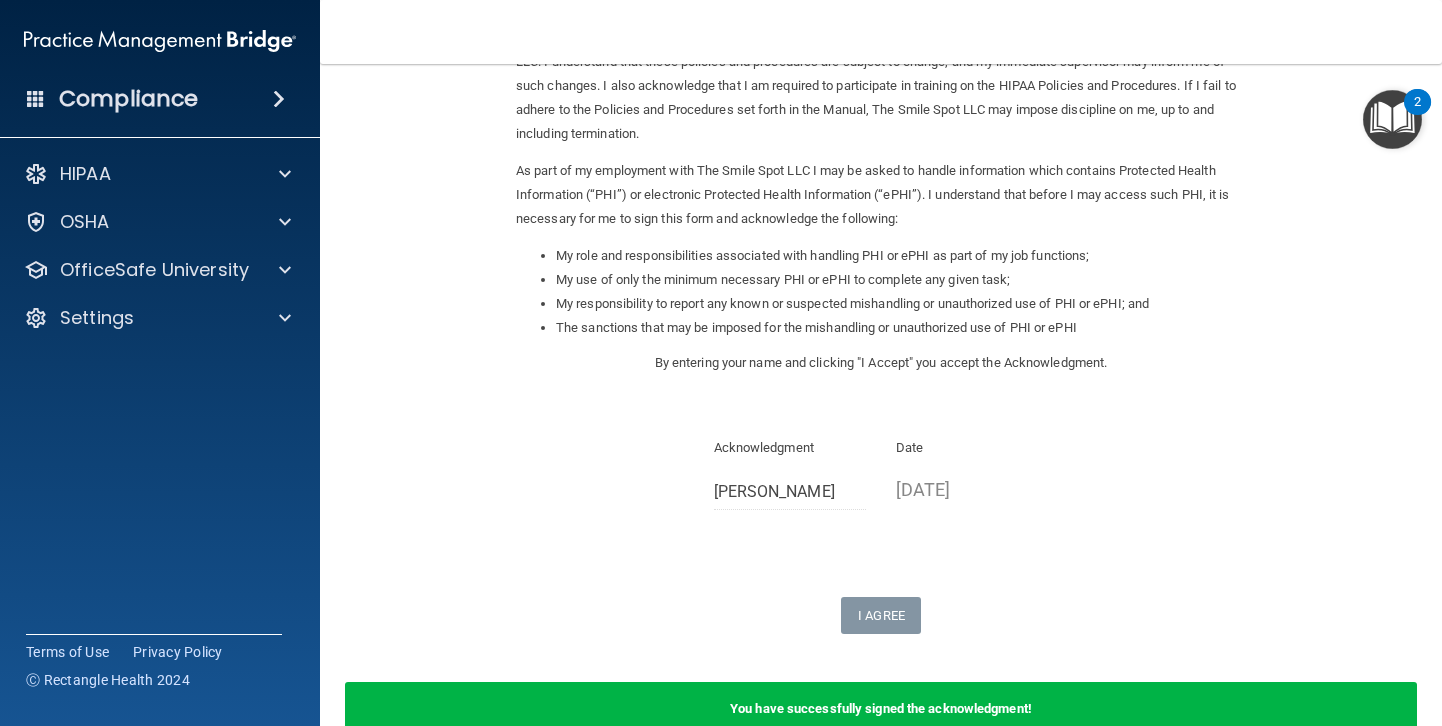 scroll, scrollTop: 0, scrollLeft: 0, axis: both 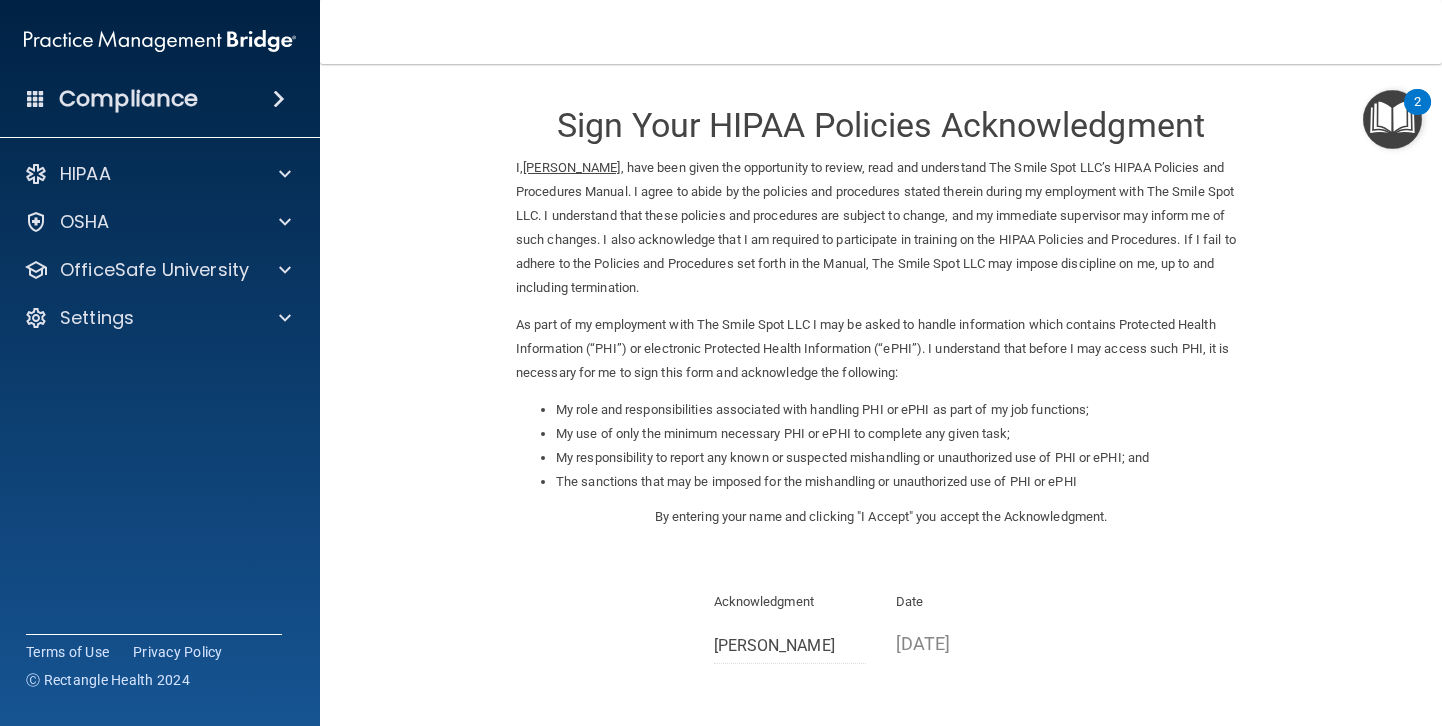 click at bounding box center (1392, 119) 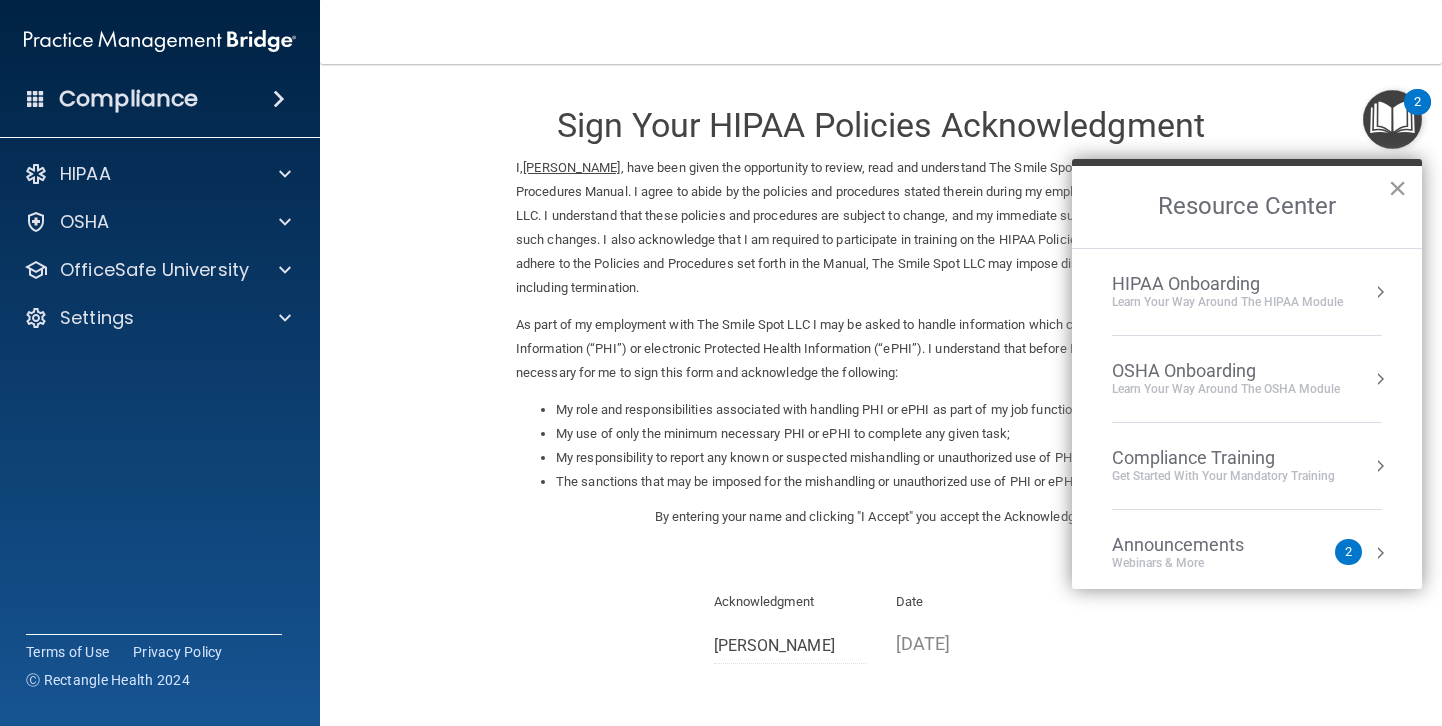click on "×" at bounding box center [1397, 188] 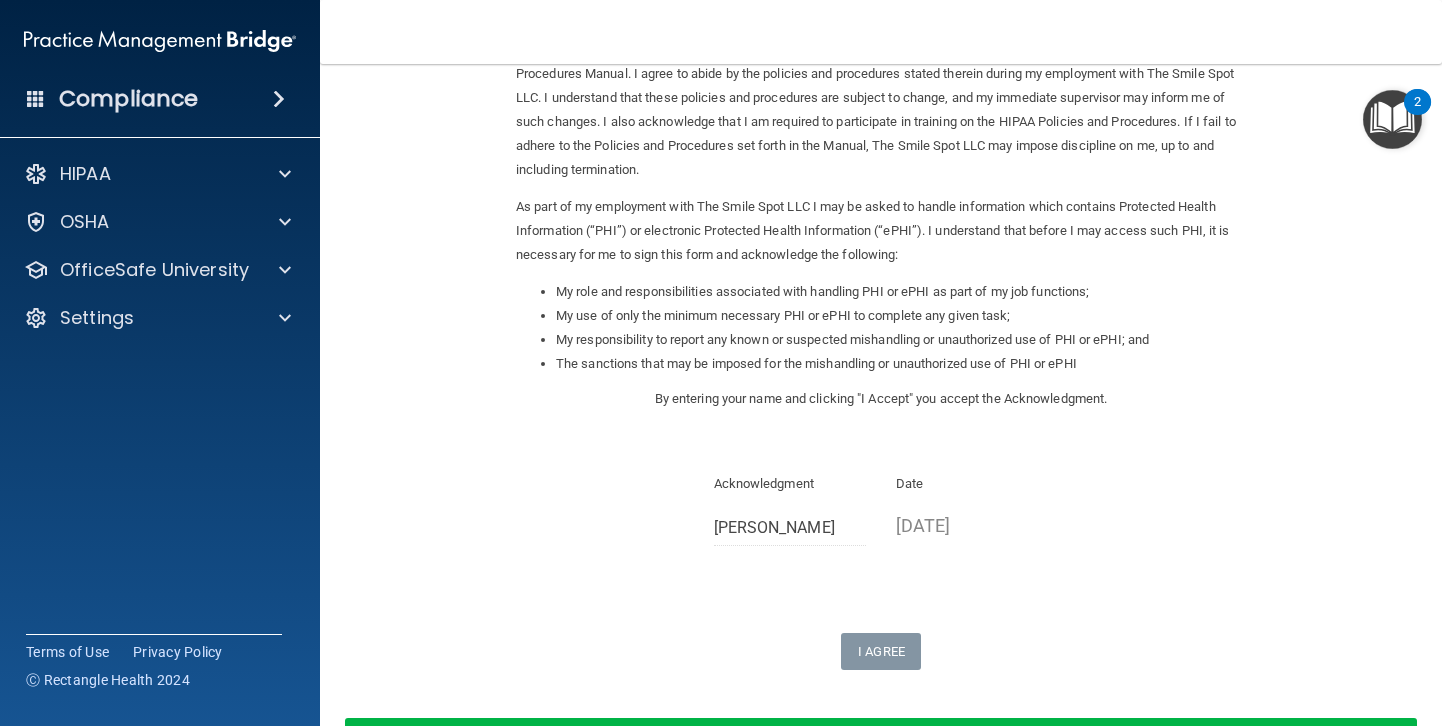 scroll, scrollTop: 268, scrollLeft: 0, axis: vertical 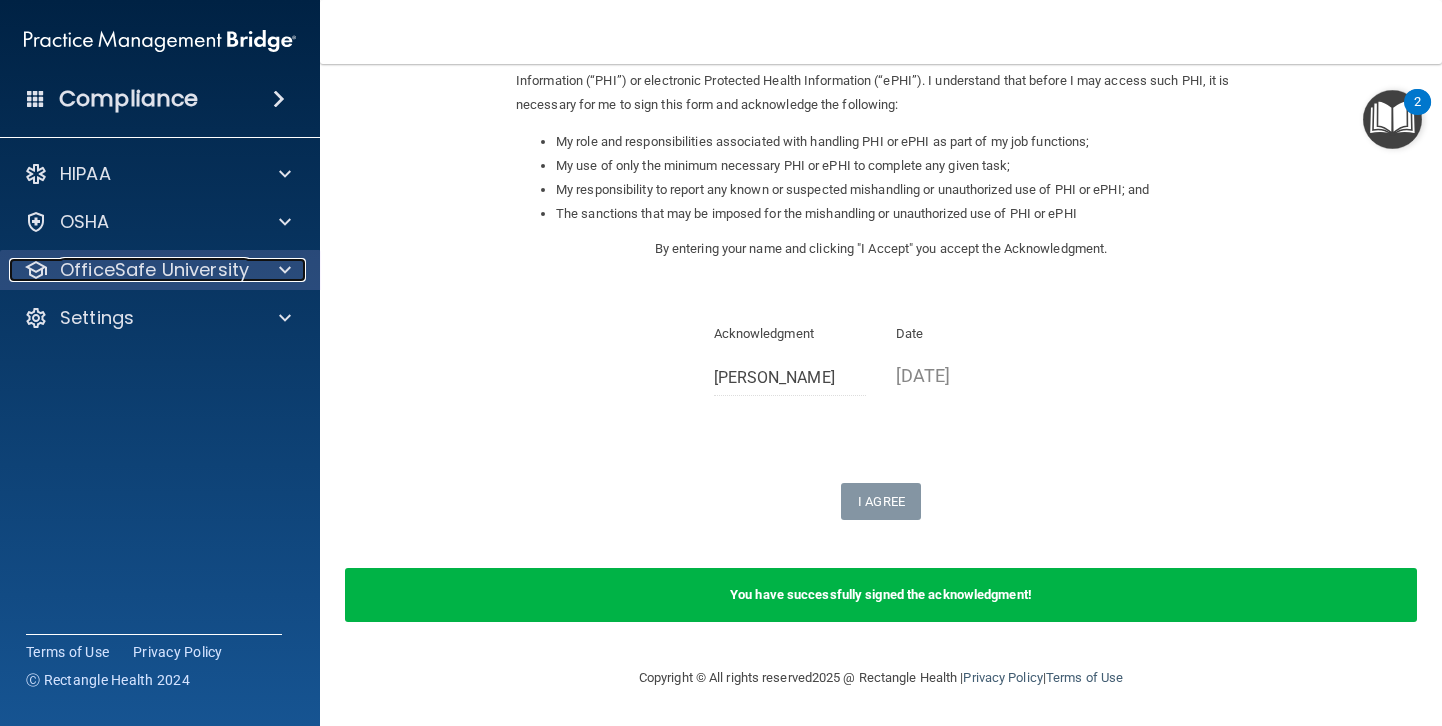 click on "OfficeSafe University" at bounding box center [154, 270] 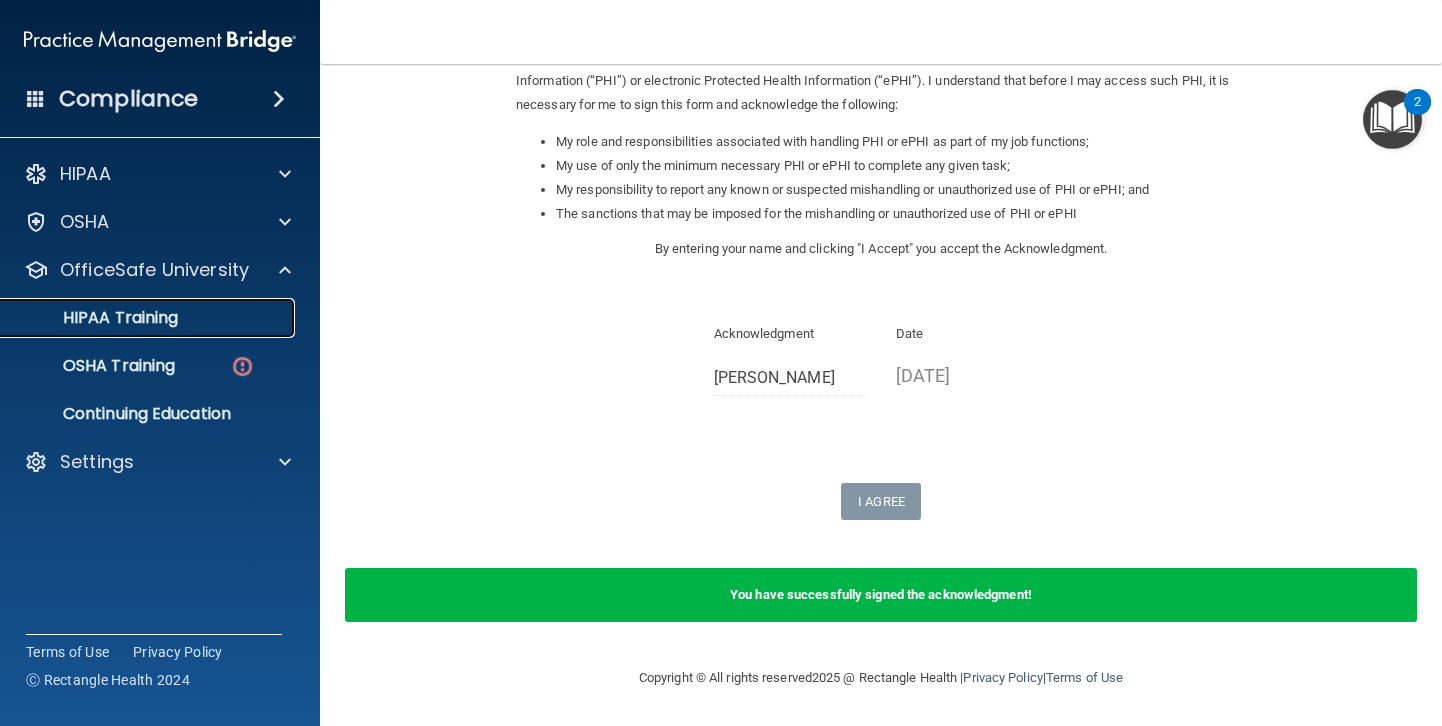 click on "HIPAA Training" at bounding box center (95, 318) 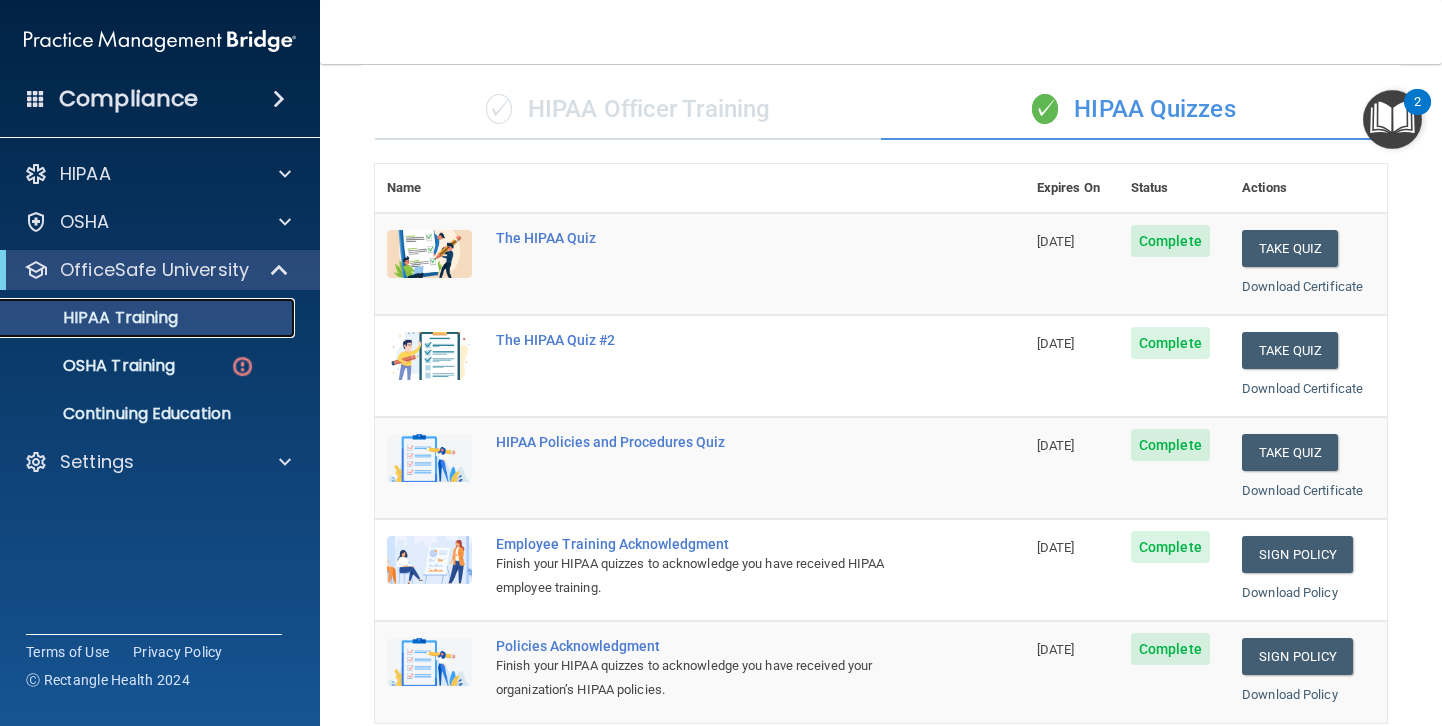 scroll, scrollTop: 0, scrollLeft: 0, axis: both 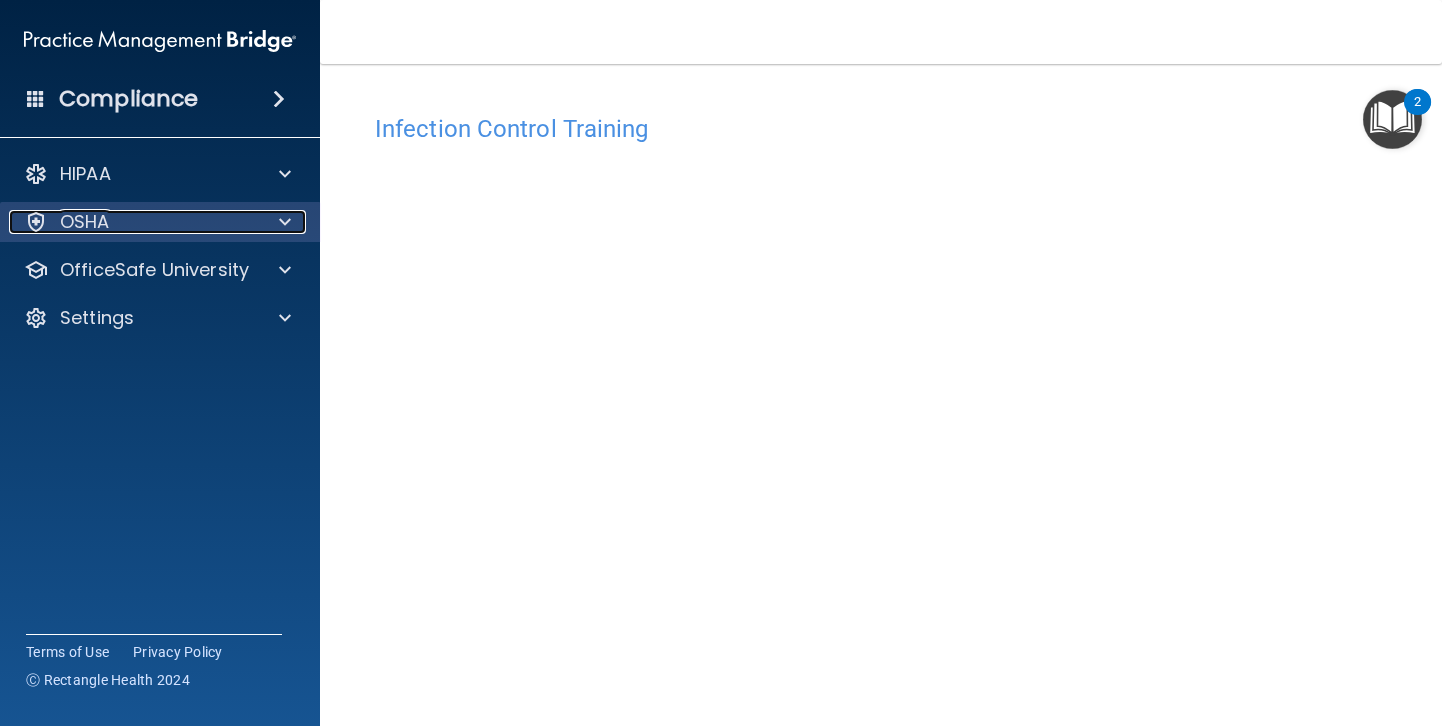 click on "OSHA" at bounding box center (133, 222) 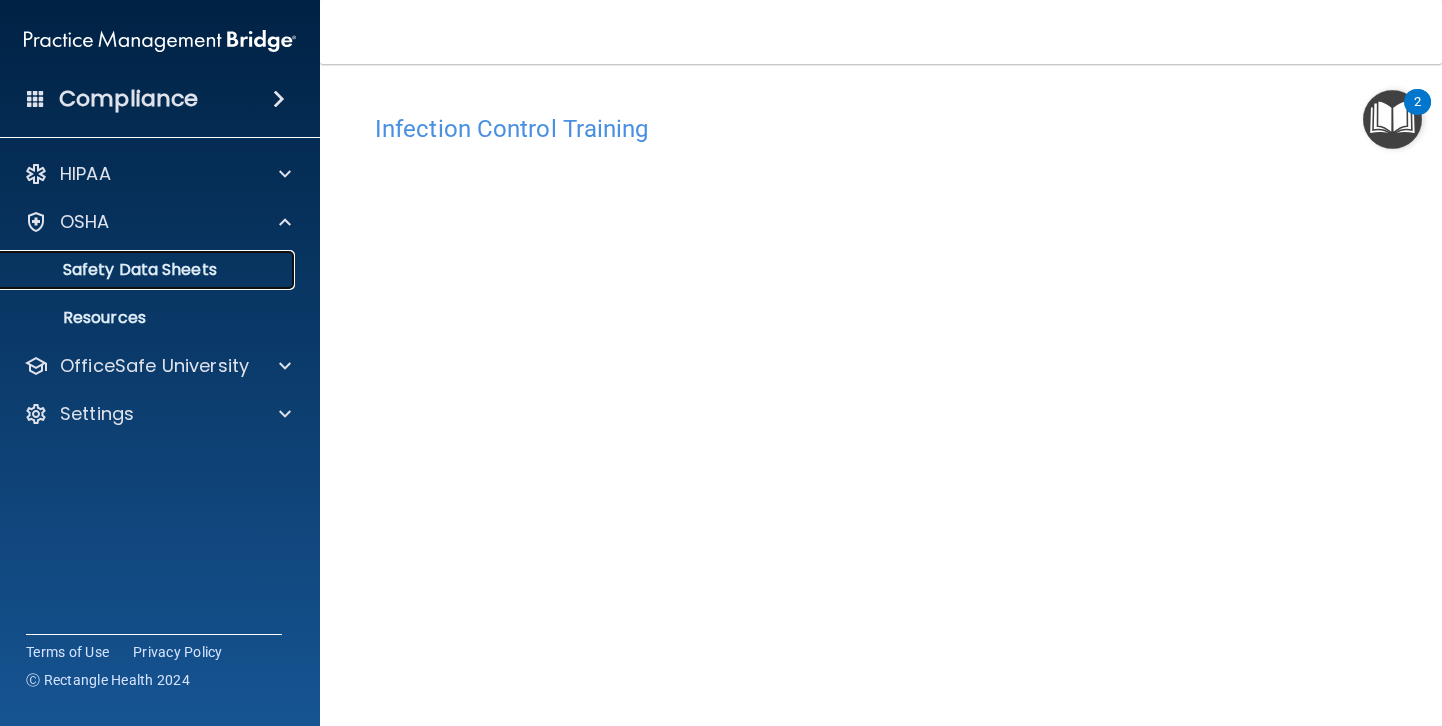 click on "Safety Data Sheets" at bounding box center [149, 270] 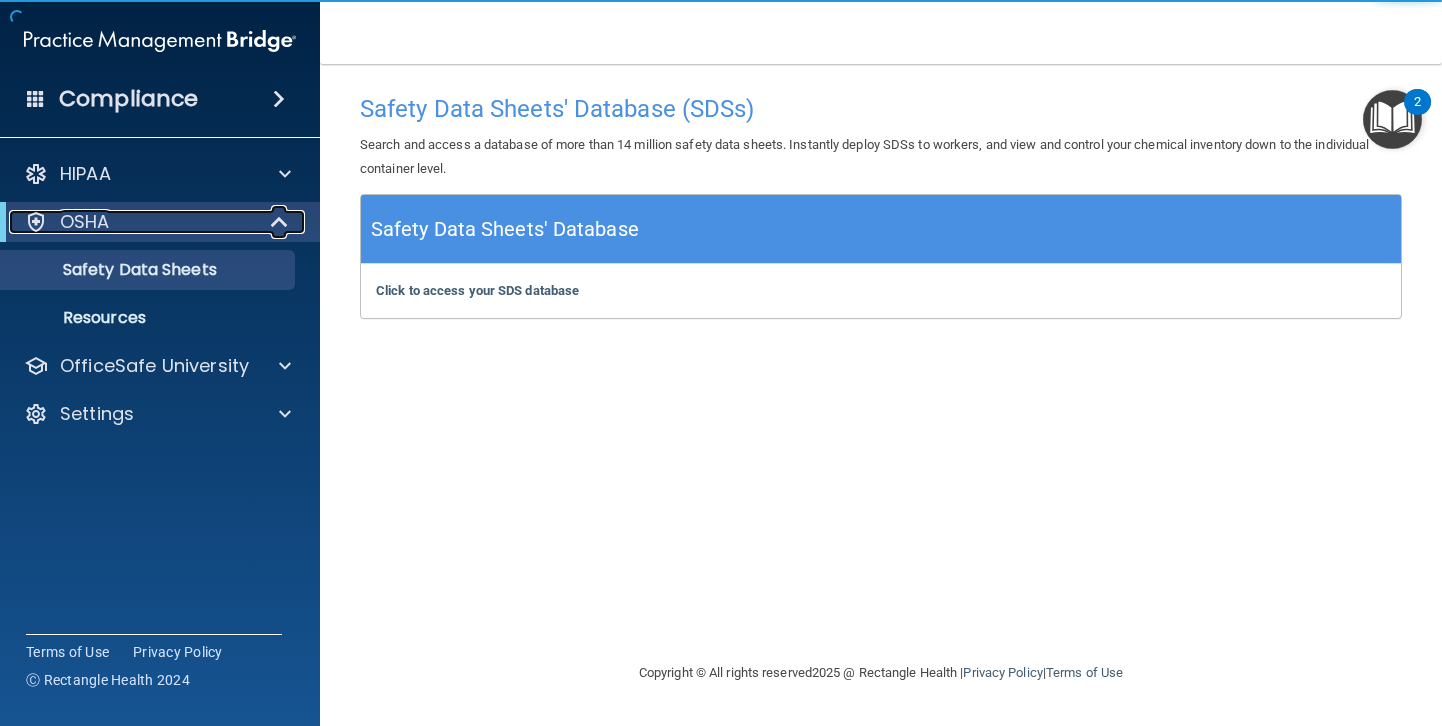 click at bounding box center [280, 222] 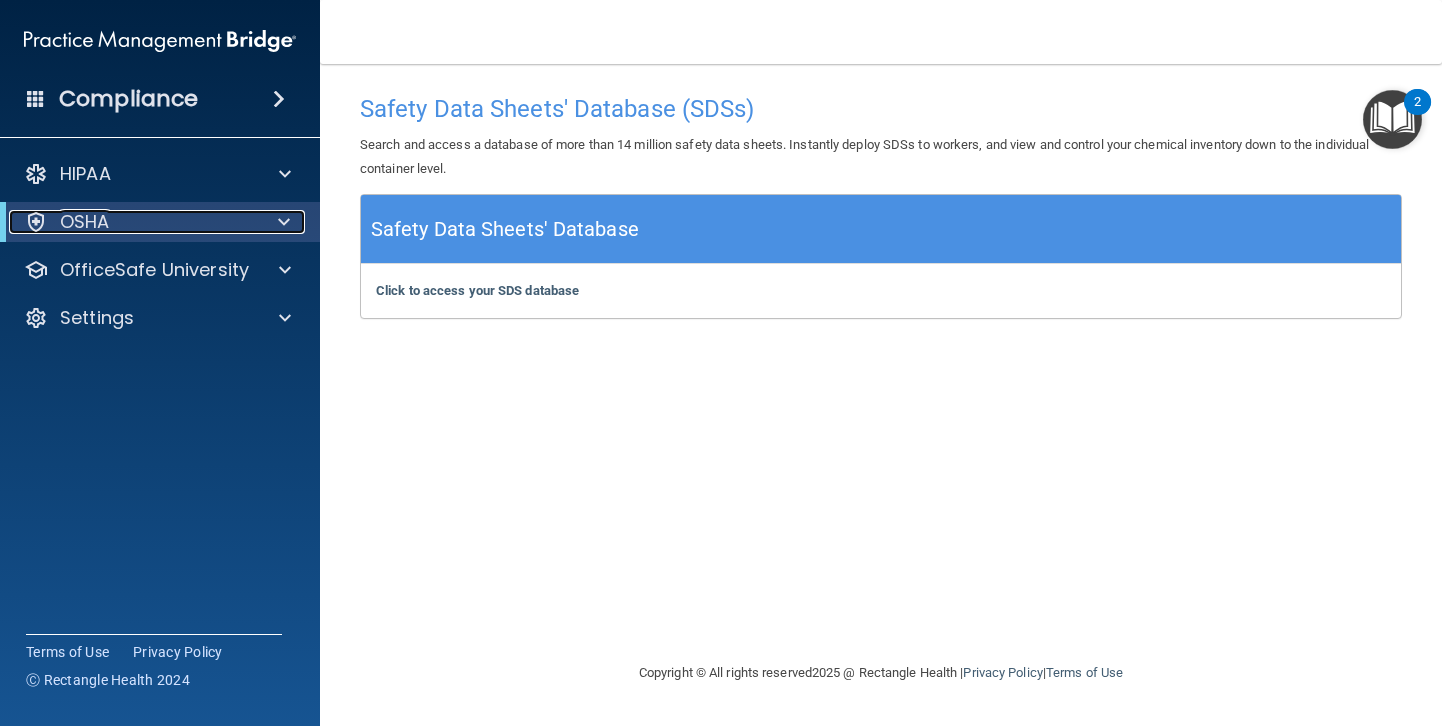 click at bounding box center [280, 222] 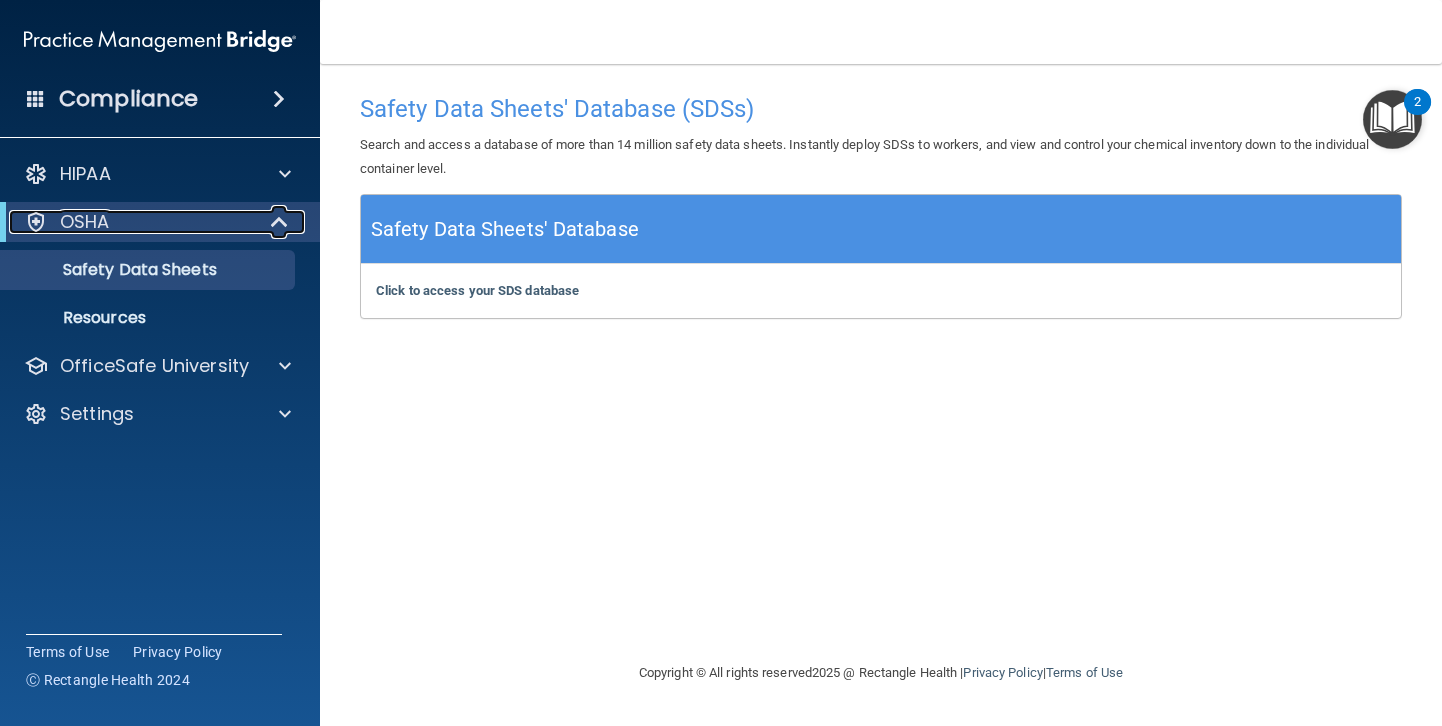 click at bounding box center (280, 222) 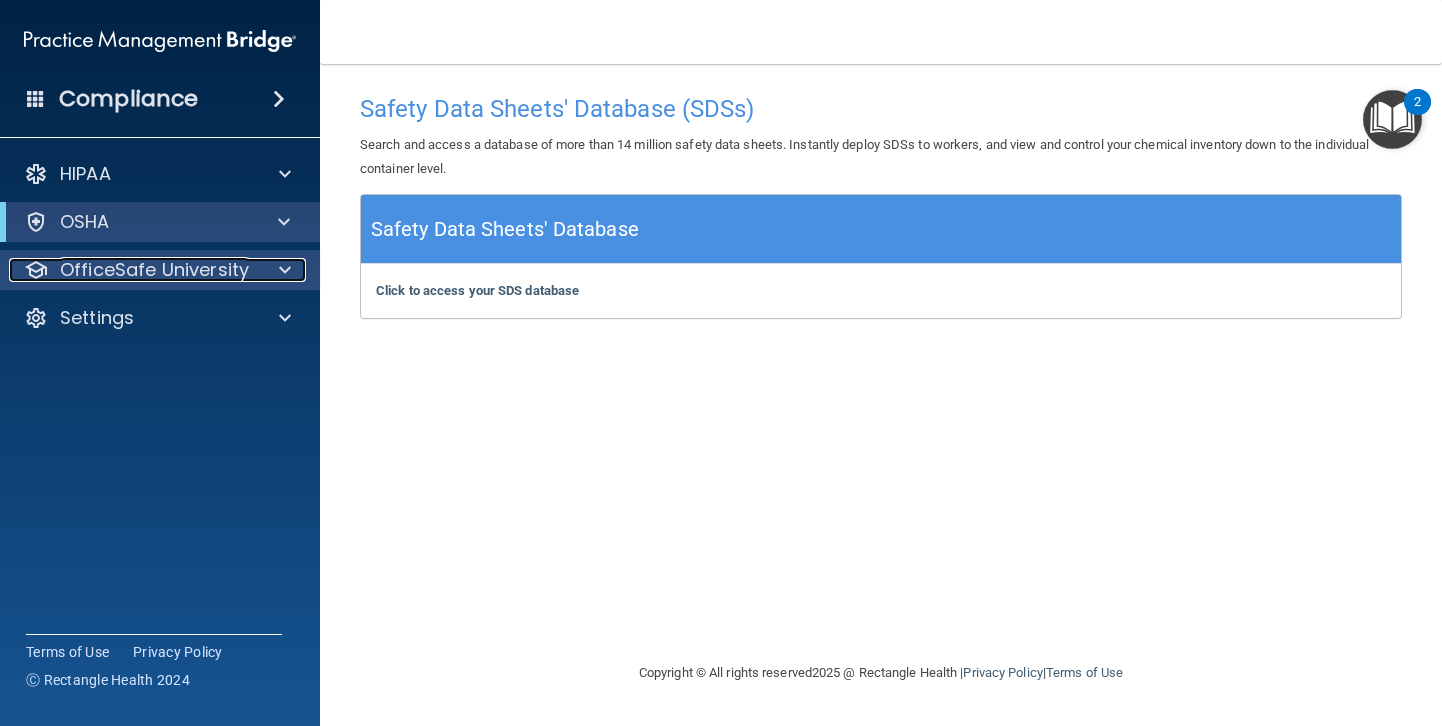 click at bounding box center (285, 270) 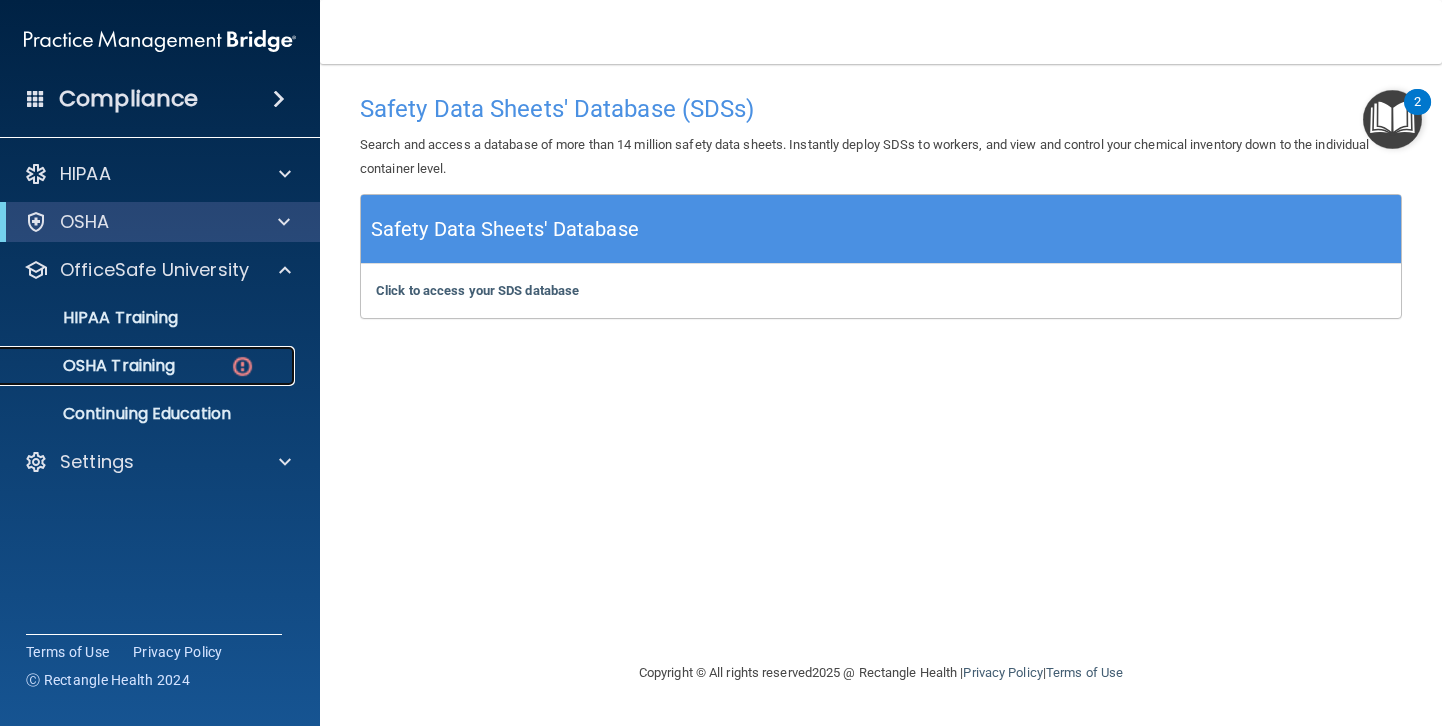 click on "OSHA Training" at bounding box center (149, 366) 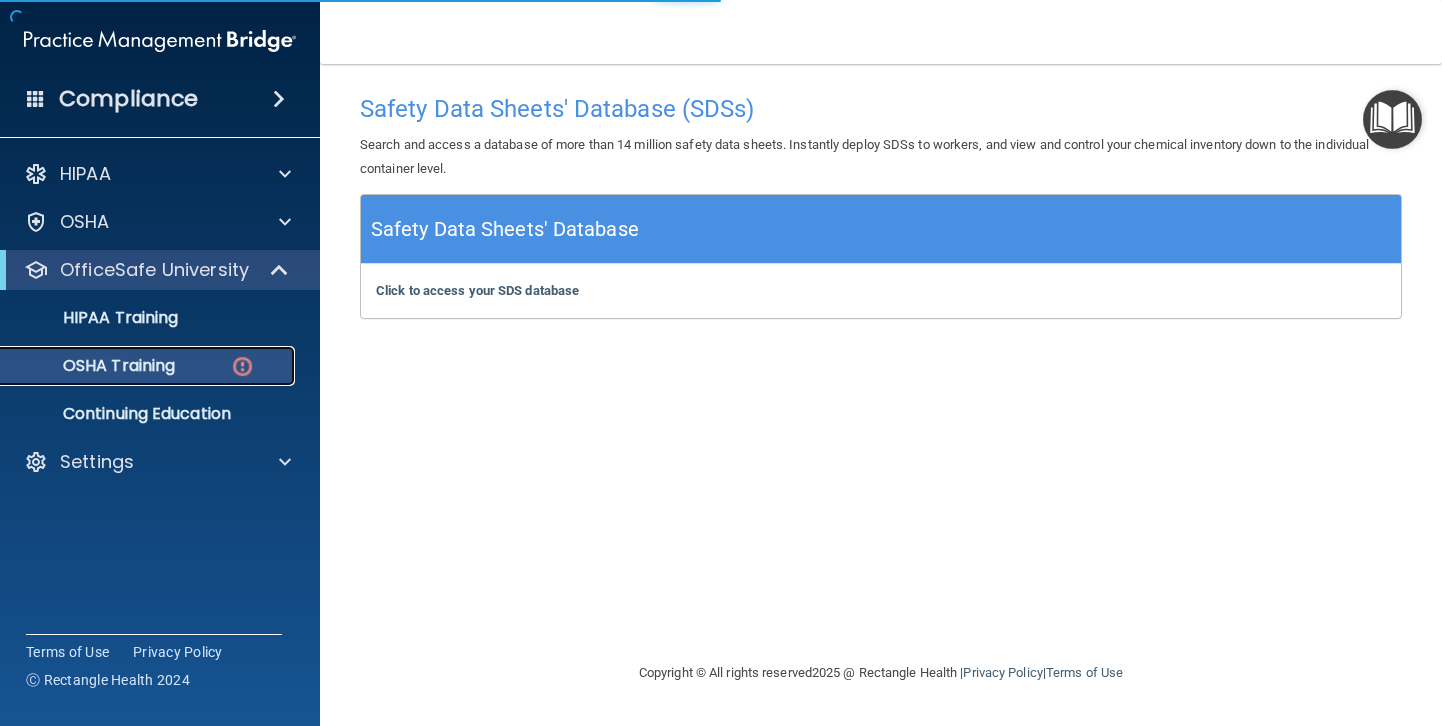 click on "OSHA Training" at bounding box center [94, 366] 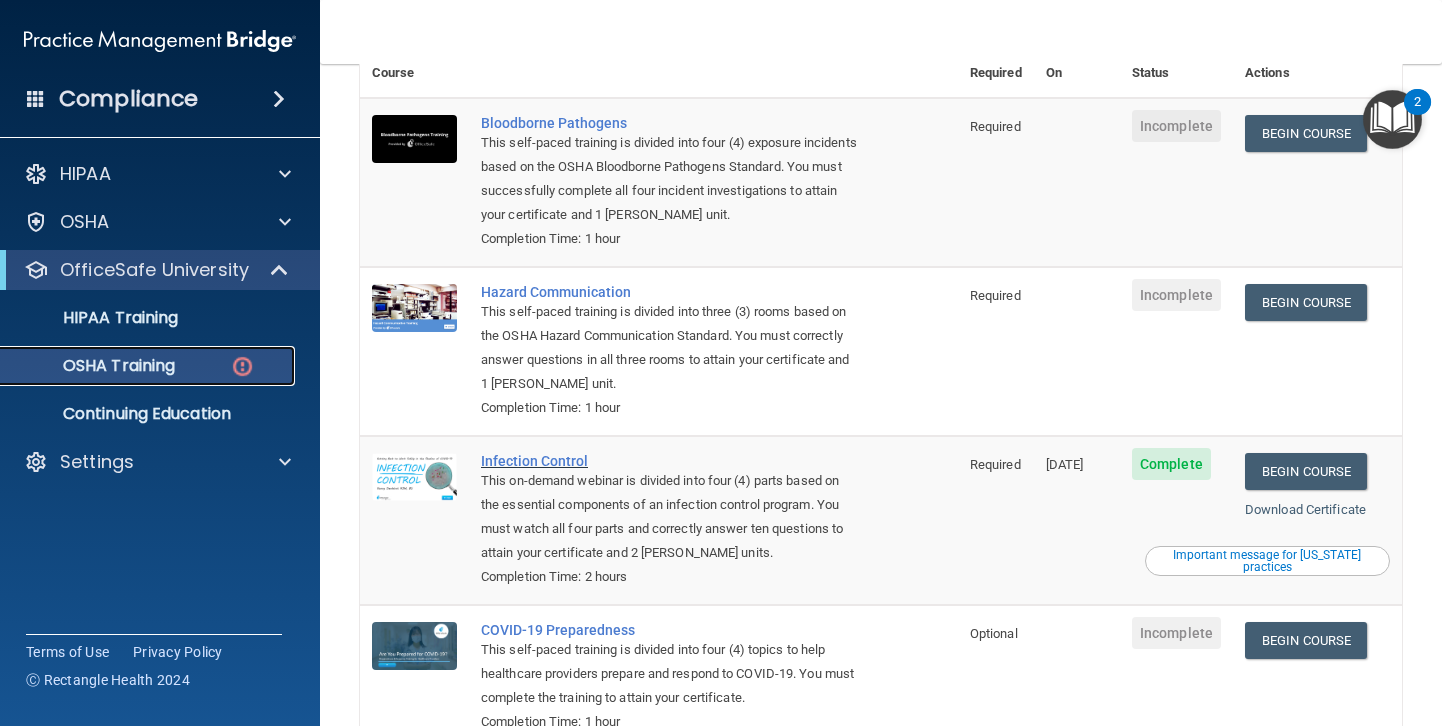 scroll, scrollTop: 185, scrollLeft: 0, axis: vertical 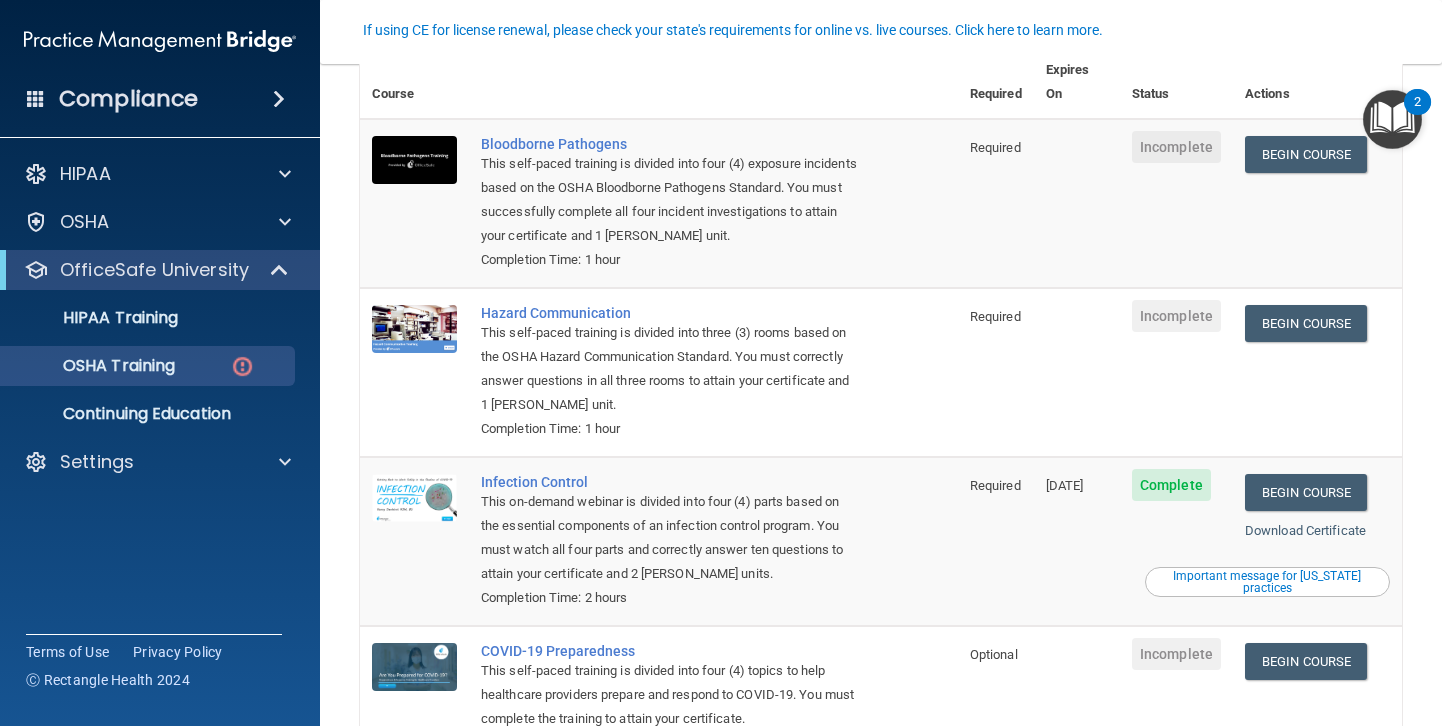 click on "Incomplete" at bounding box center (1176, 316) 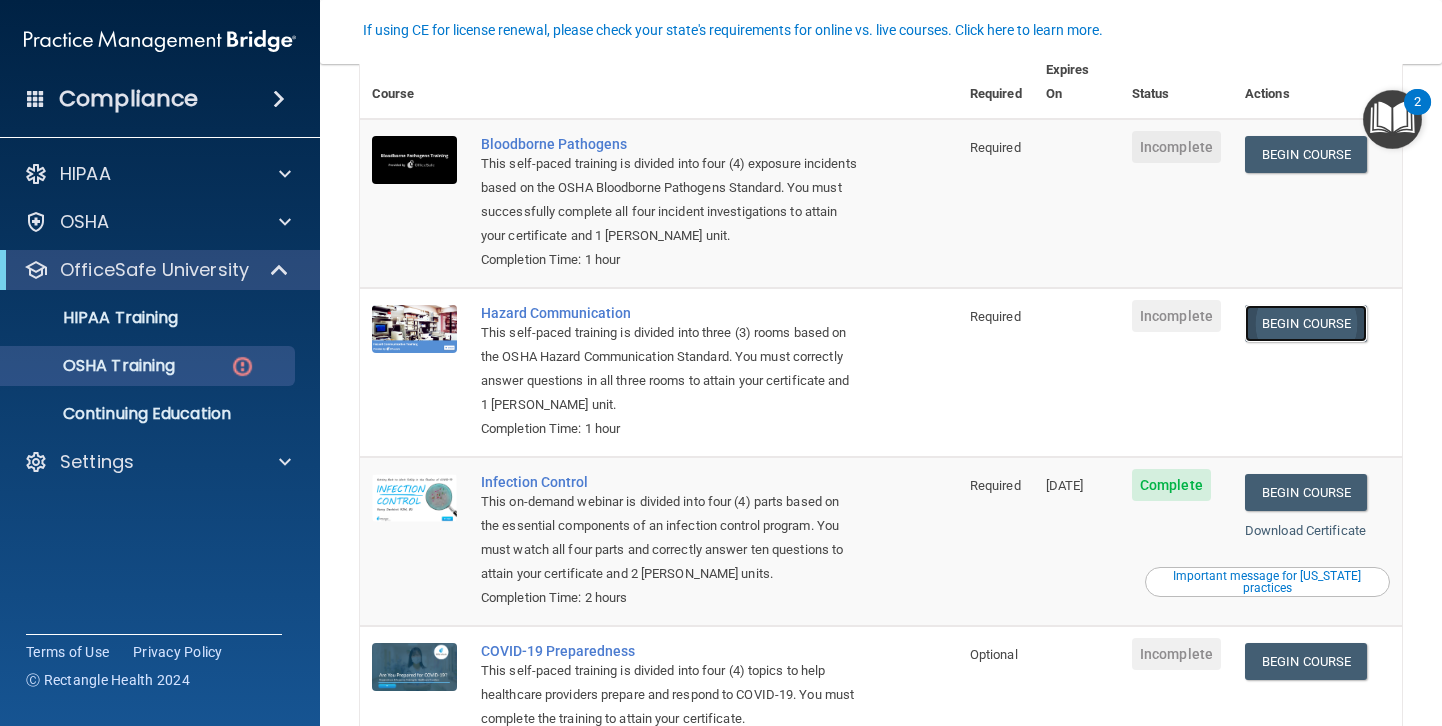 click on "Begin Course" at bounding box center [1306, 323] 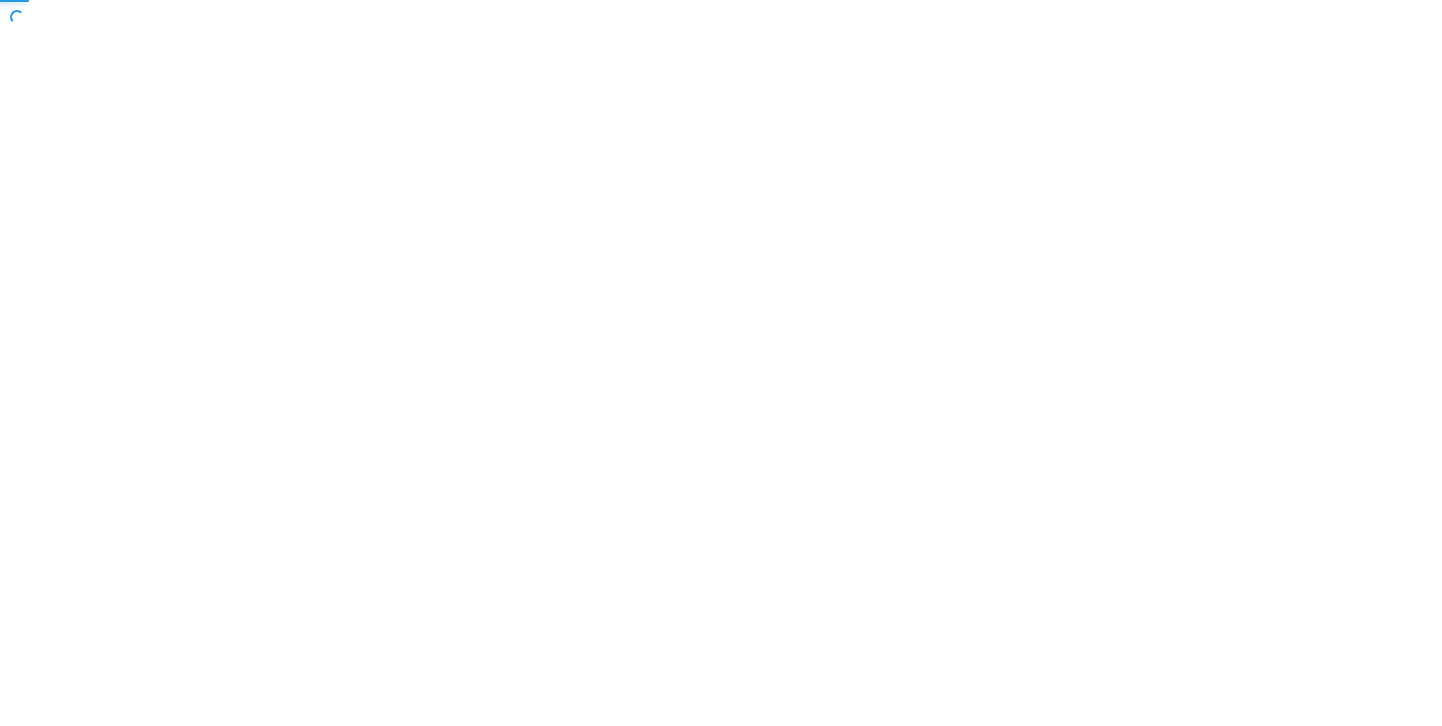 scroll, scrollTop: 0, scrollLeft: 0, axis: both 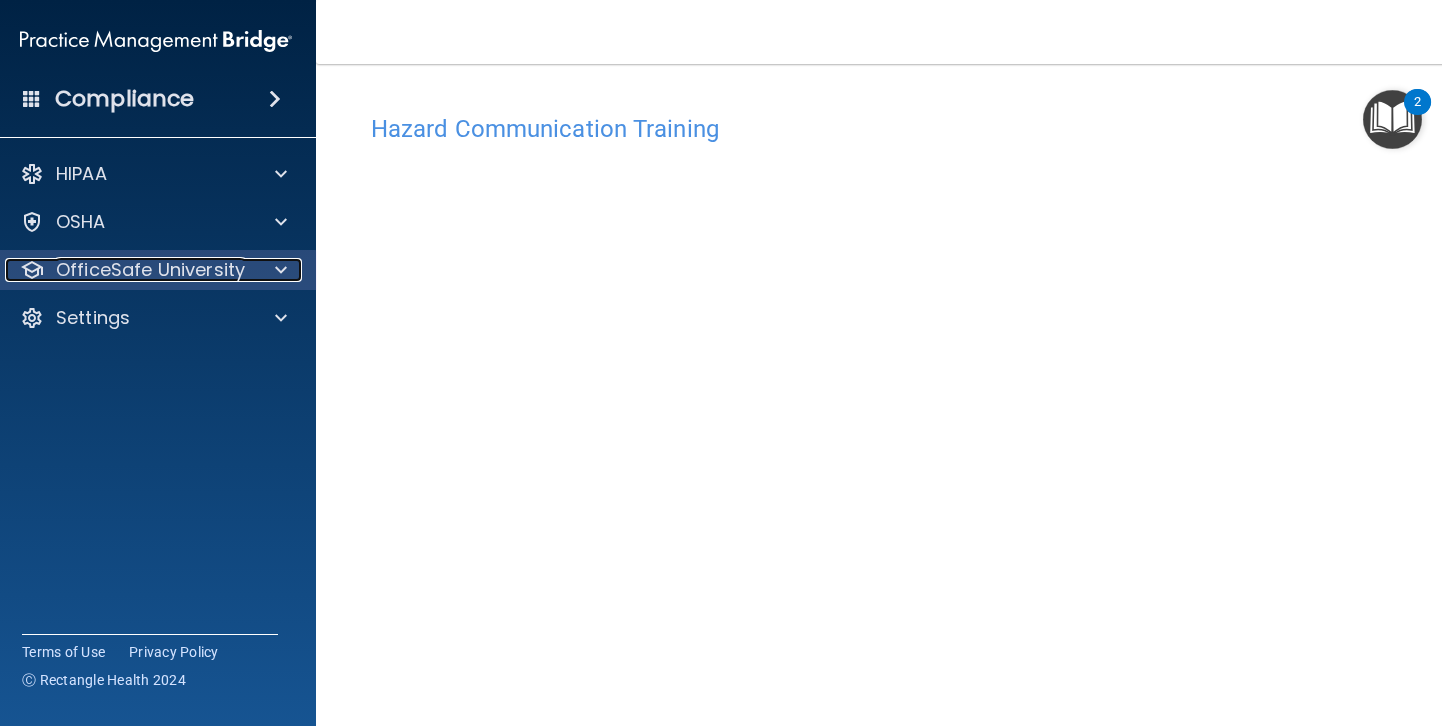 click on "OfficeSafe University" at bounding box center [150, 270] 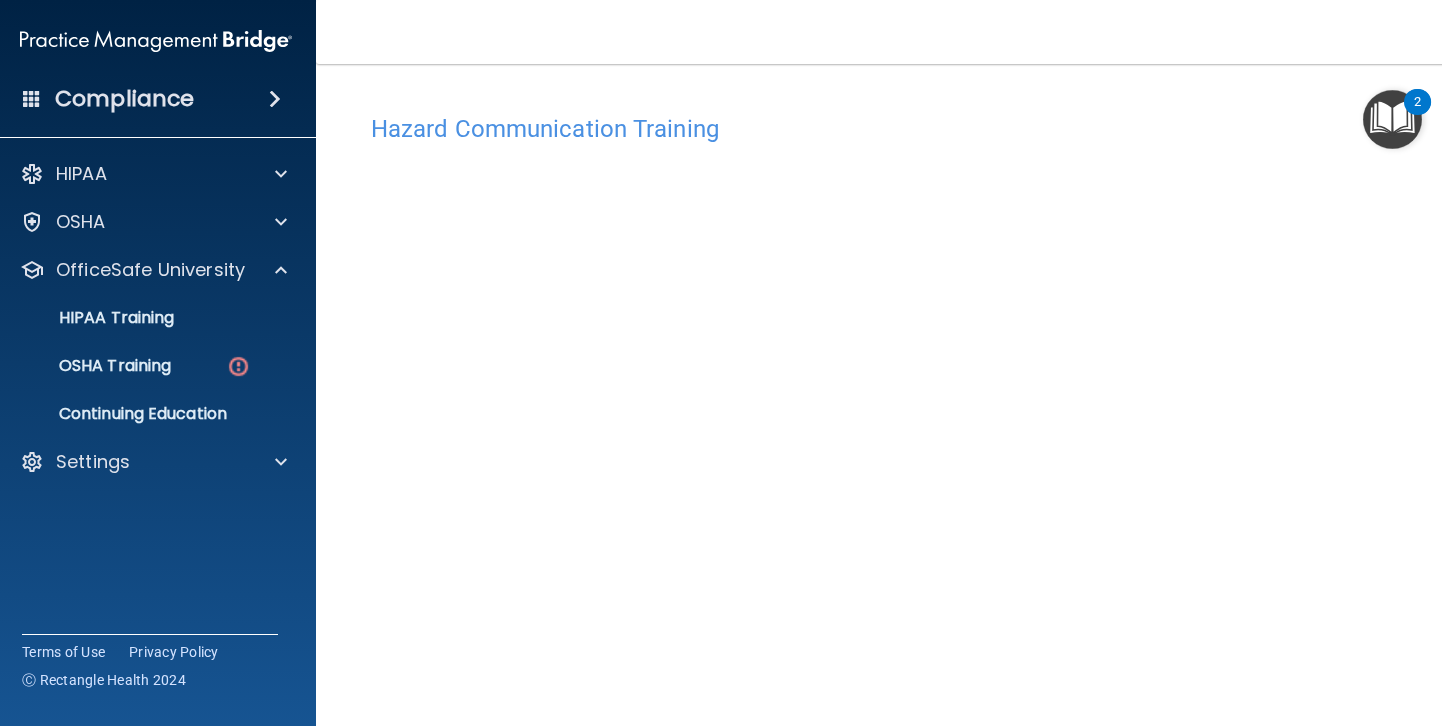 click on "HIPAA Training                   OSHA Training                   Continuing Education" at bounding box center [157, 362] 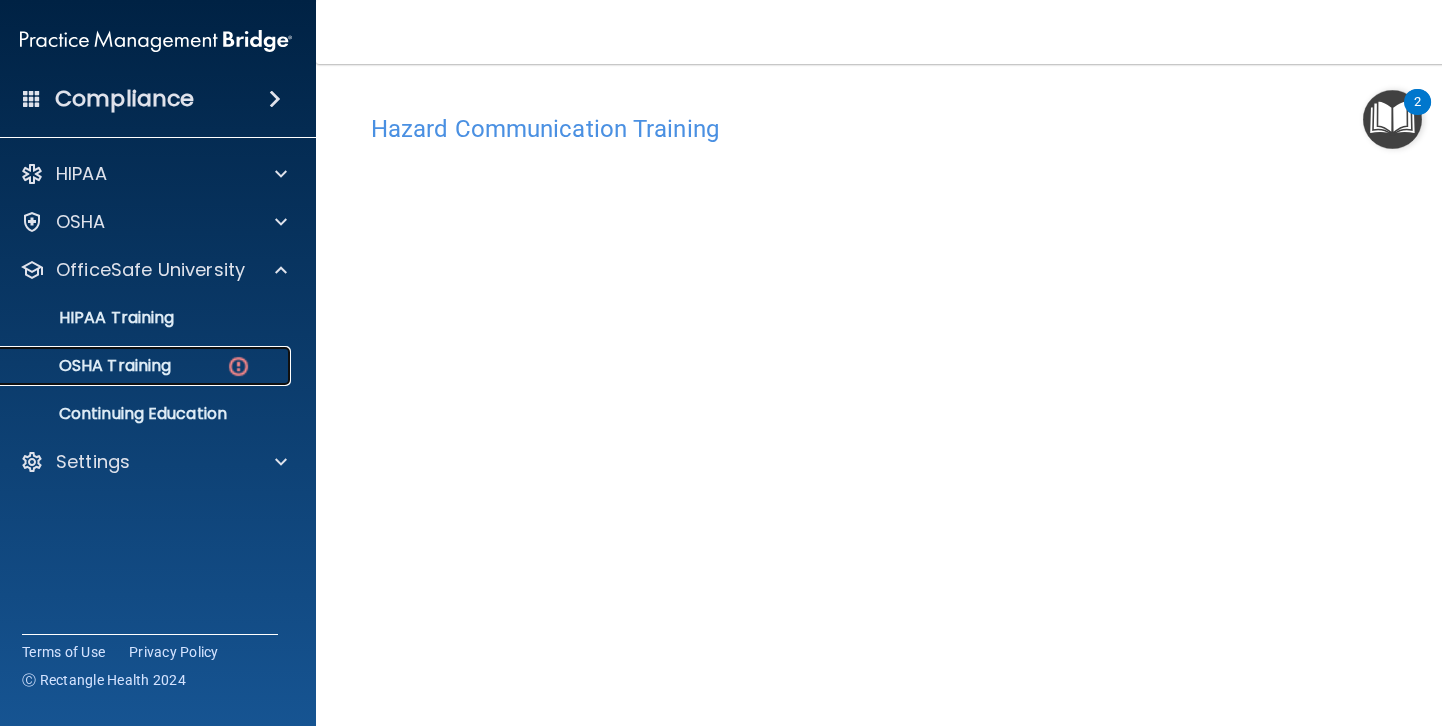 click on "OSHA Training" at bounding box center [90, 366] 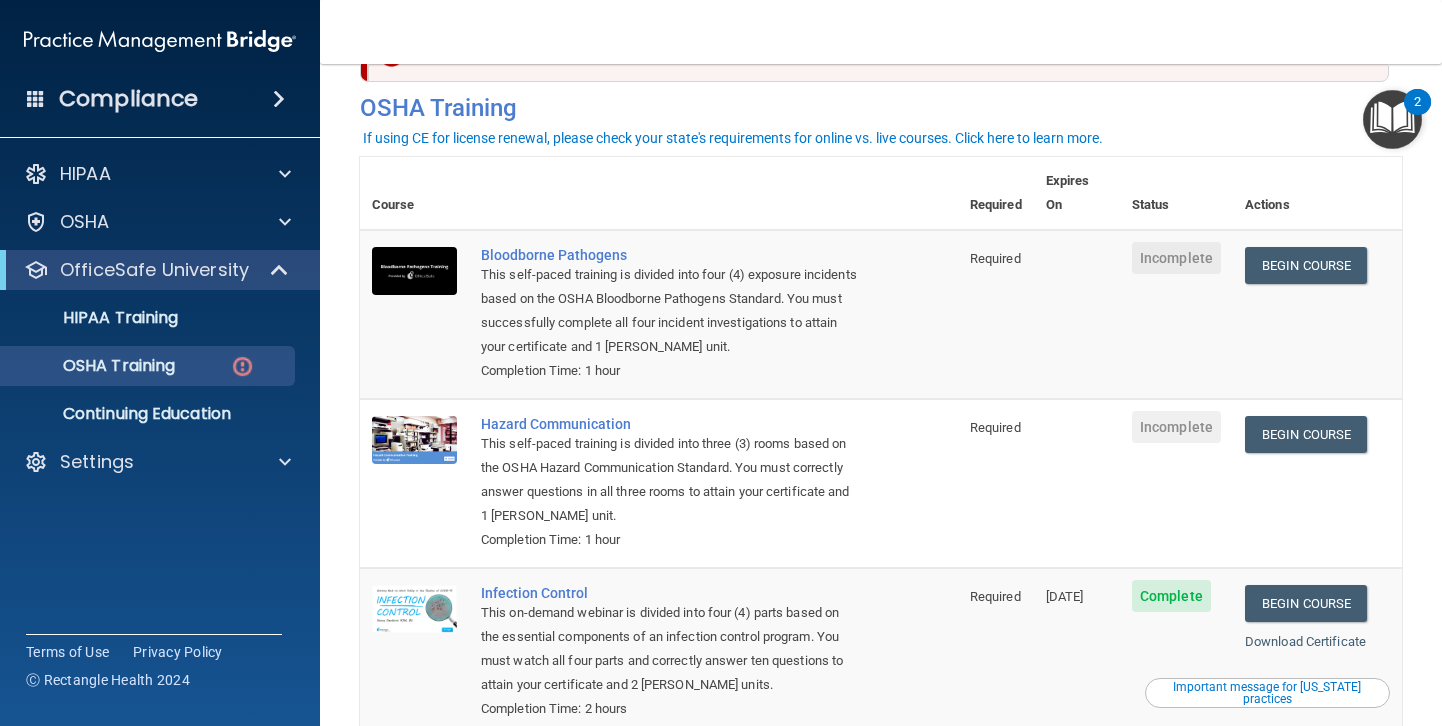 scroll, scrollTop: 71, scrollLeft: 0, axis: vertical 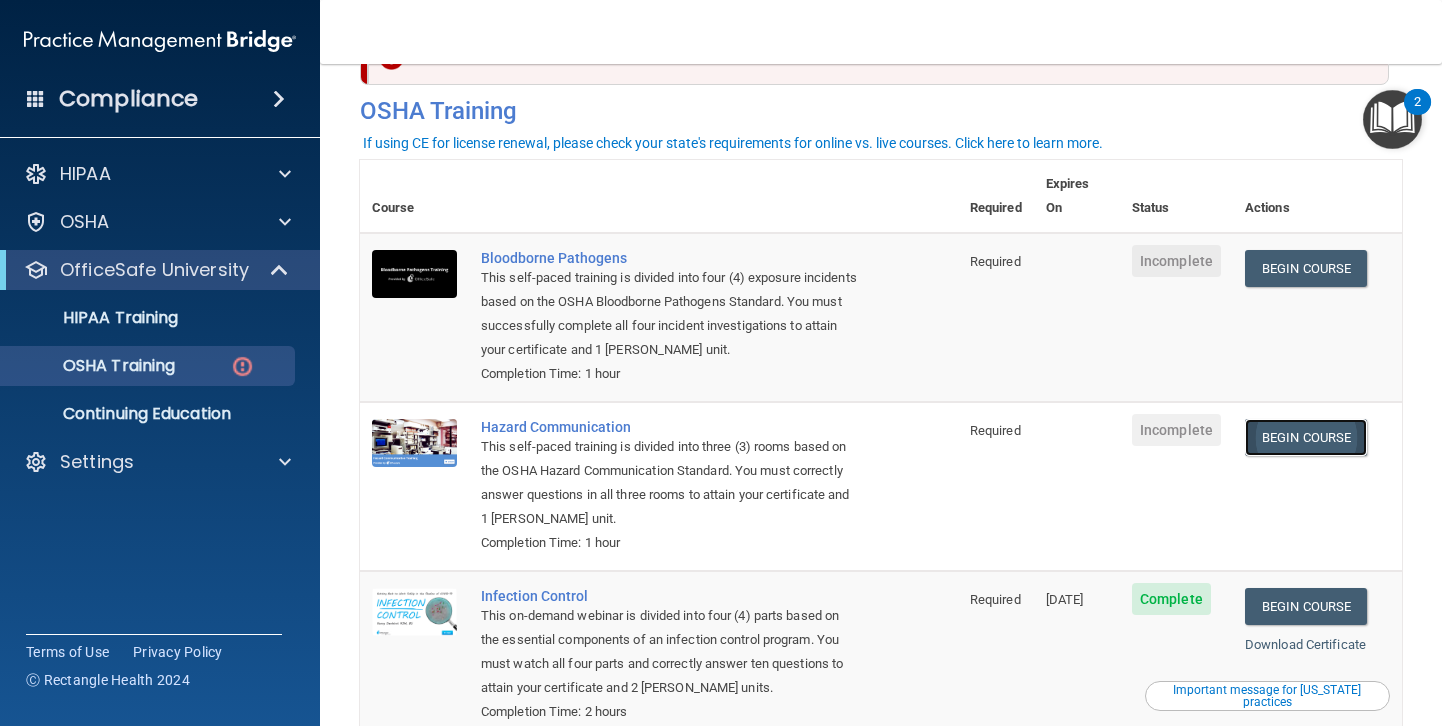 click on "Begin Course" at bounding box center (1306, 437) 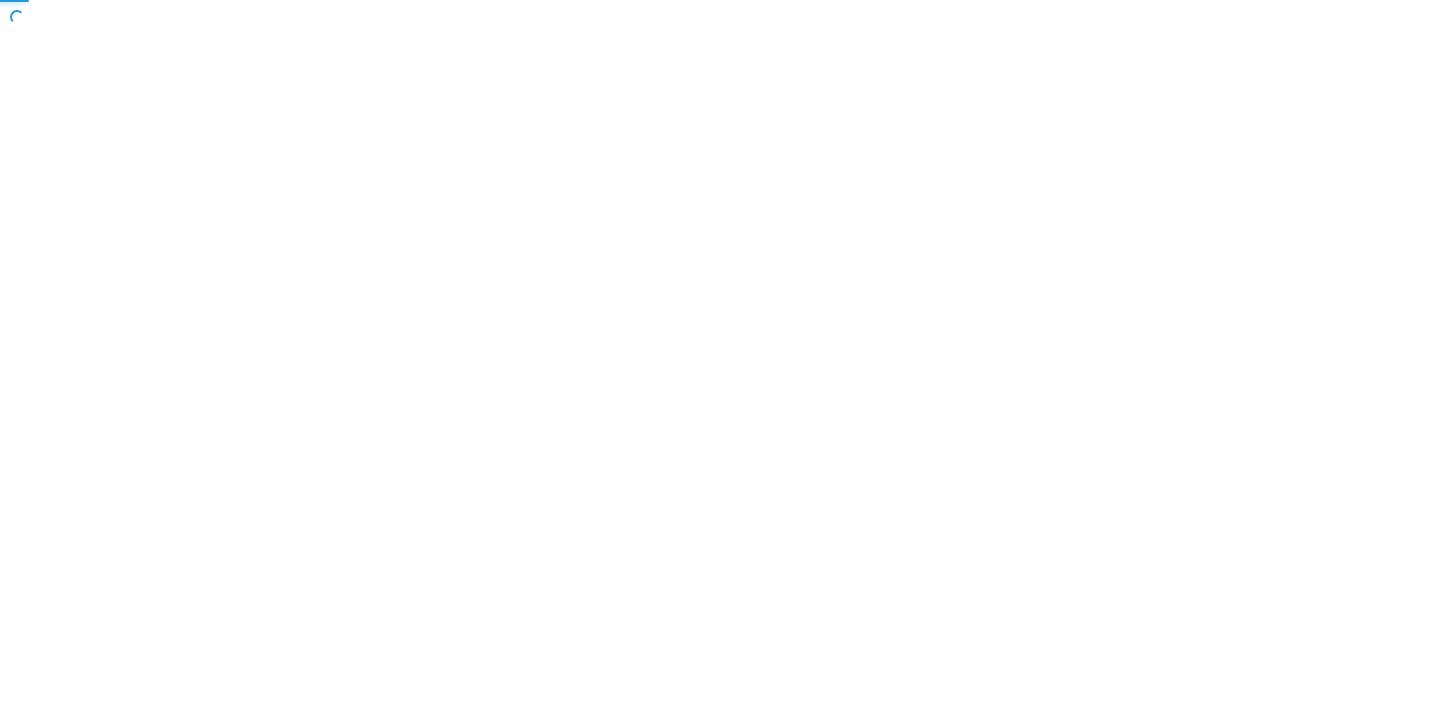 scroll, scrollTop: 0, scrollLeft: 0, axis: both 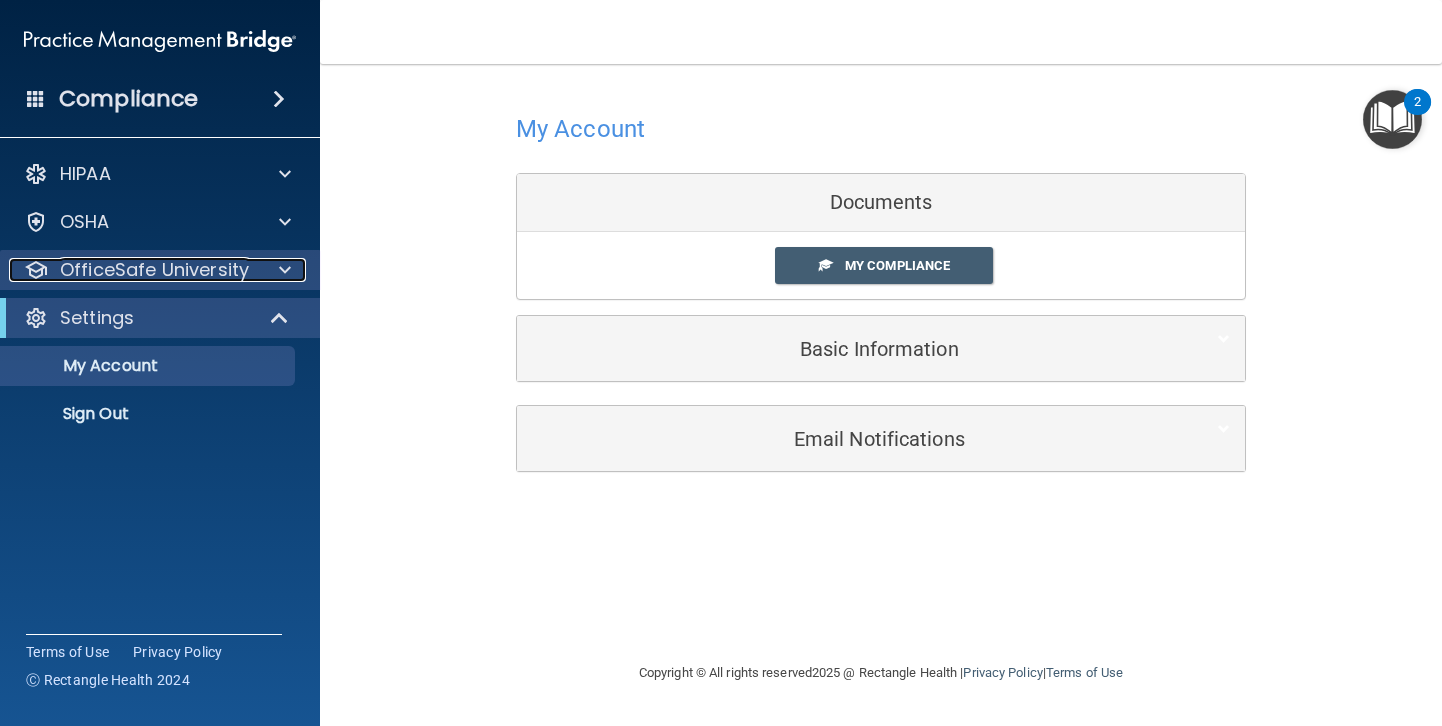 click on "OfficeSafe University" at bounding box center (154, 270) 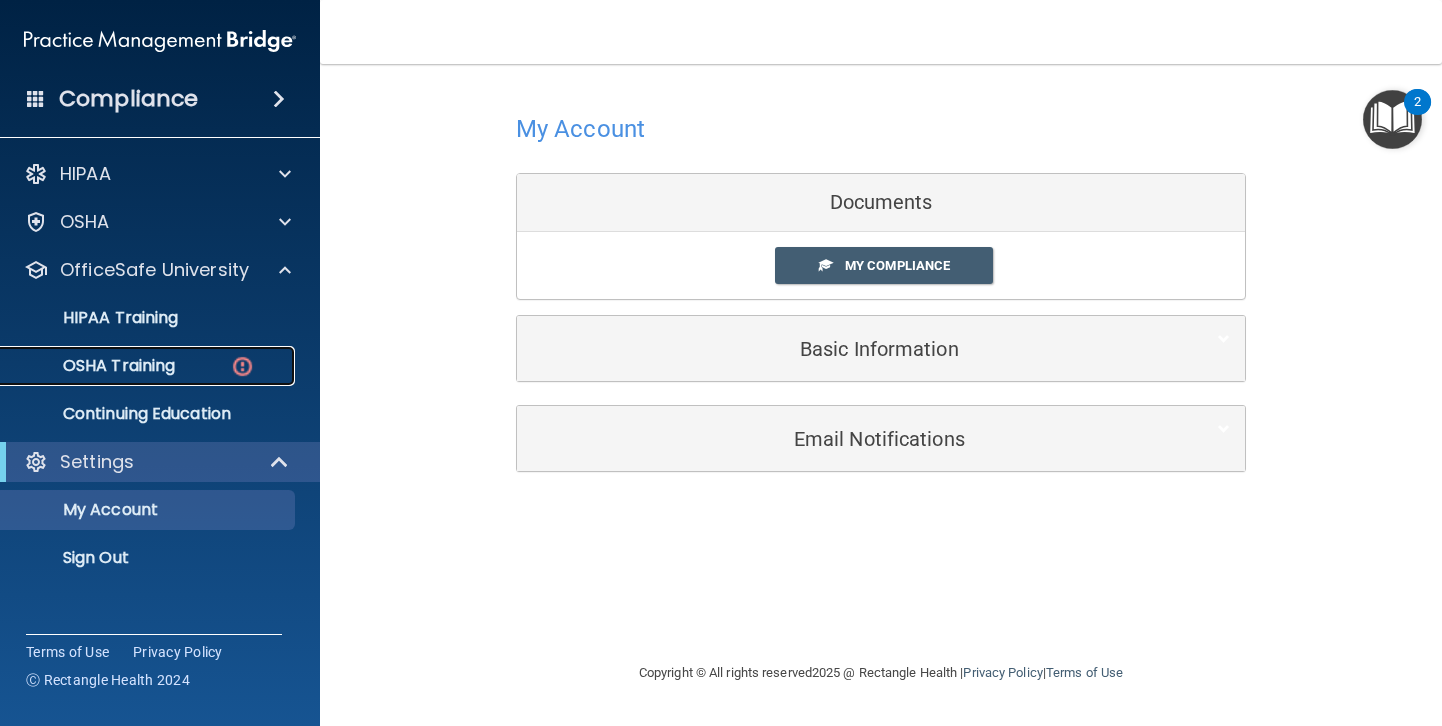 click on "OSHA Training" at bounding box center [149, 366] 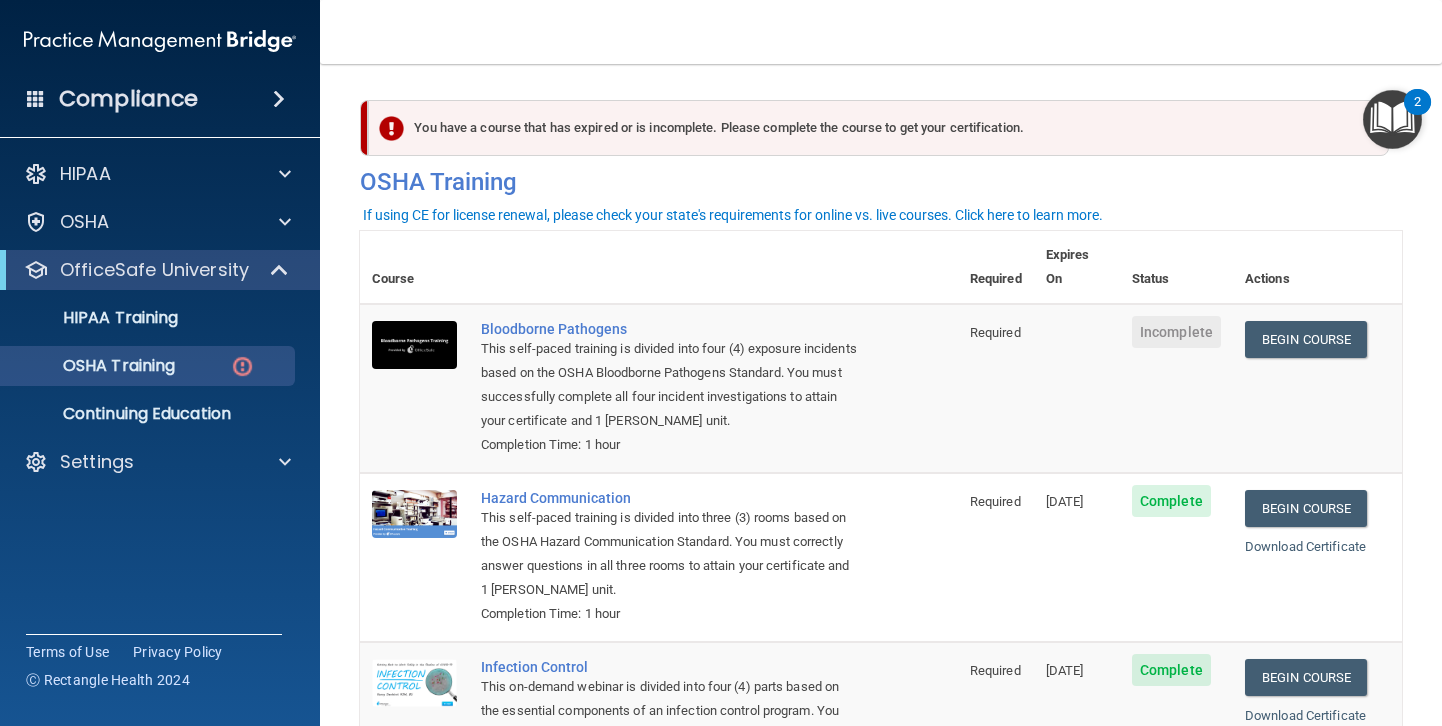 click on "Incomplete" at bounding box center [1176, 332] 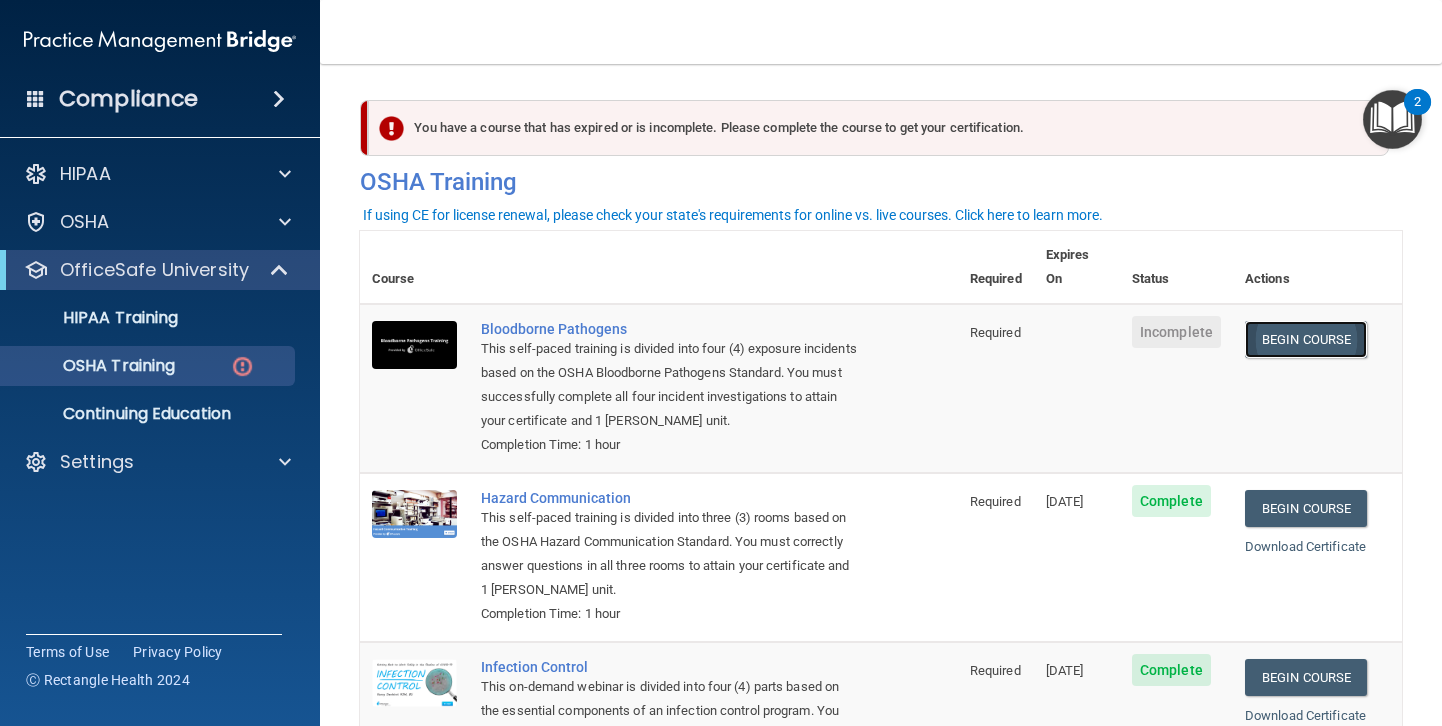 click on "Begin Course" at bounding box center [1306, 339] 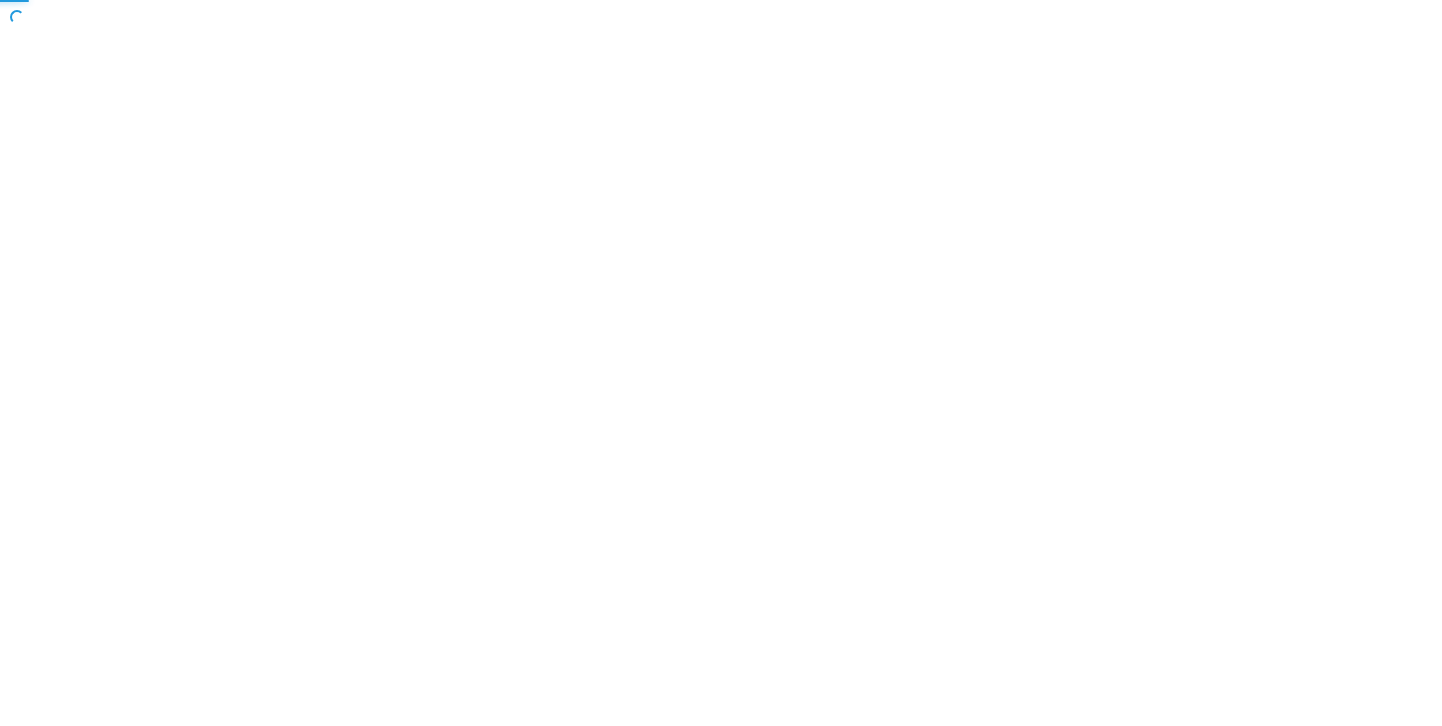 scroll, scrollTop: 0, scrollLeft: 0, axis: both 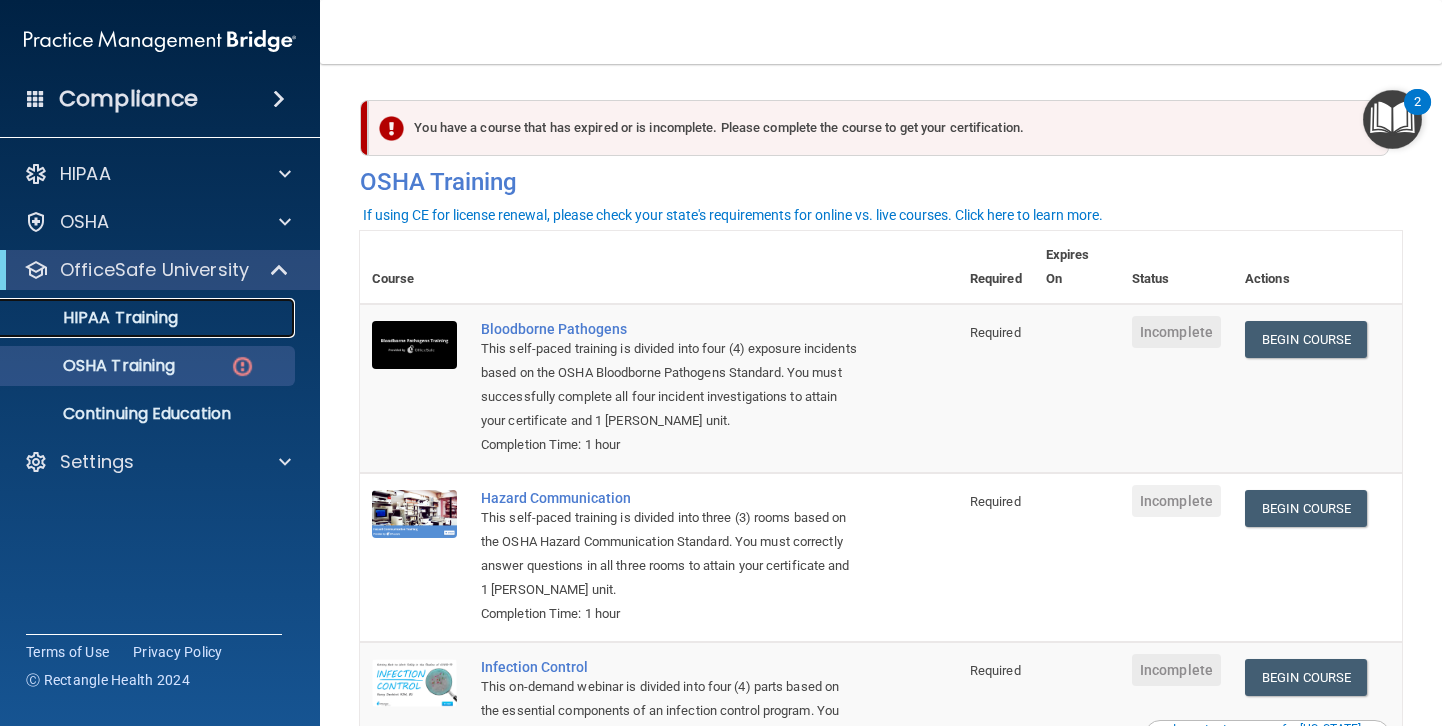 click on "HIPAA Training" at bounding box center (137, 318) 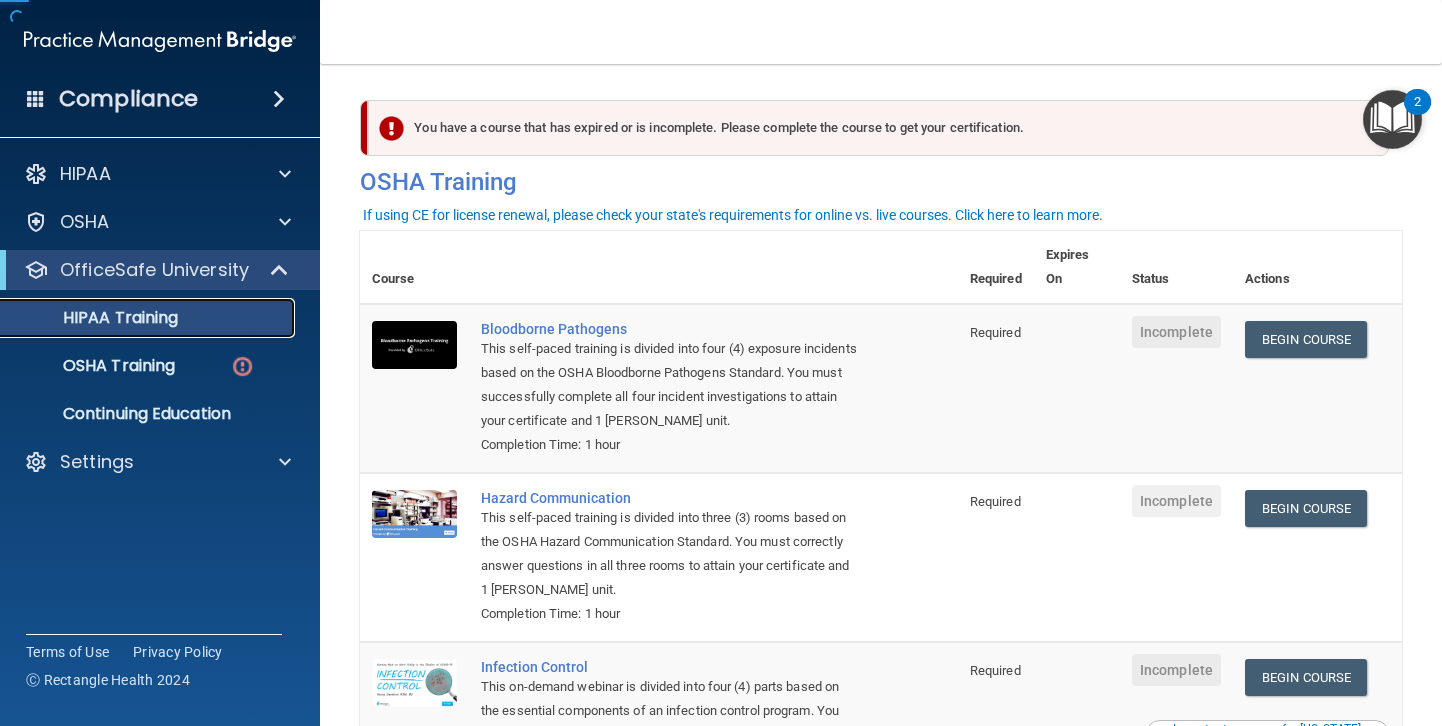 click on "HIPAA Training" at bounding box center [95, 318] 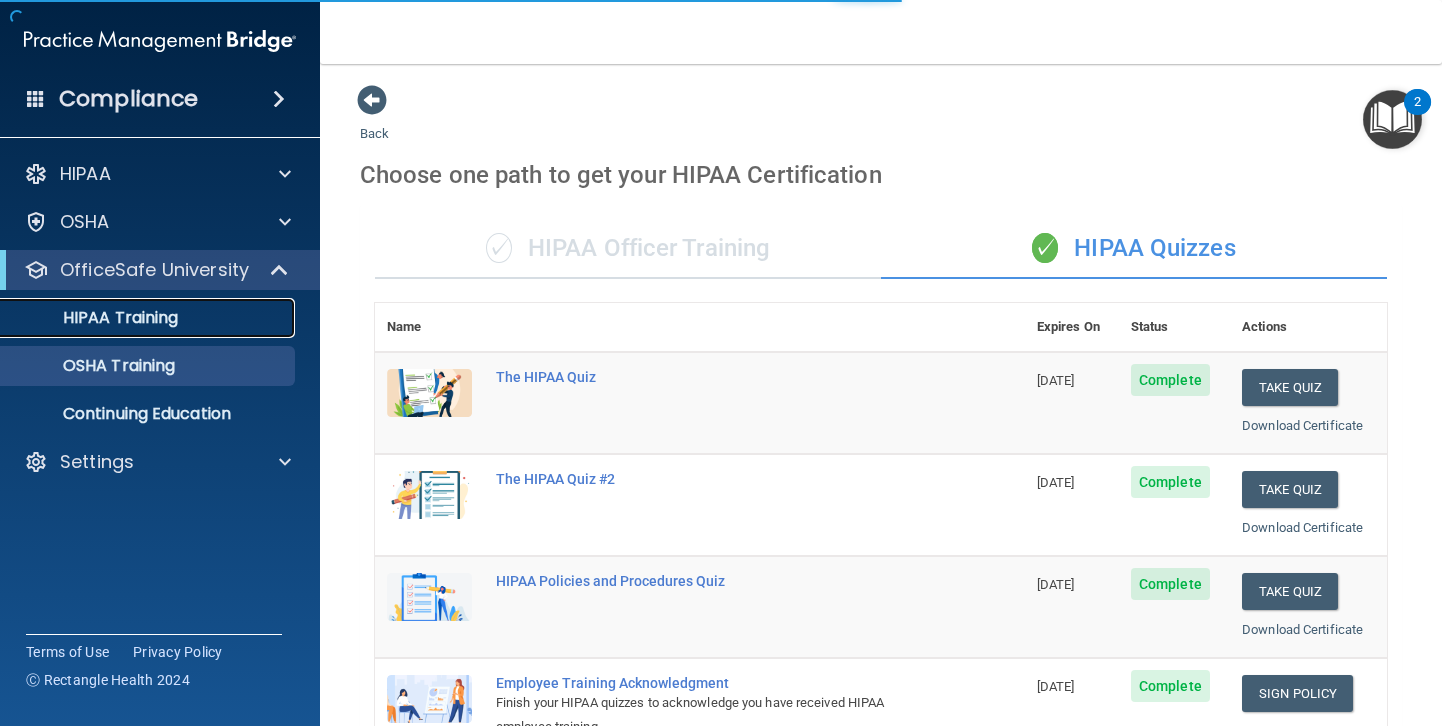 click on "HIPAA Training" at bounding box center (137, 318) 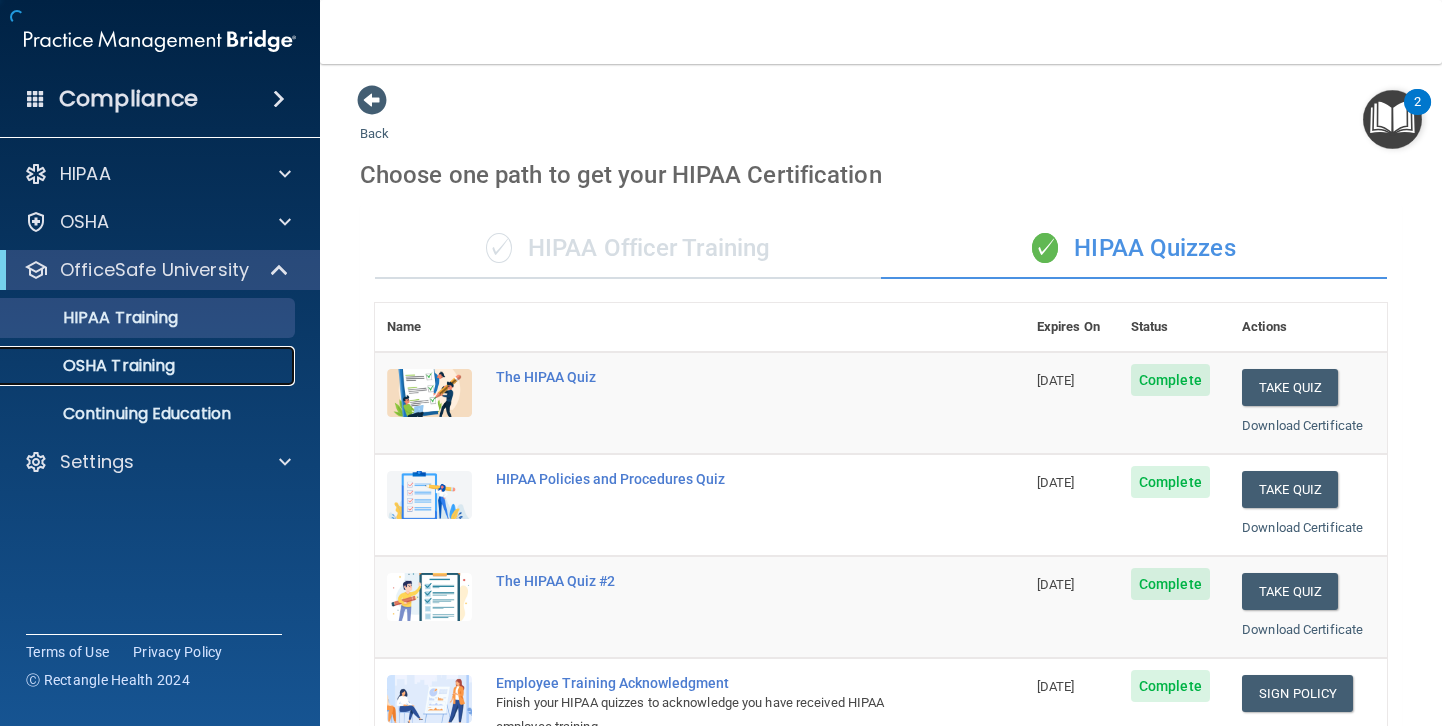 click on "OSHA Training" at bounding box center (94, 366) 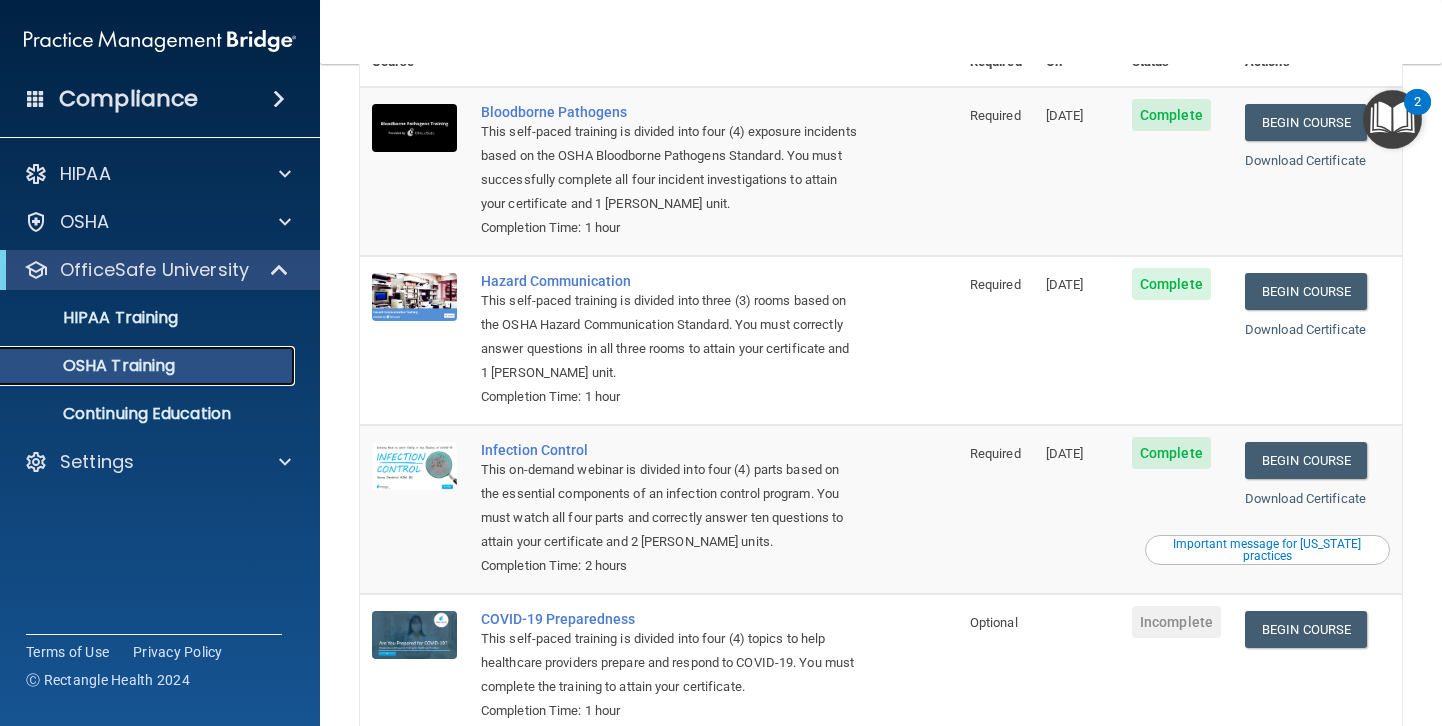 scroll, scrollTop: 0, scrollLeft: 0, axis: both 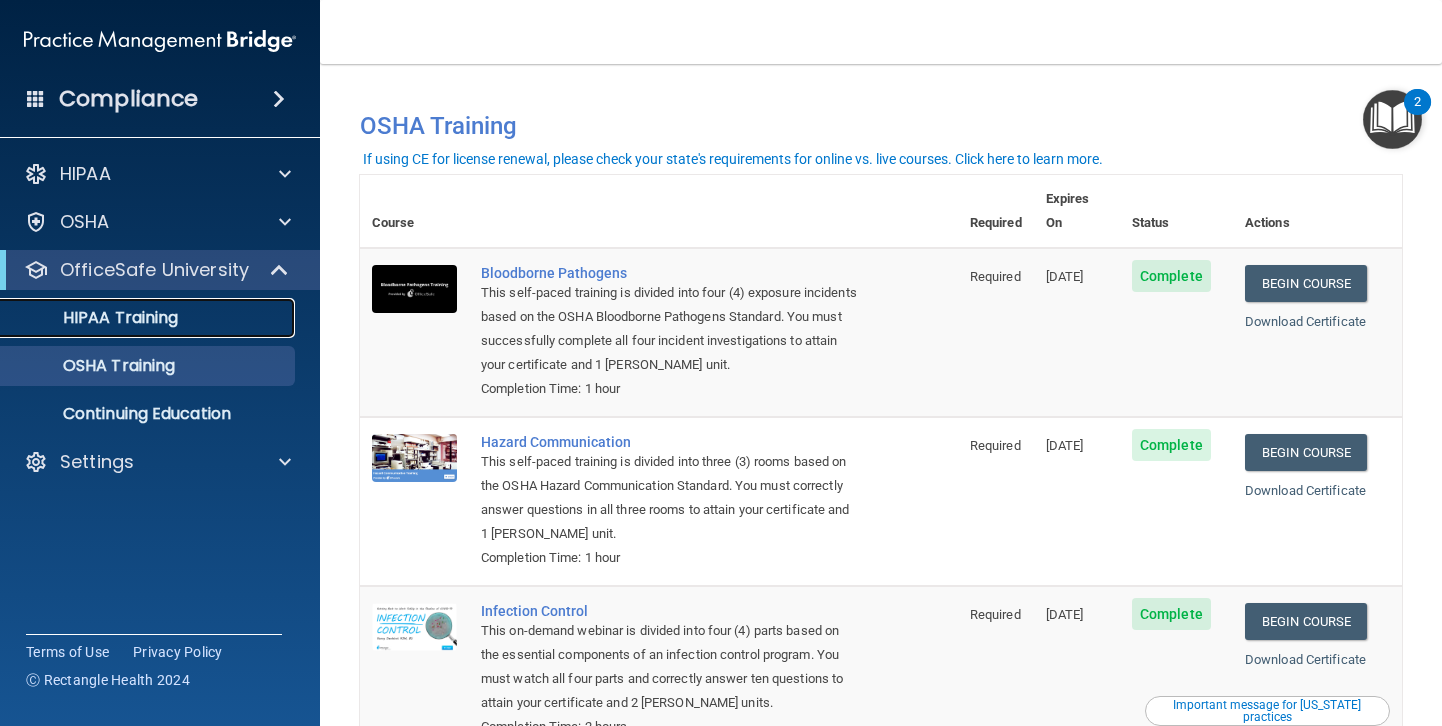 click on "HIPAA Training" at bounding box center [95, 318] 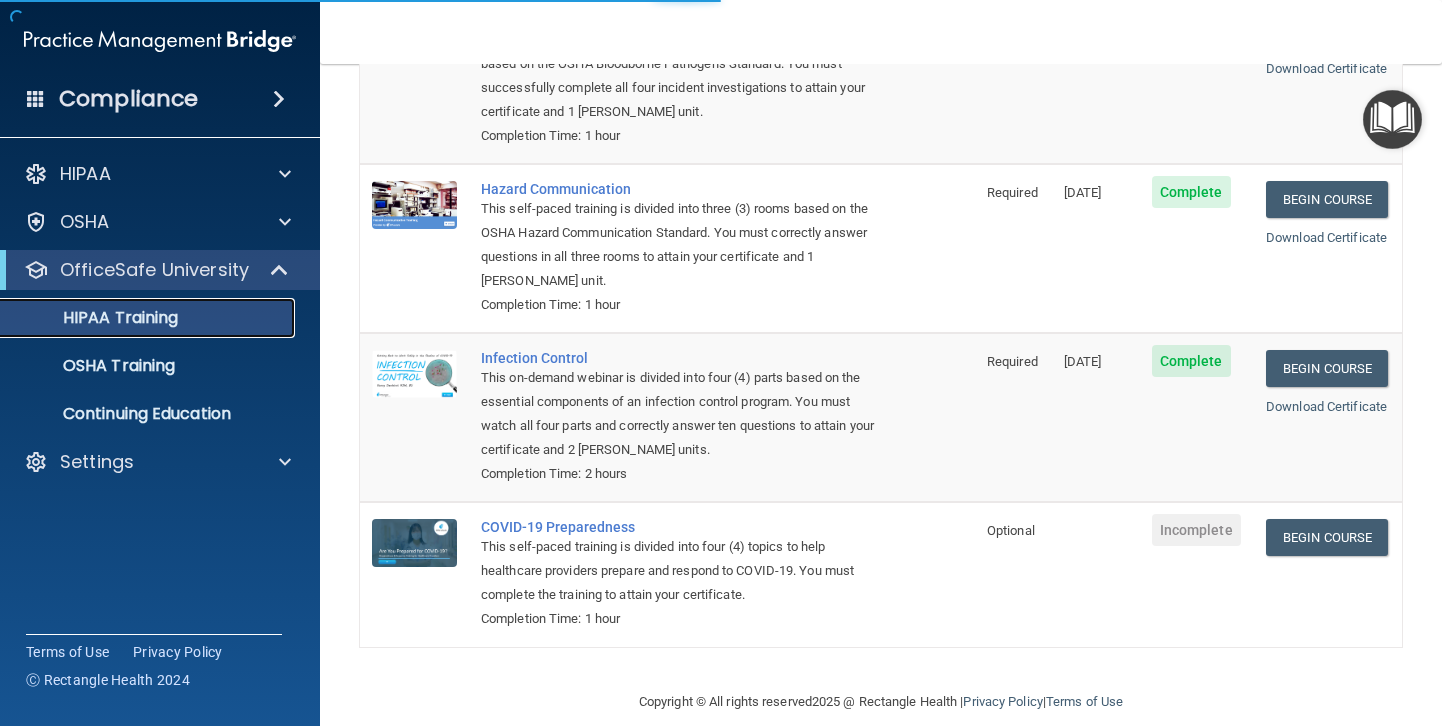 scroll, scrollTop: 779, scrollLeft: 0, axis: vertical 